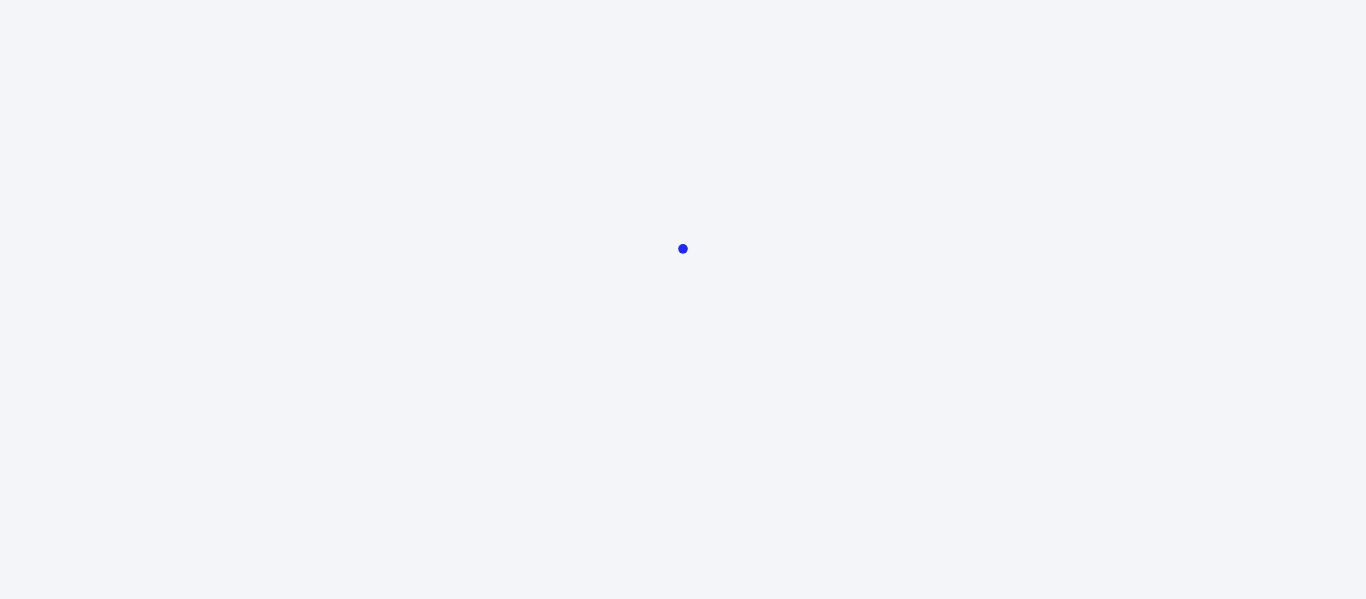 scroll, scrollTop: 0, scrollLeft: 0, axis: both 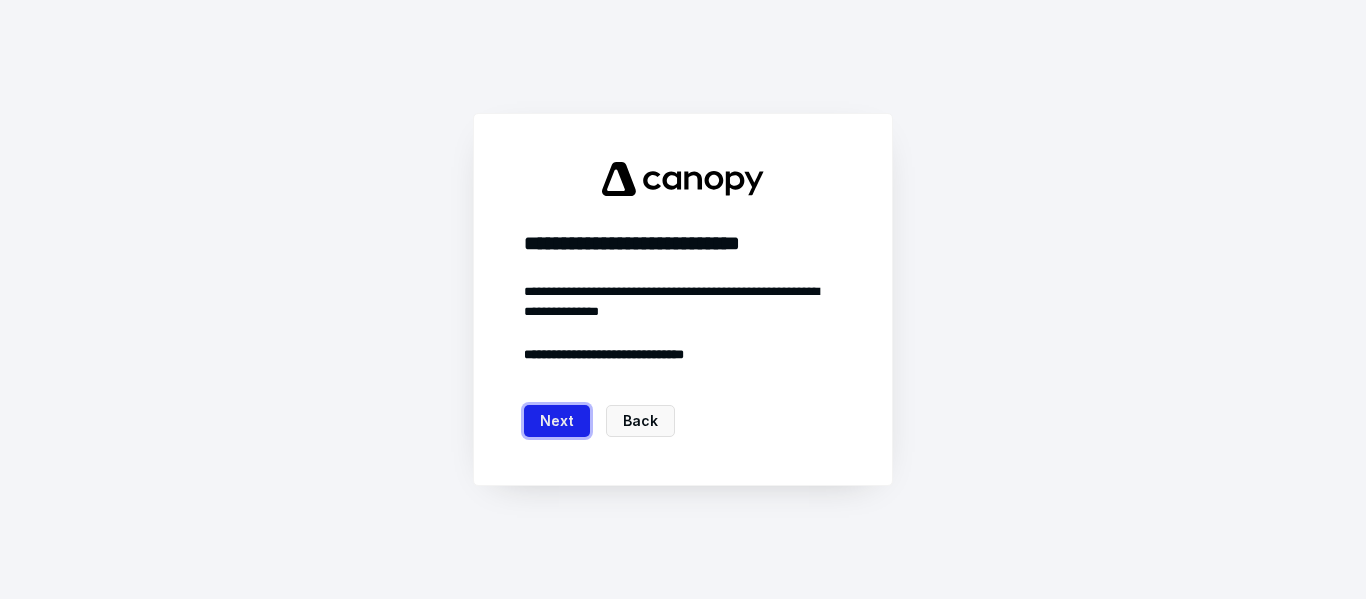 click on "Next" at bounding box center [557, 421] 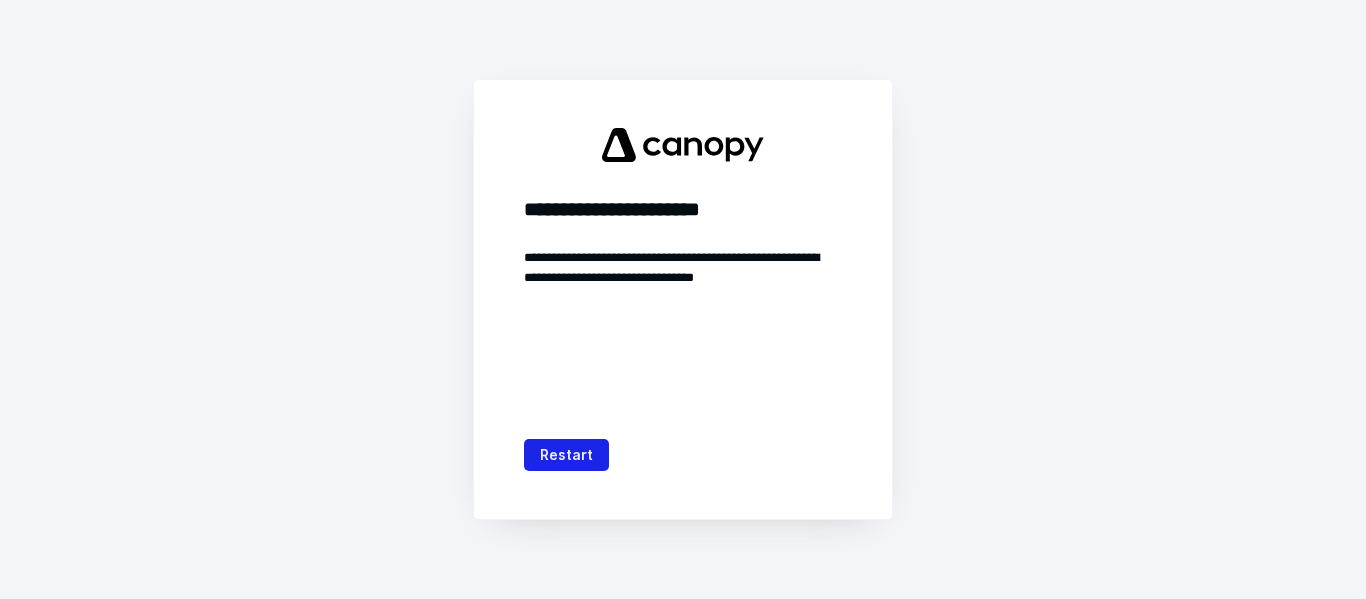click on "Restart" at bounding box center (566, 455) 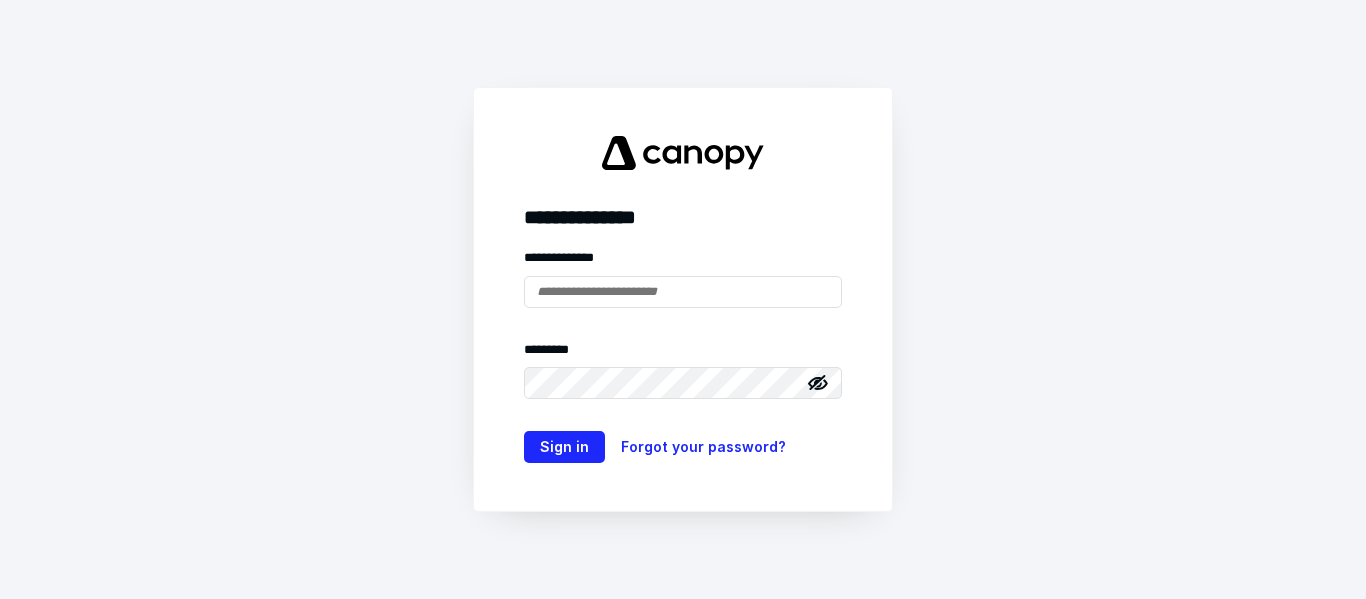 type on "**********" 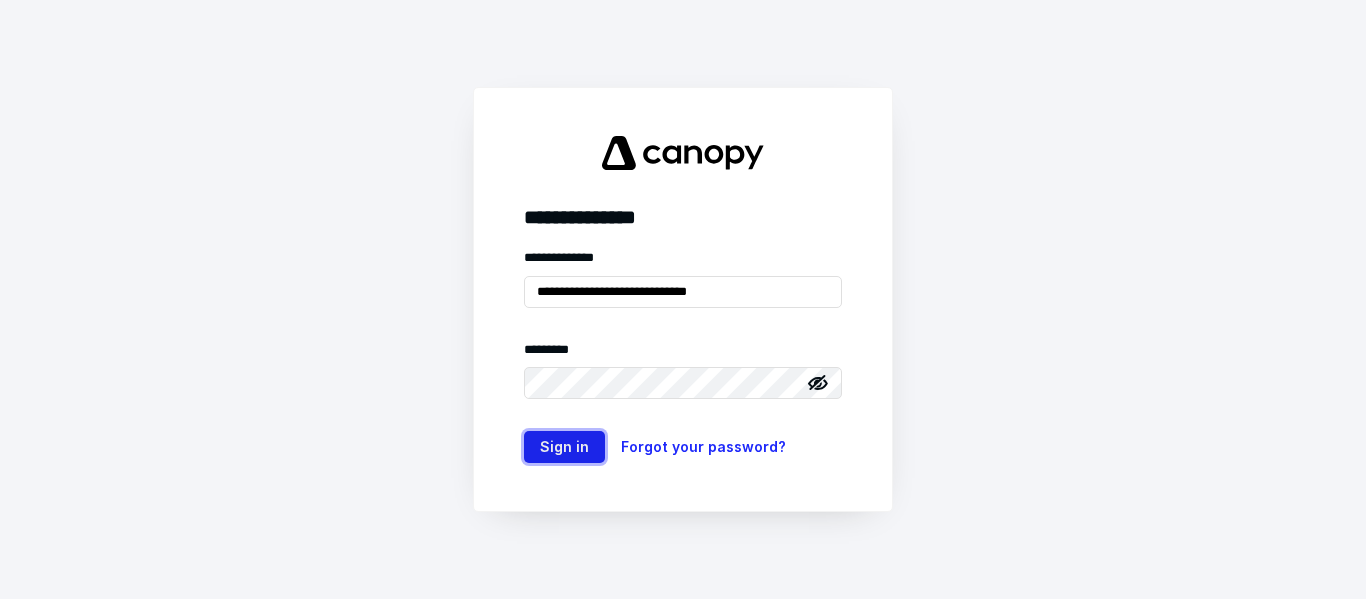 click on "Sign in" at bounding box center (564, 447) 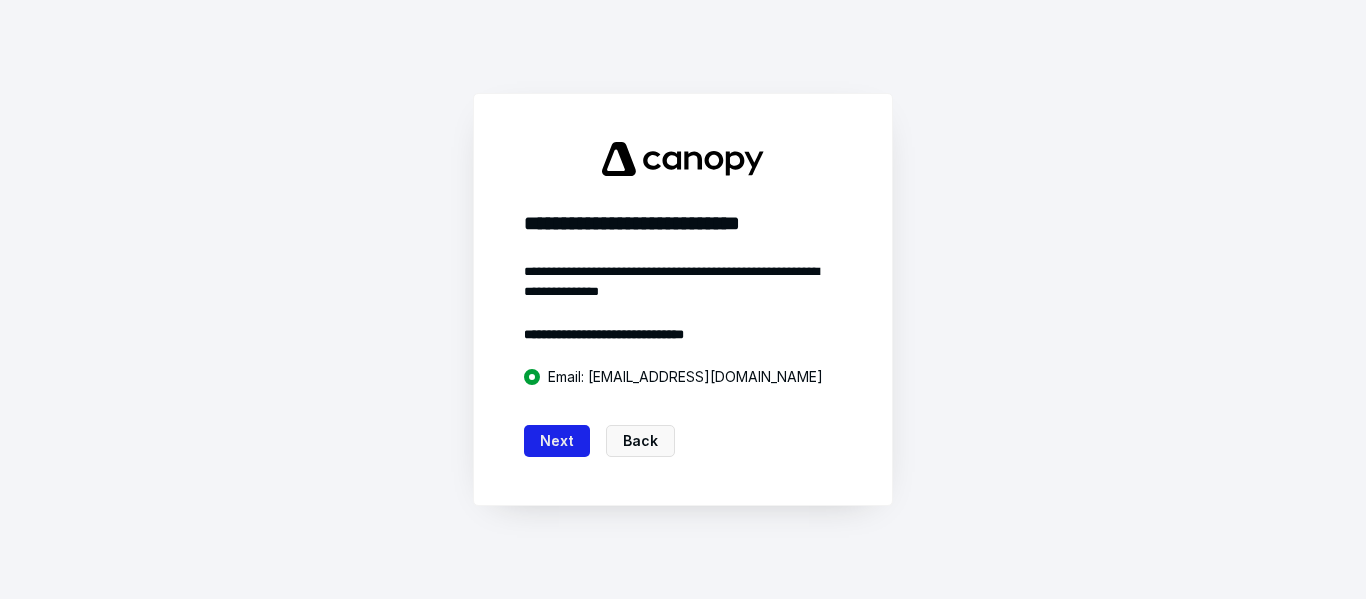 click on "Next" at bounding box center (557, 441) 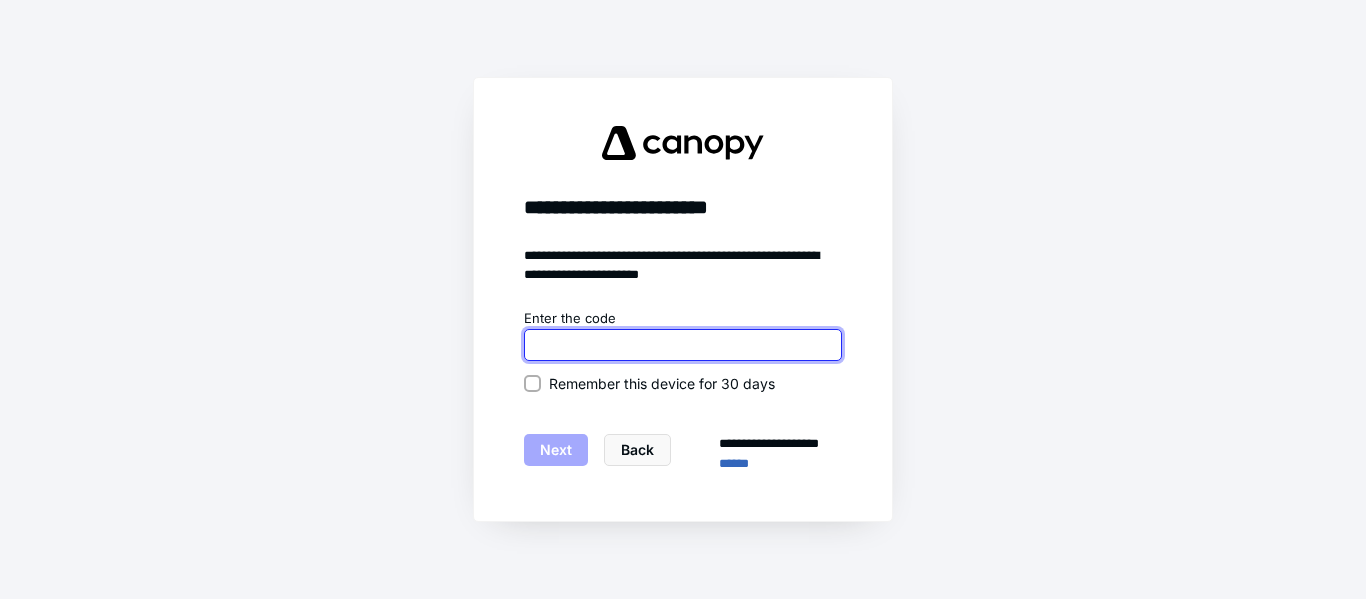 click at bounding box center (683, 345) 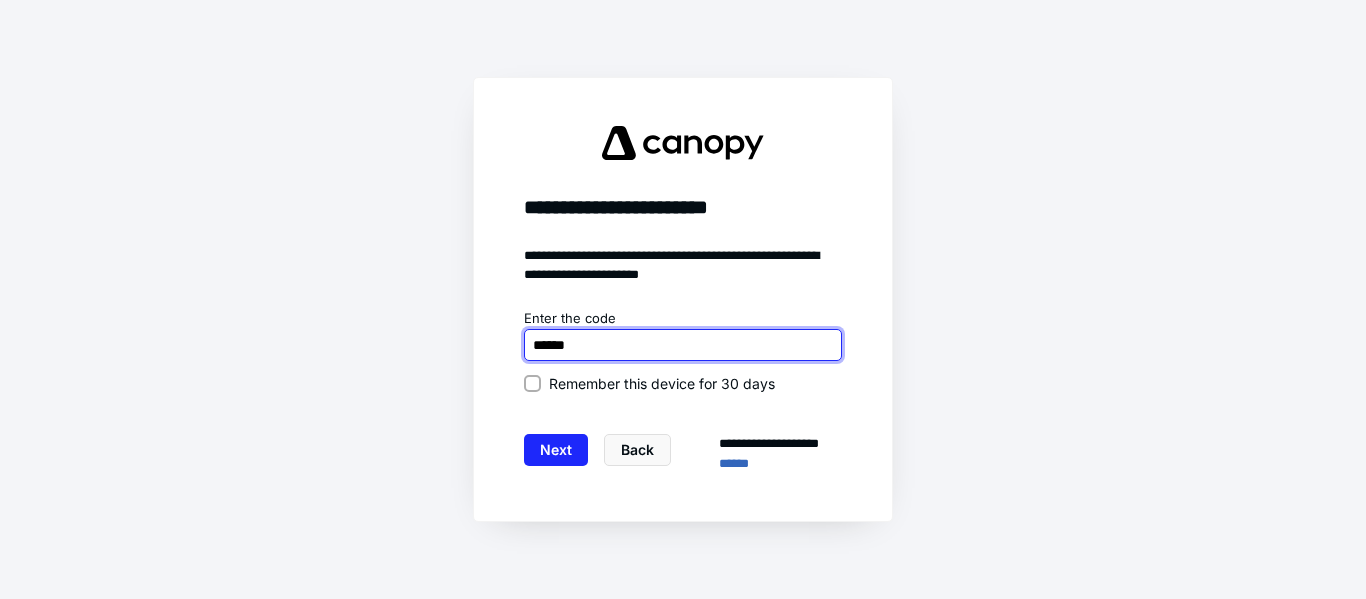 type on "******" 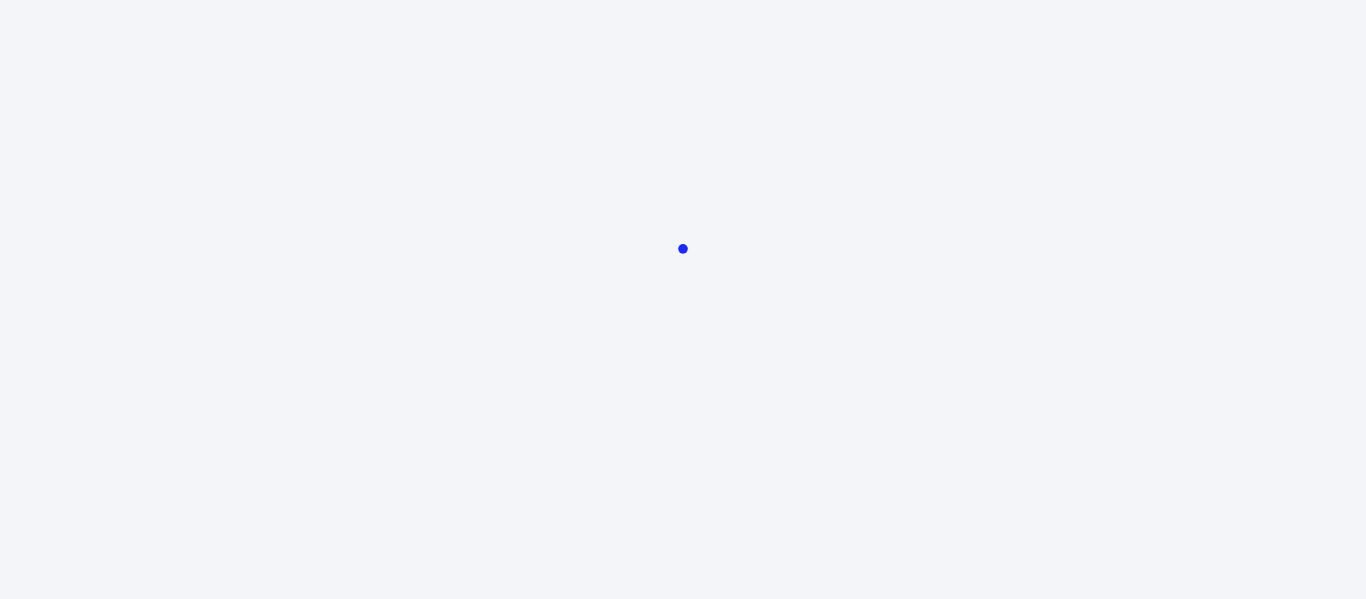 scroll, scrollTop: 0, scrollLeft: 0, axis: both 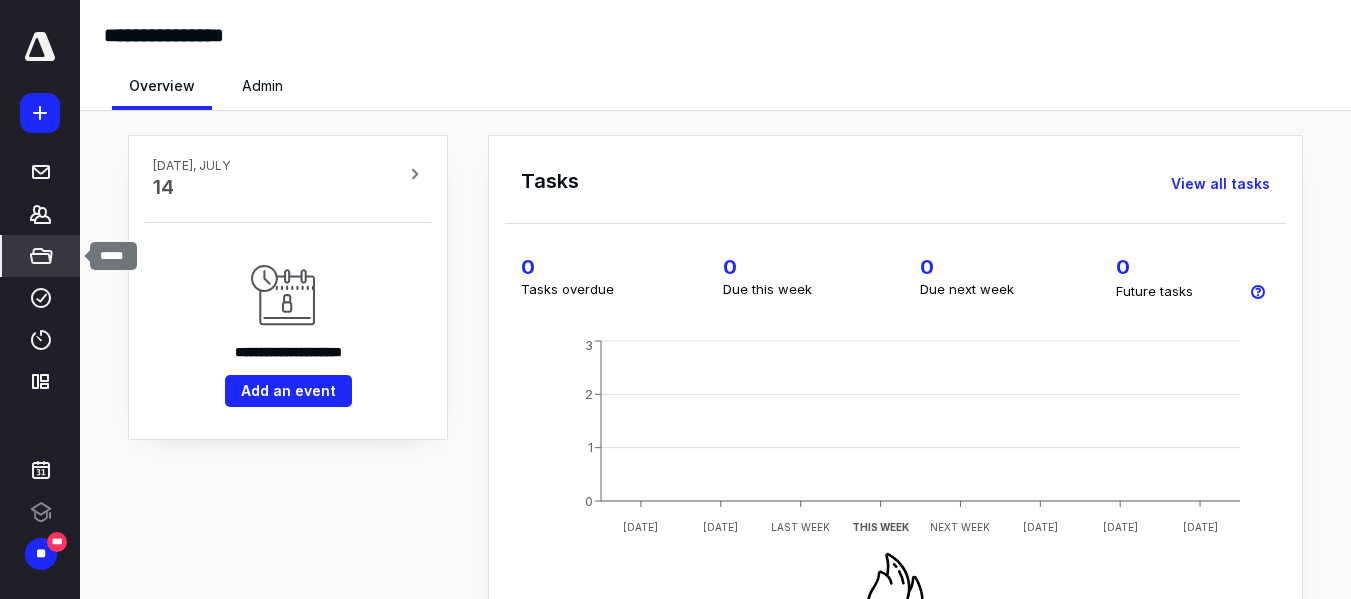 click 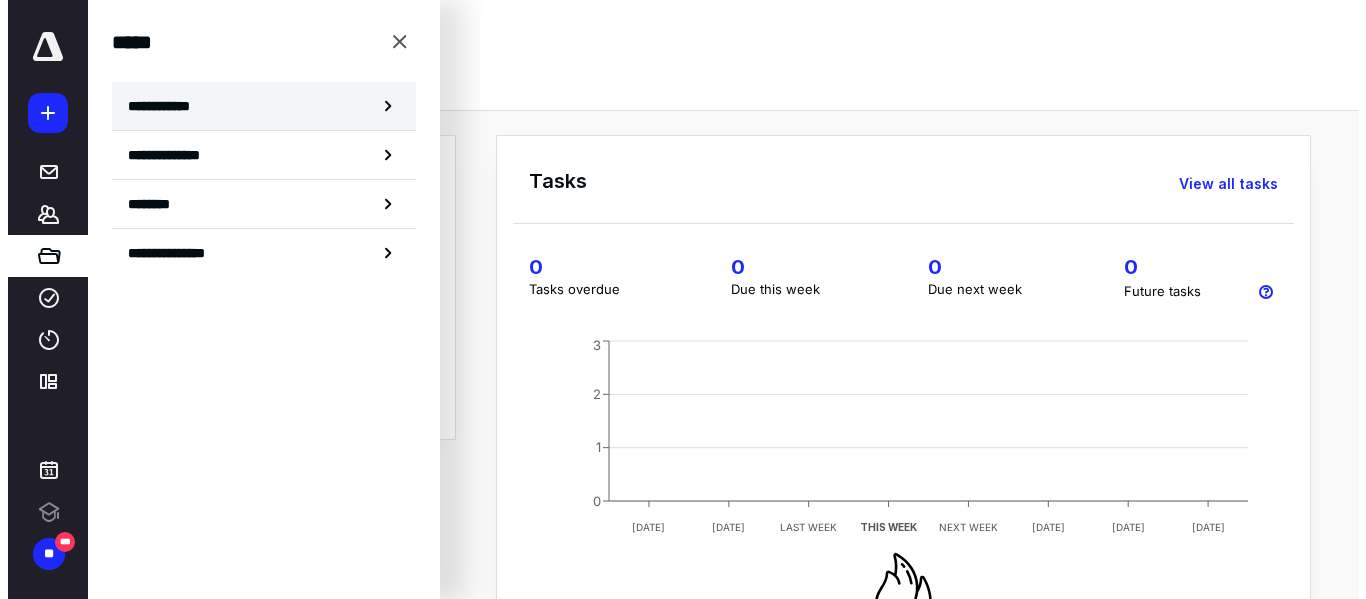 scroll, scrollTop: 0, scrollLeft: 0, axis: both 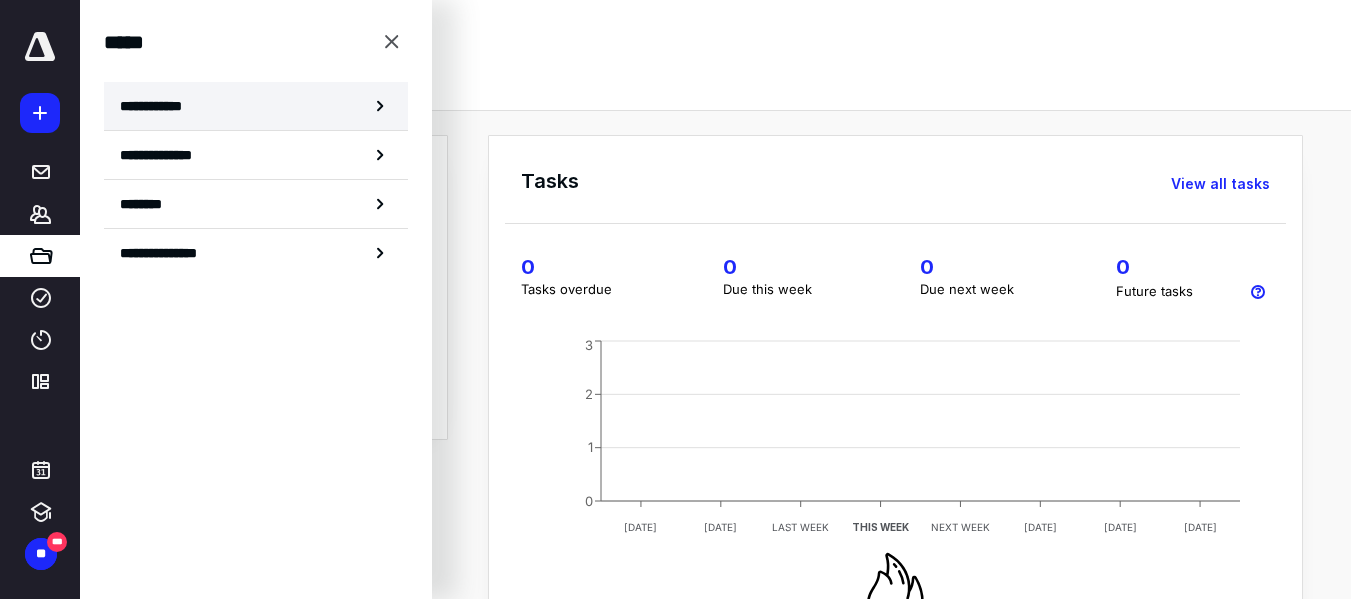 click on "**********" at bounding box center [157, 106] 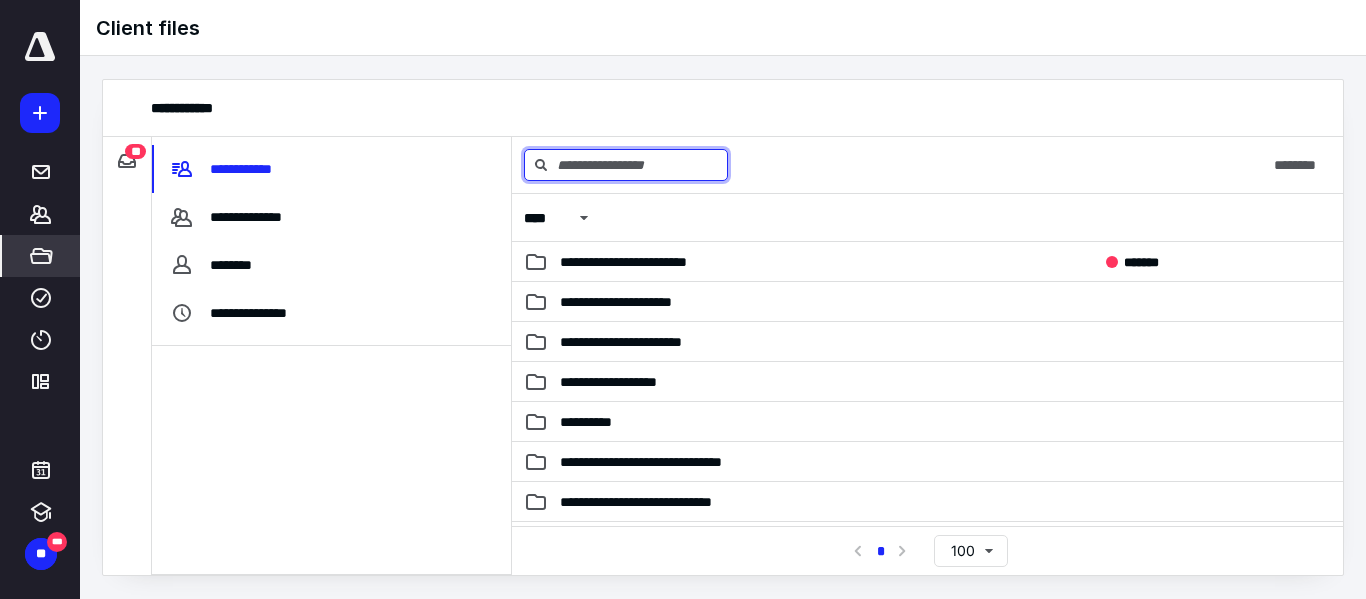 click at bounding box center [626, 165] 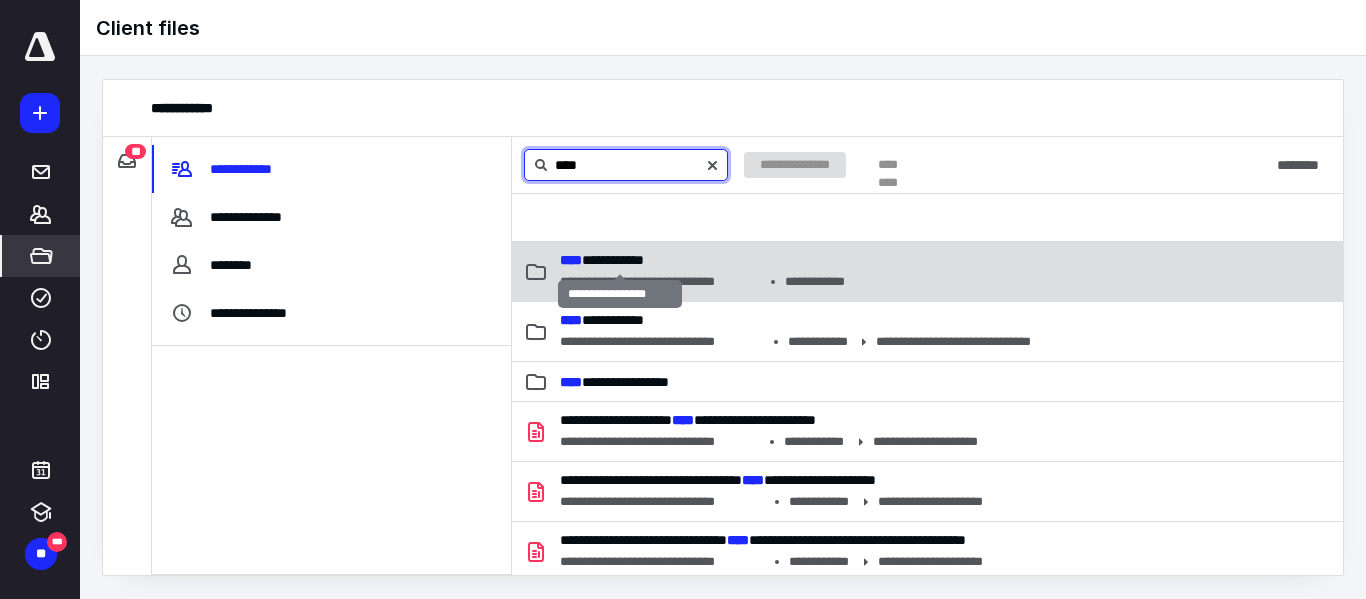 type on "****" 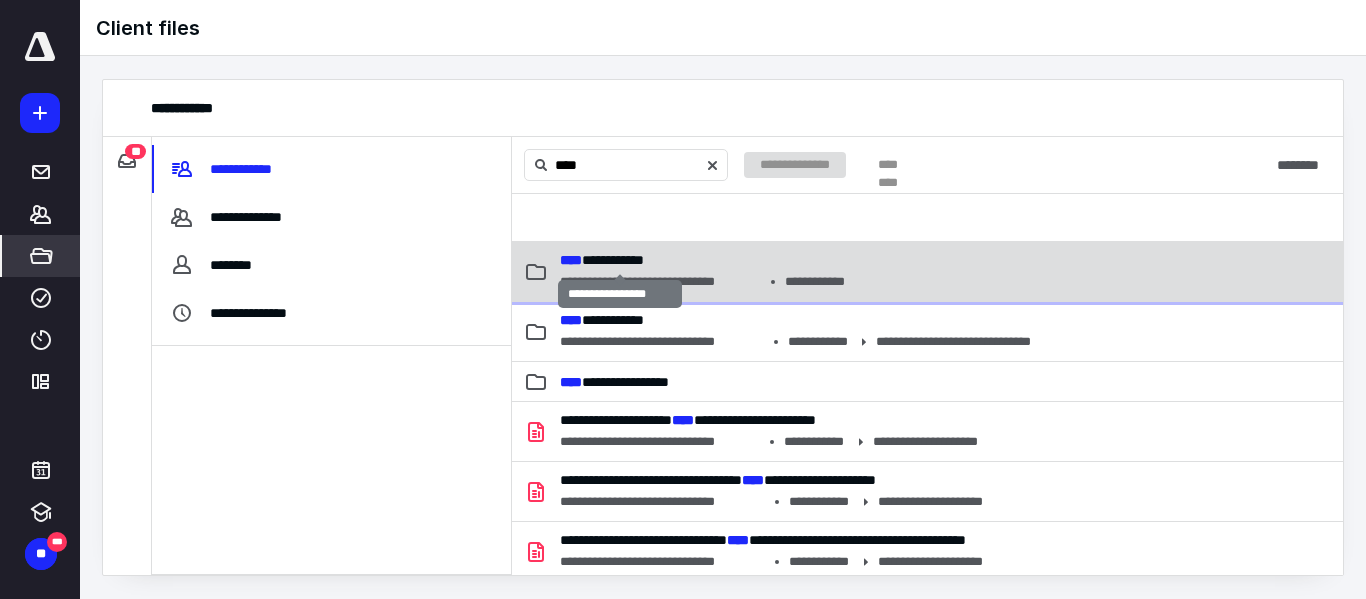 click on "**********" at bounding box center (602, 260) 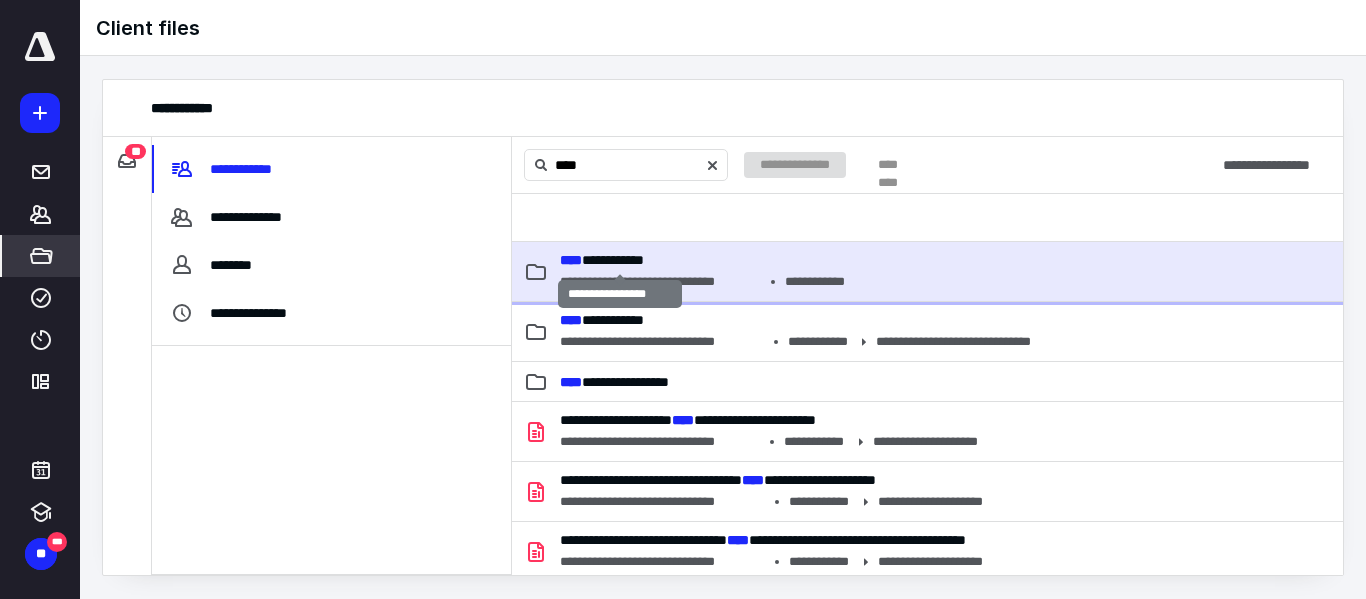 click on "**********" at bounding box center [602, 260] 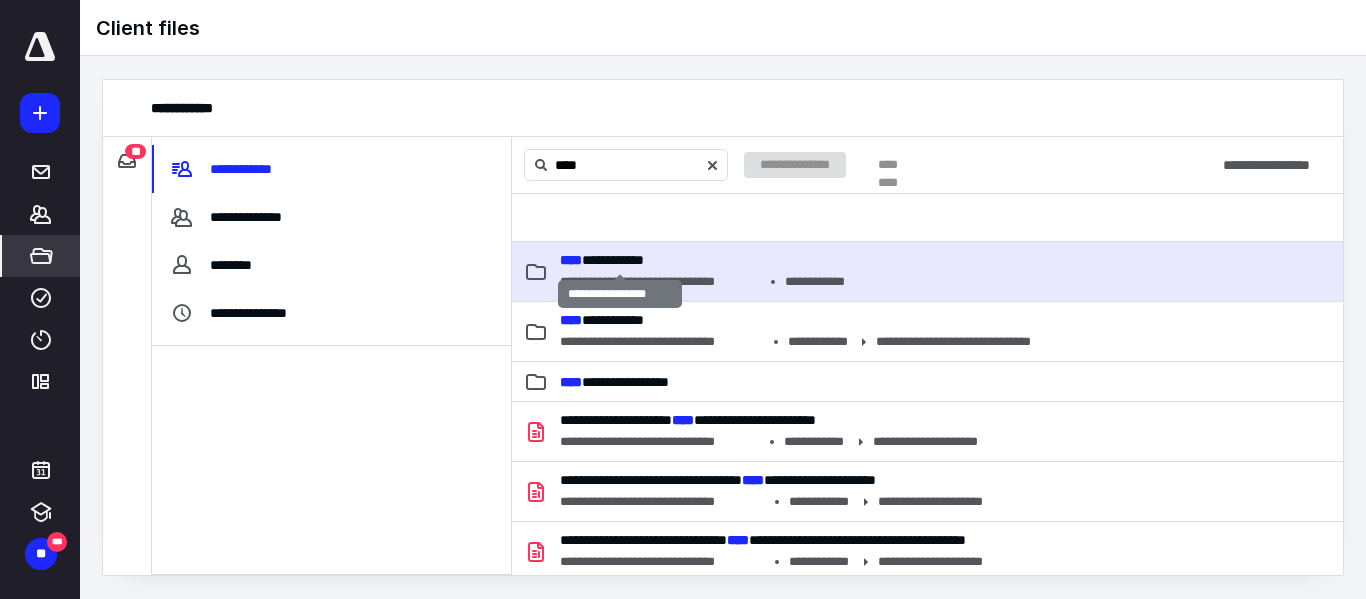 type 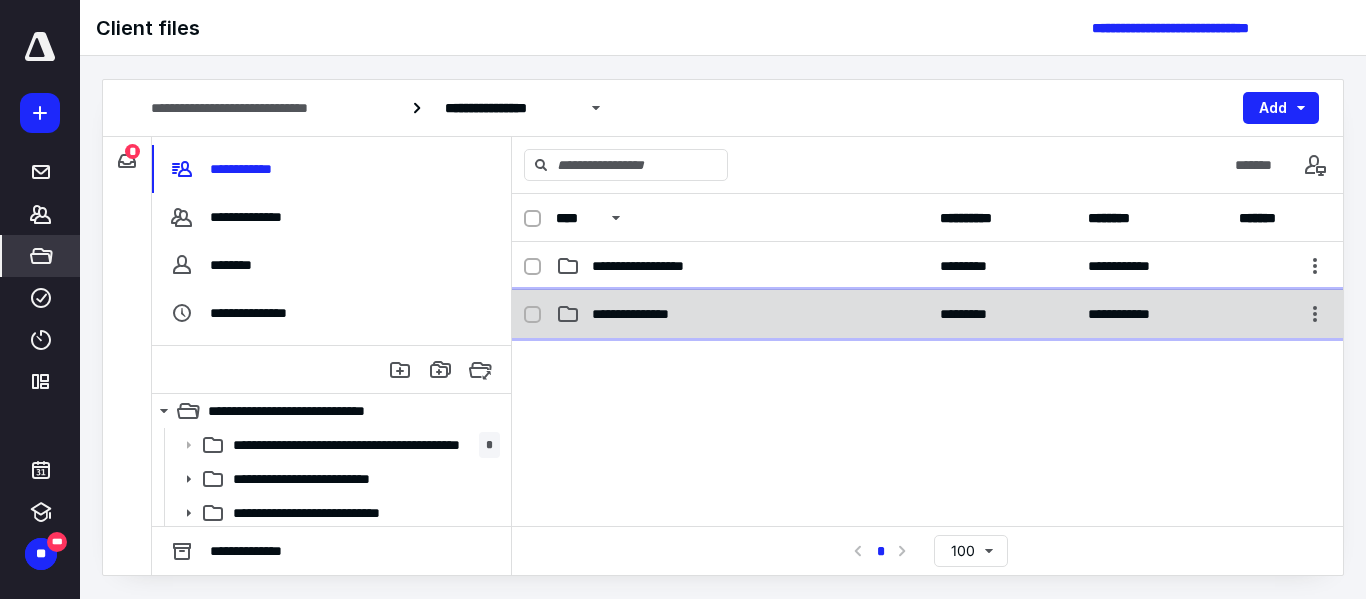 click on "**********" at bounding box center (647, 314) 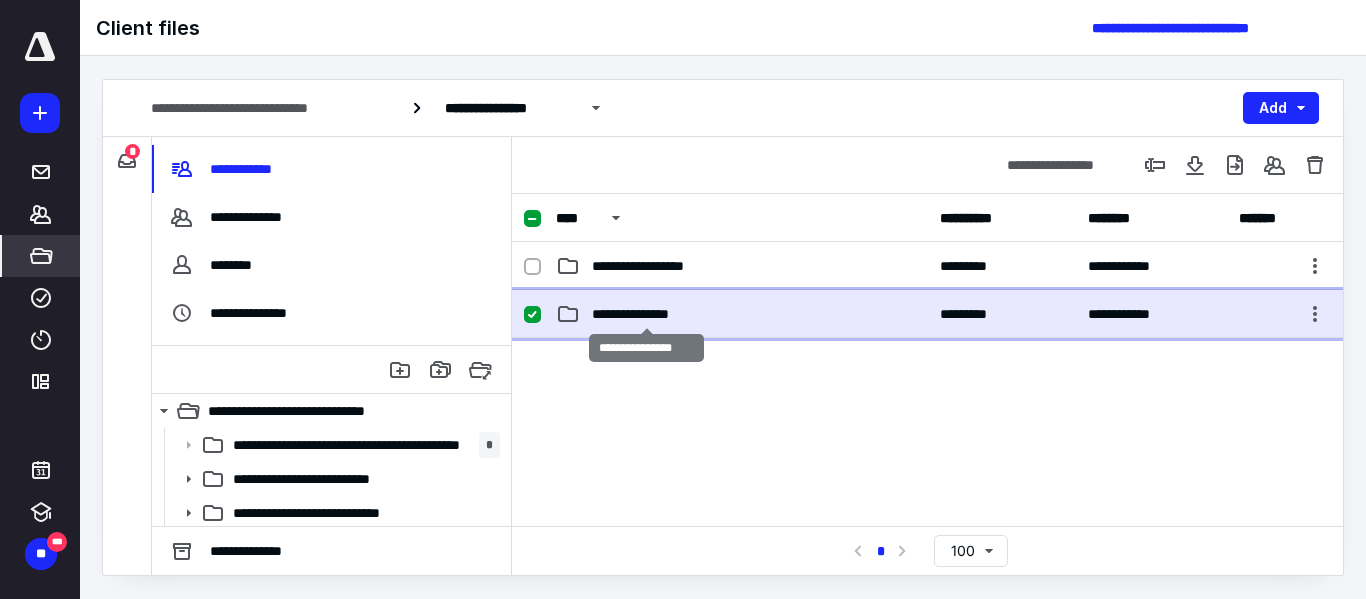 click on "**********" at bounding box center (647, 314) 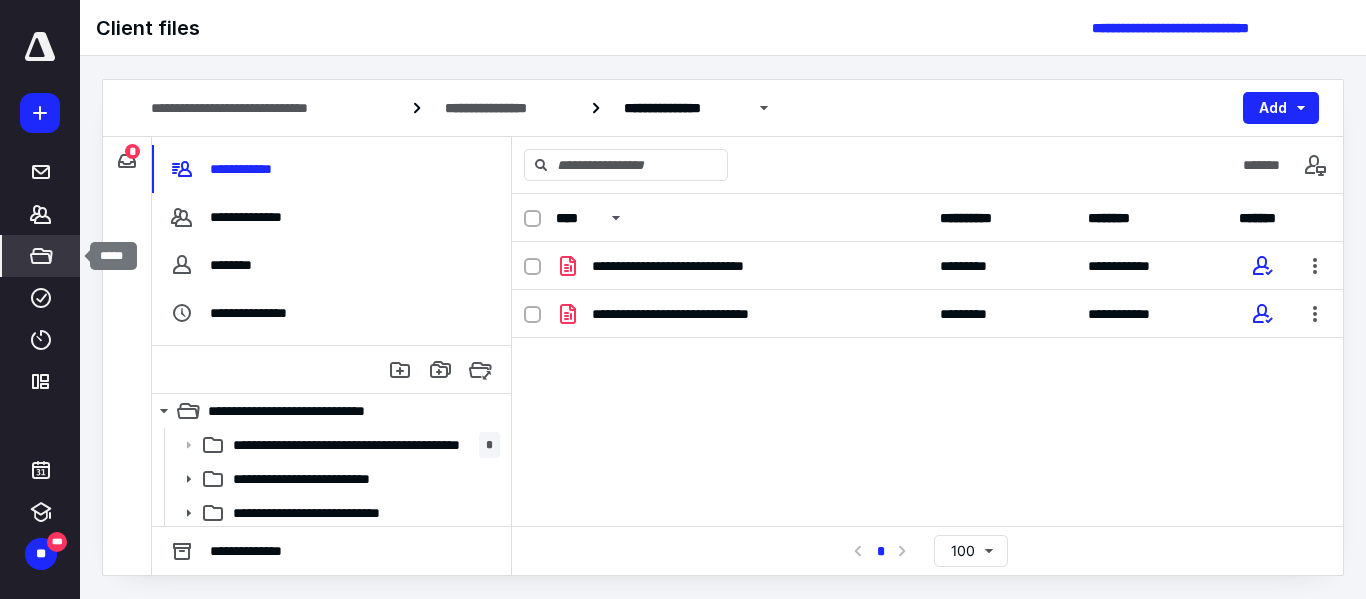 click 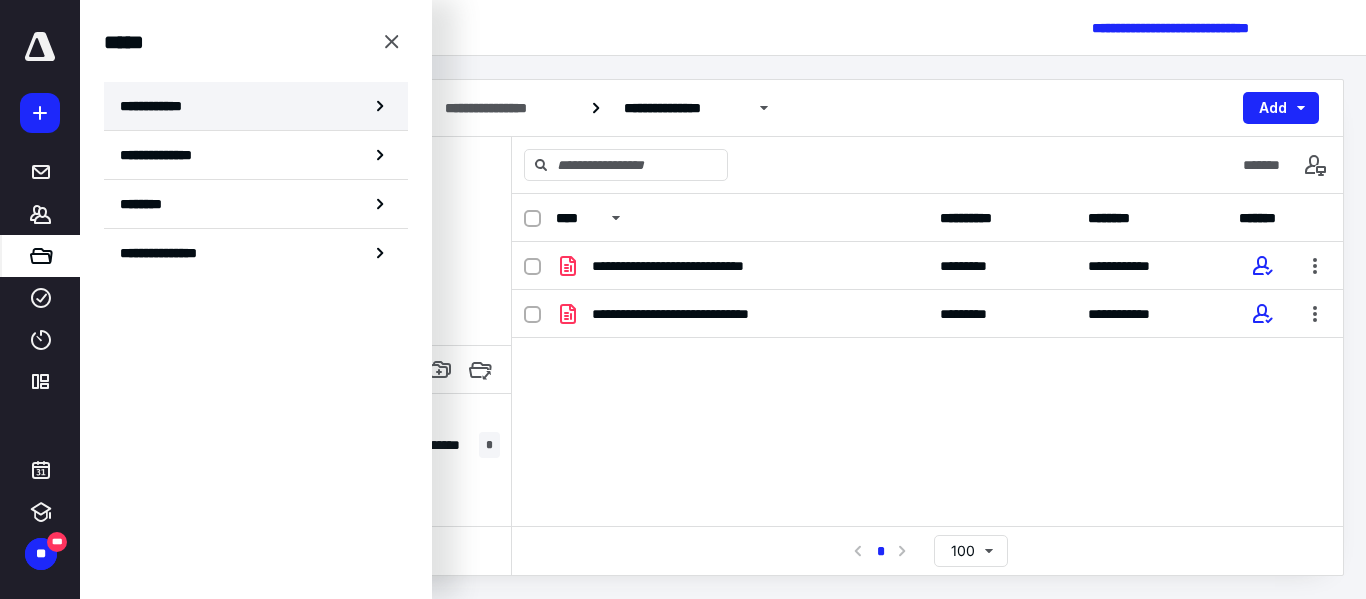 click on "**********" at bounding box center (256, 106) 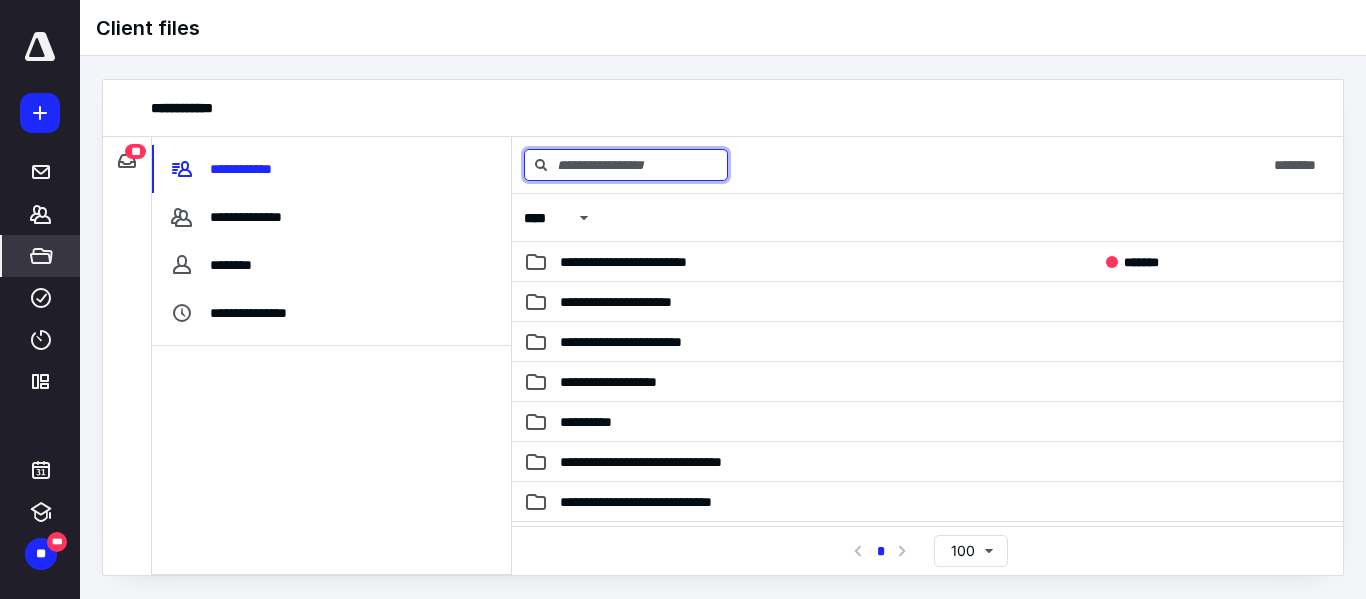 click at bounding box center [626, 165] 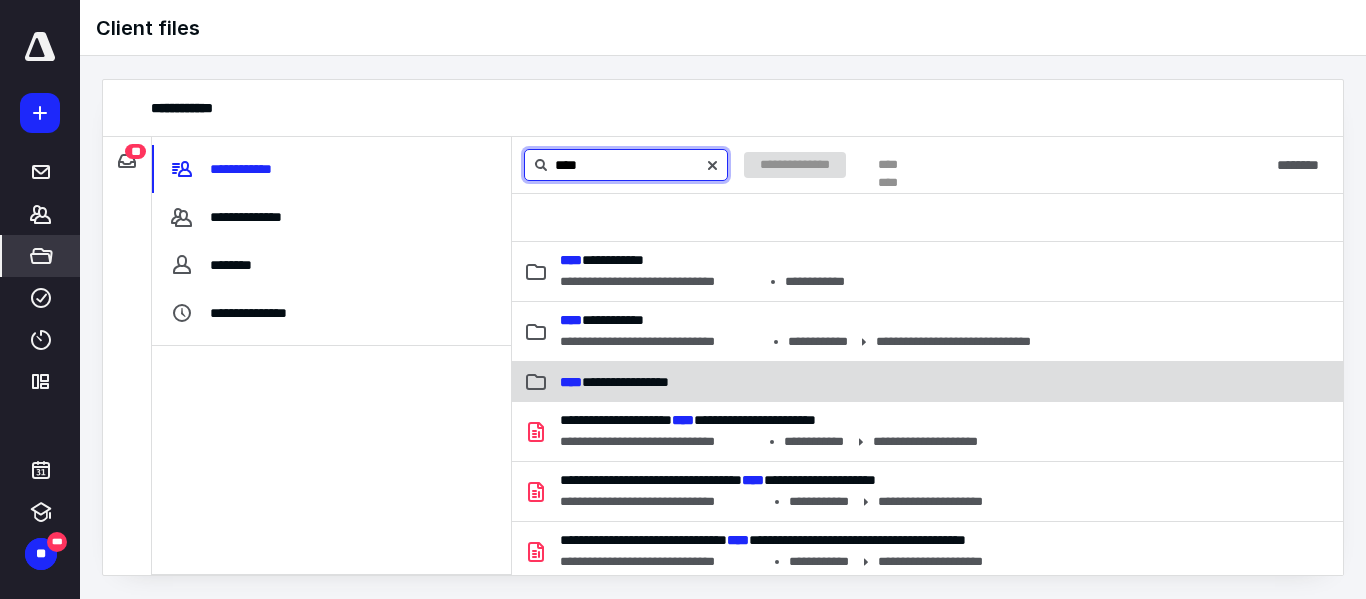 type on "****" 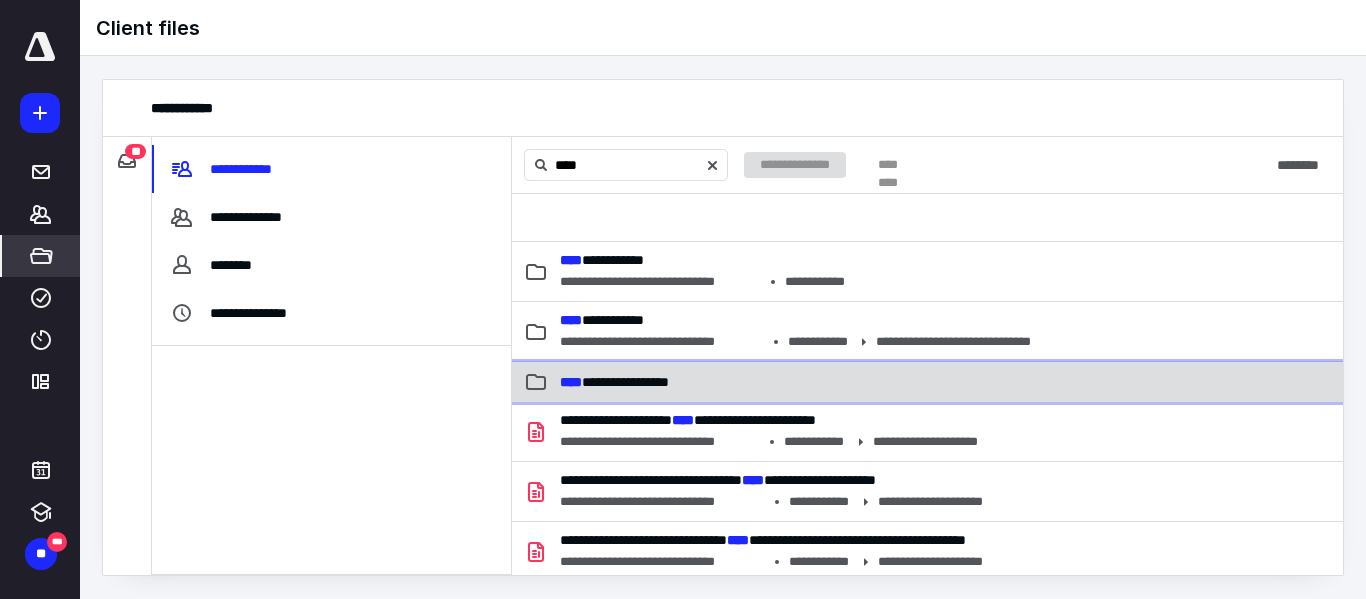 click on "**********" at bounding box center (812, 382) 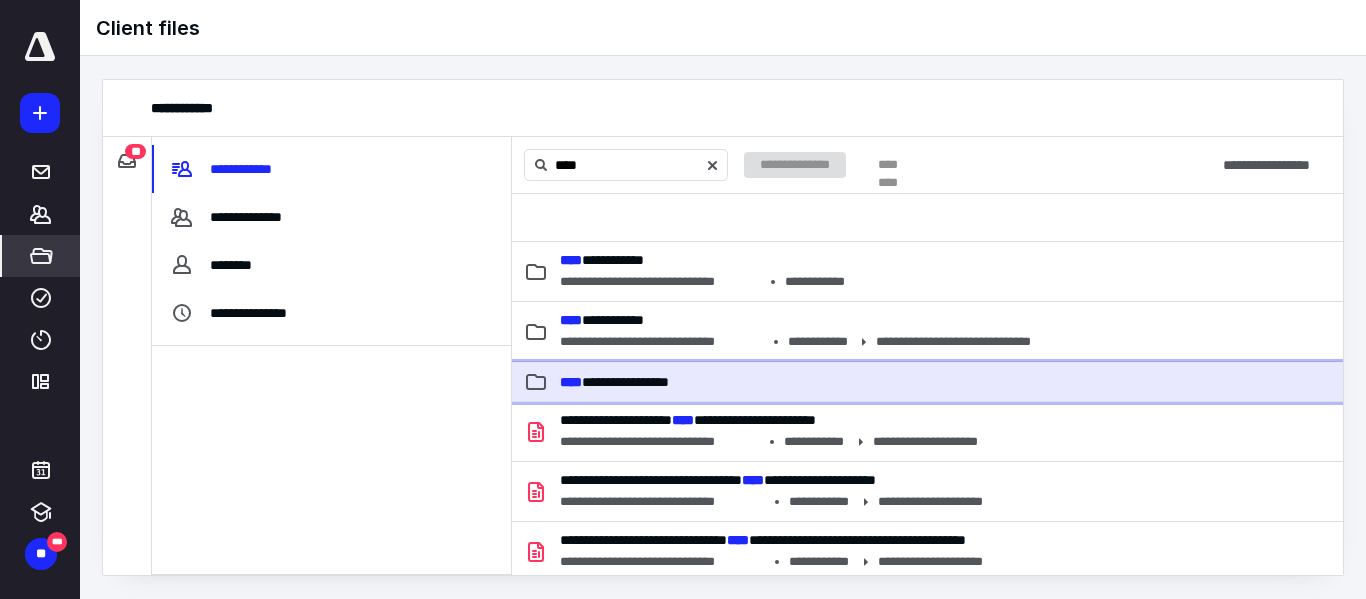 click on "**********" at bounding box center (812, 382) 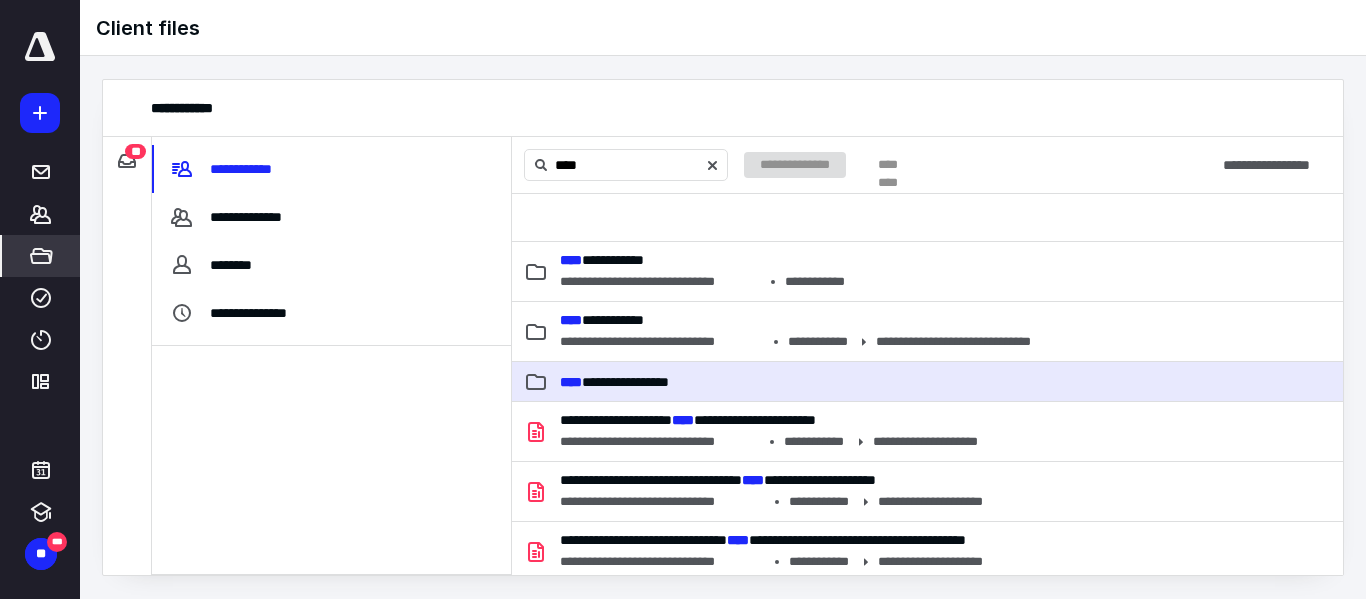 type 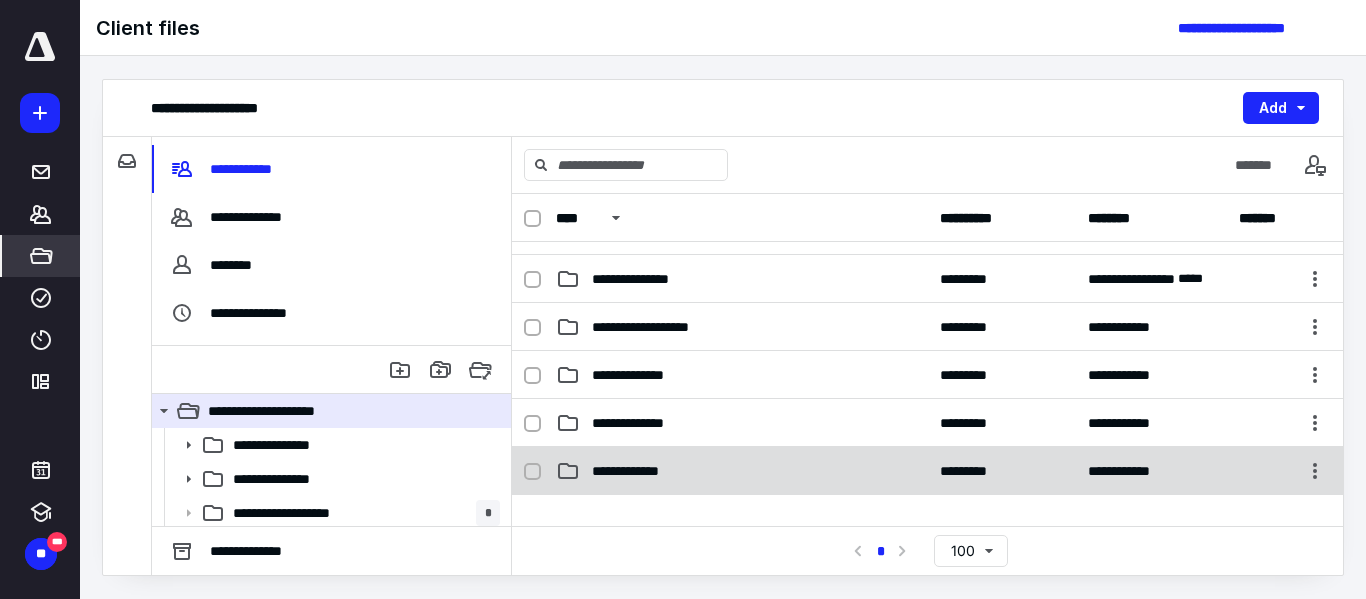 scroll, scrollTop: 0, scrollLeft: 0, axis: both 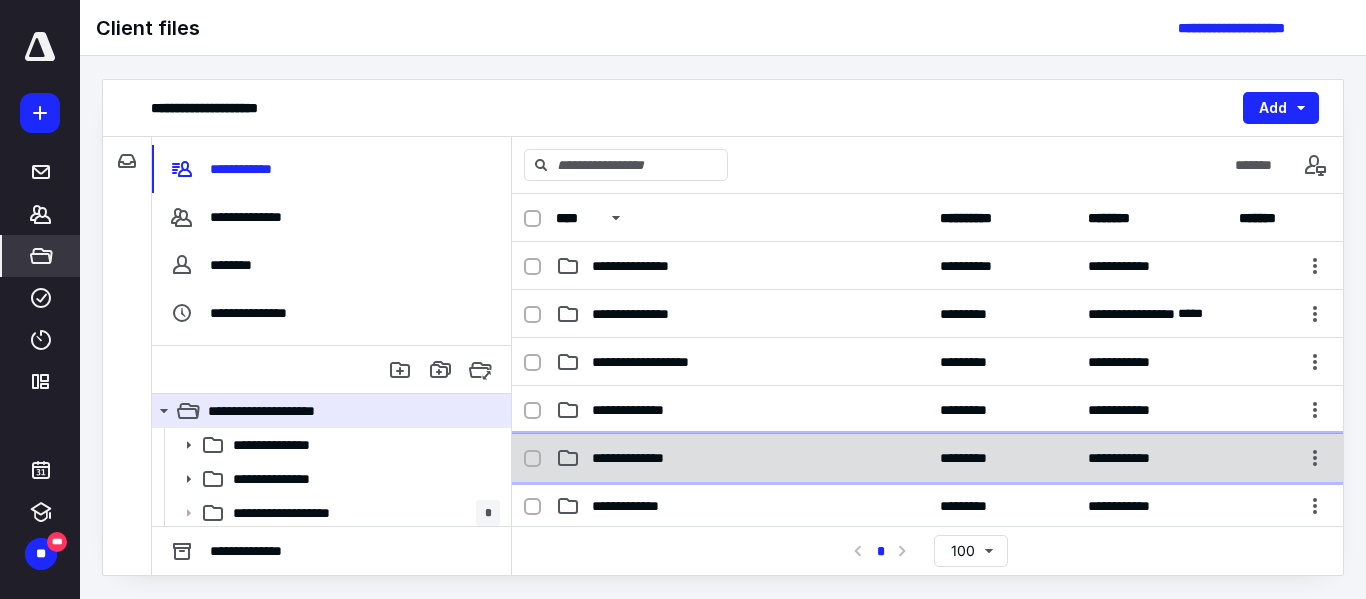 click on "**********" at bounding box center [742, 458] 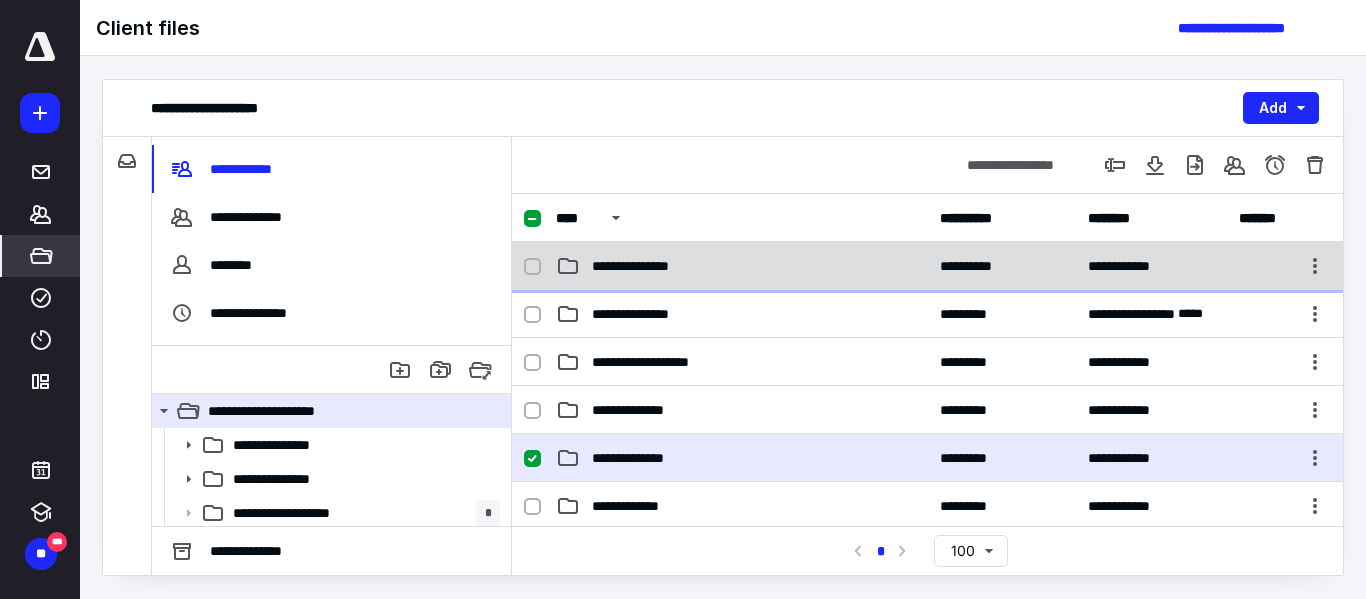 click on "**********" at bounding box center [742, 266] 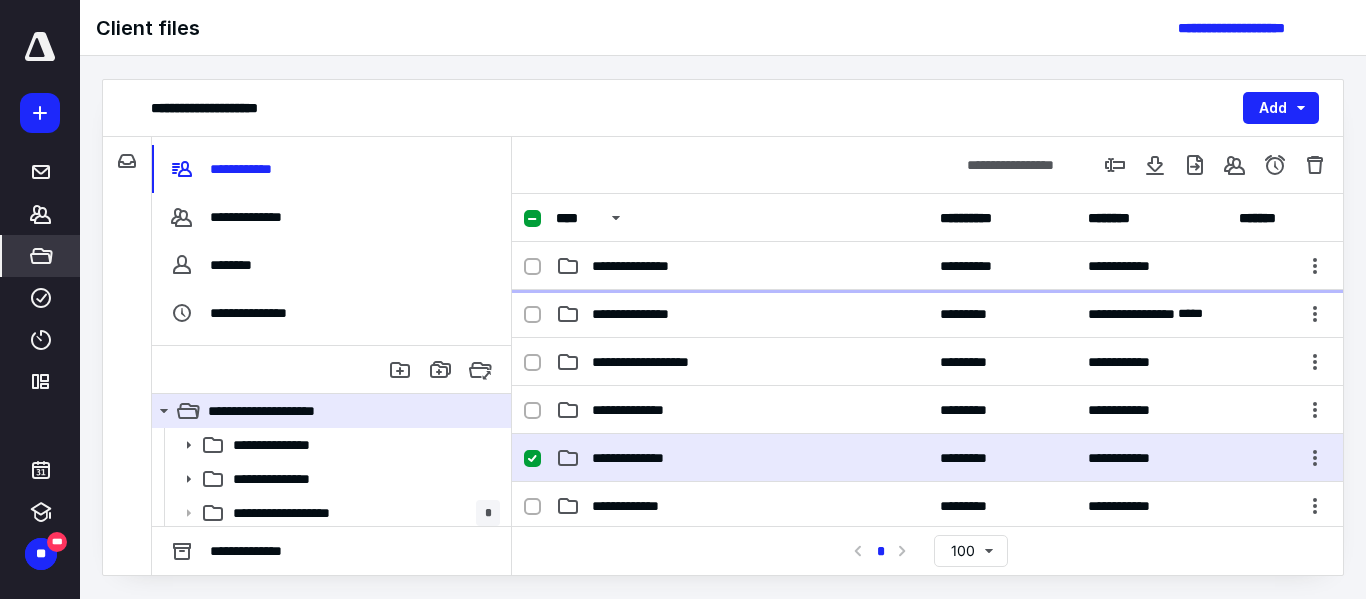 click on "**********" at bounding box center [742, 266] 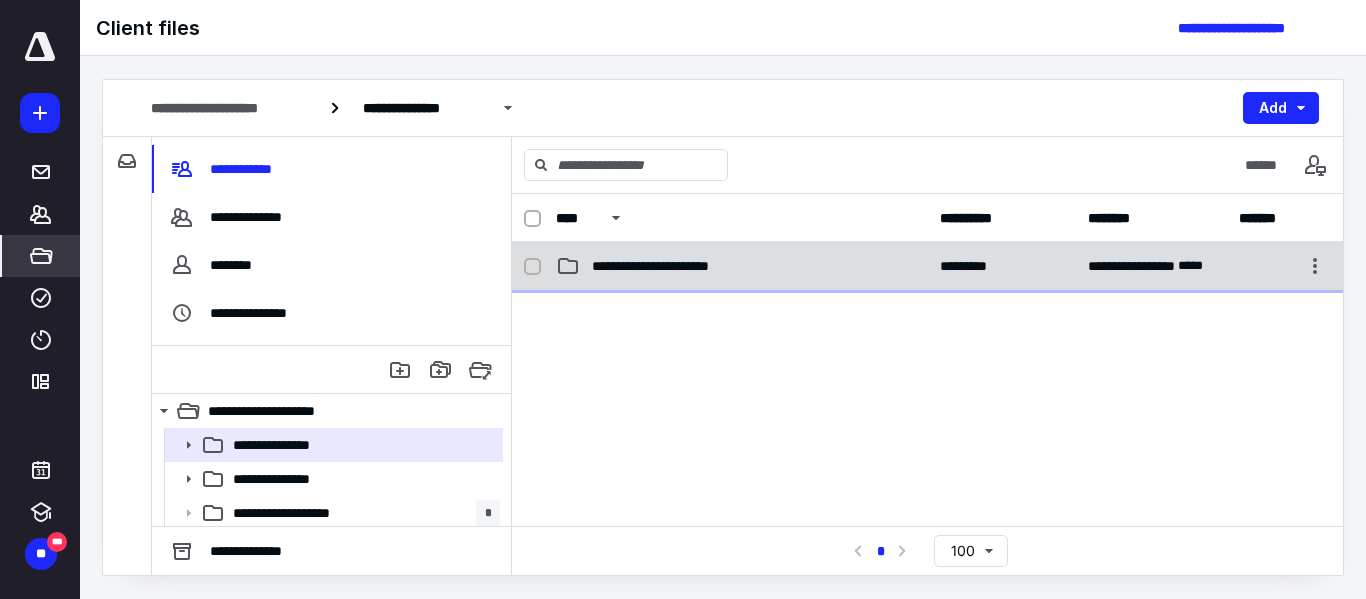 click on "**********" at bounding box center (671, 266) 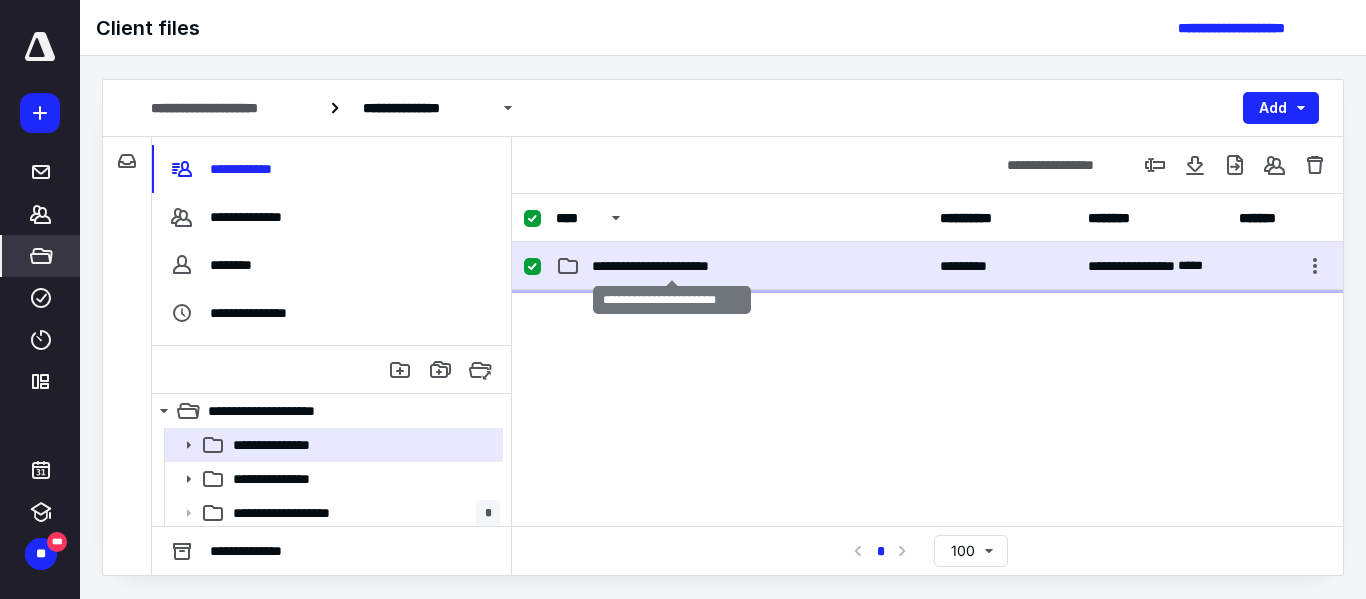 click on "**********" at bounding box center [671, 266] 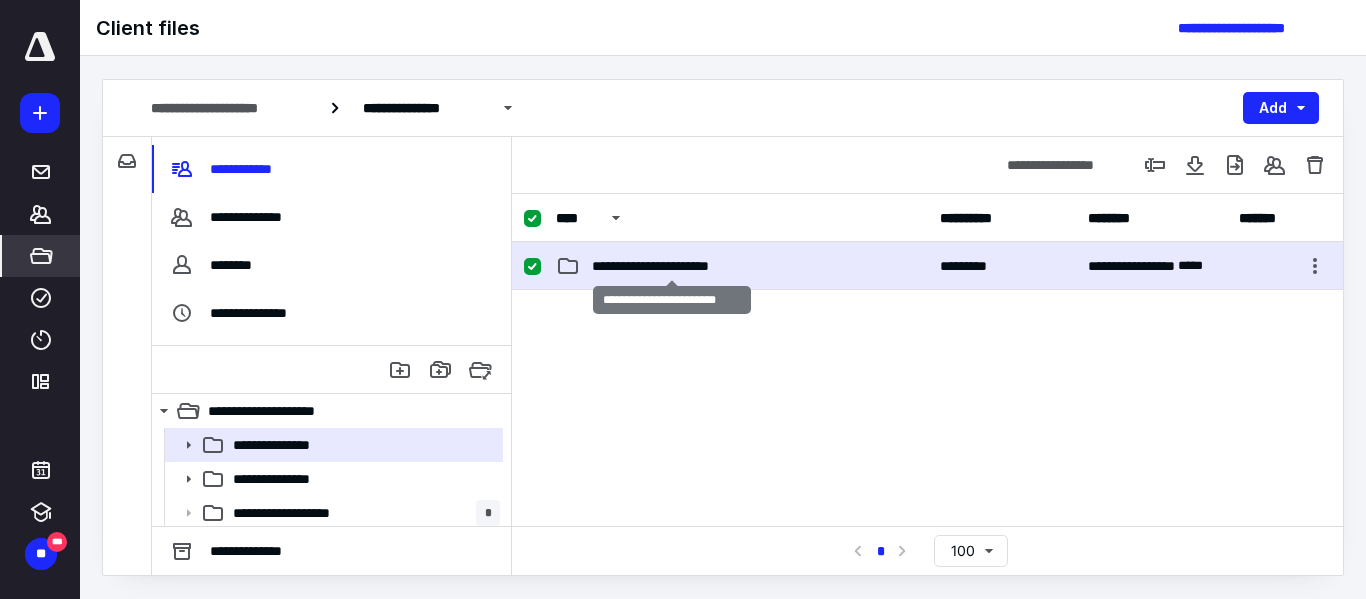 checkbox on "false" 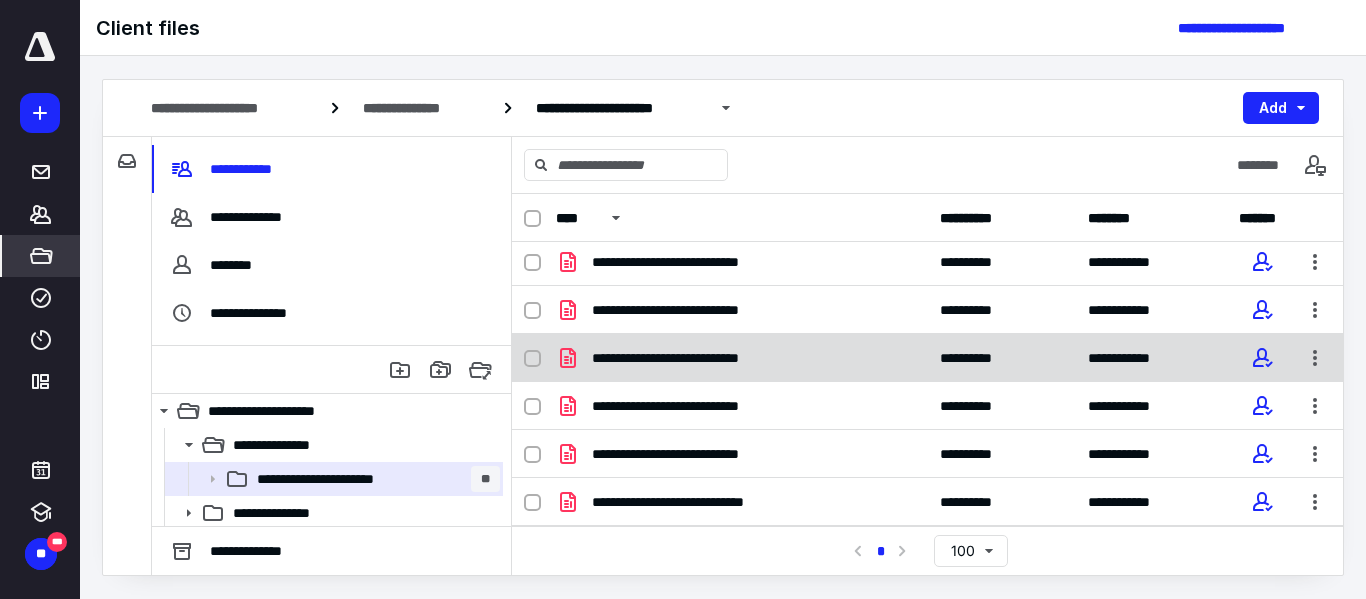 scroll, scrollTop: 0, scrollLeft: 0, axis: both 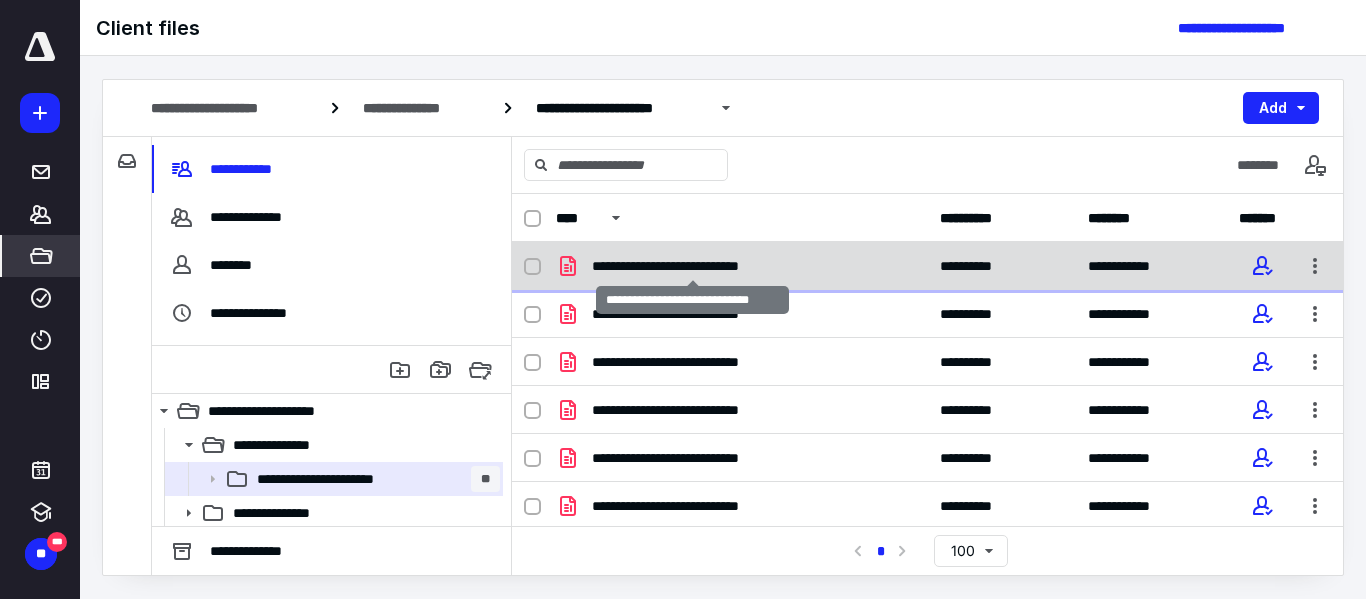 click on "**********" at bounding box center [692, 266] 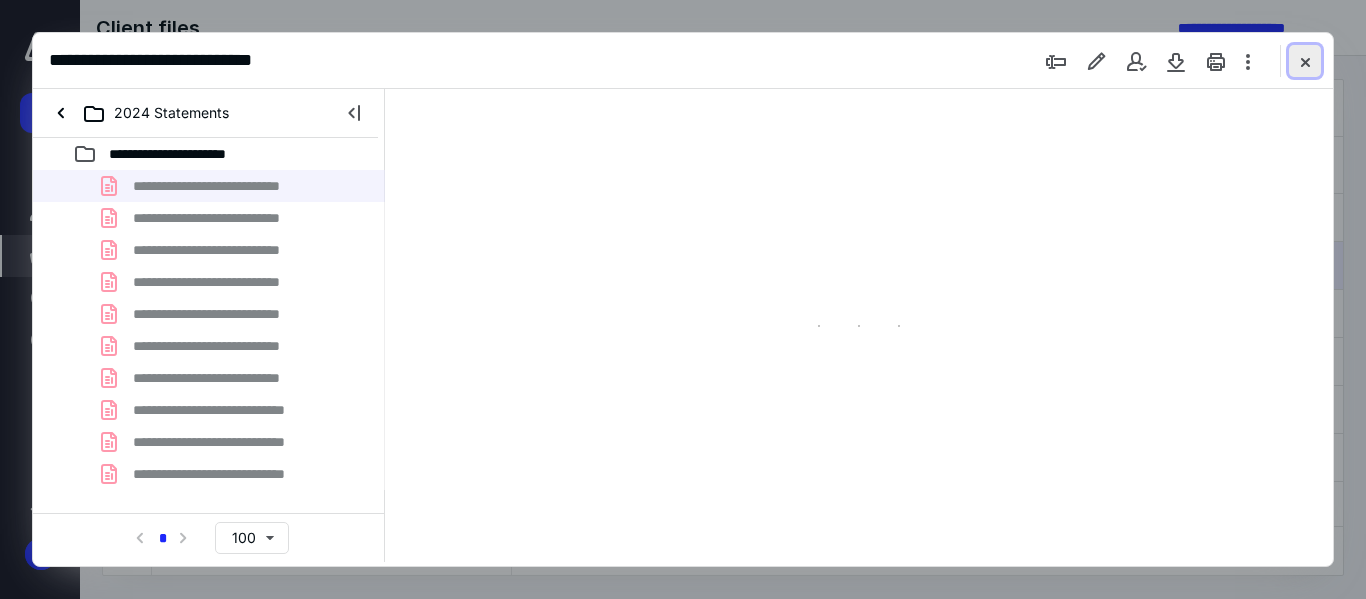 click at bounding box center (1305, 61) 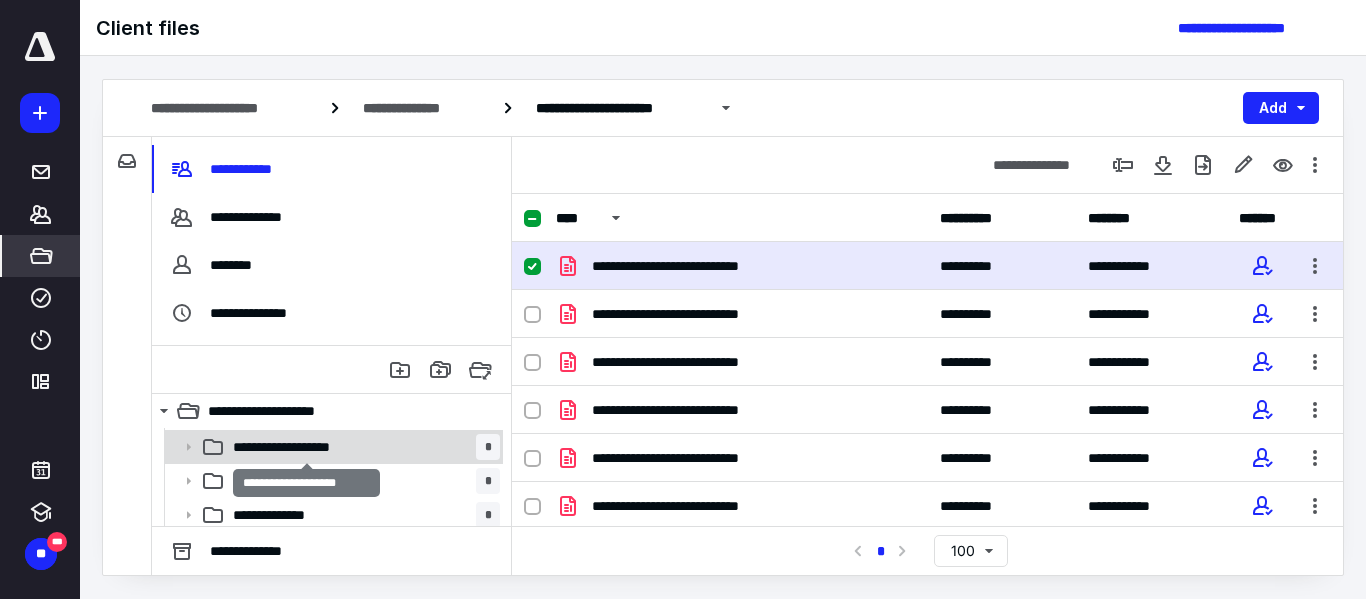 scroll, scrollTop: 0, scrollLeft: 0, axis: both 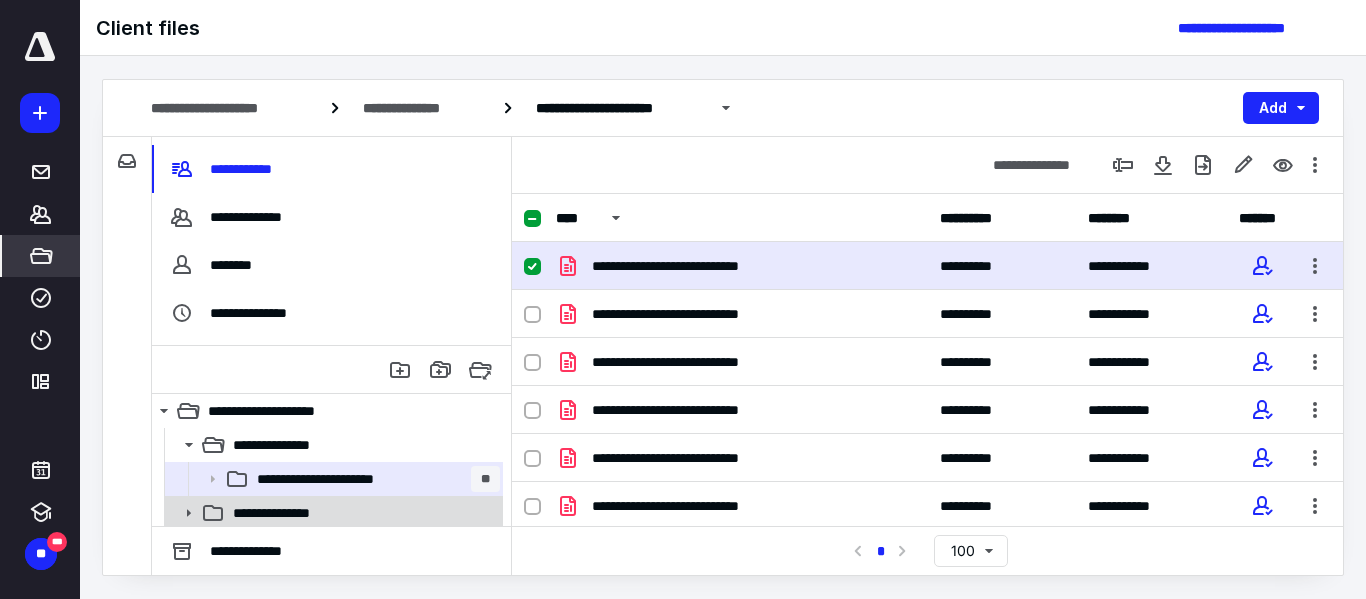 click on "**********" at bounding box center (289, 513) 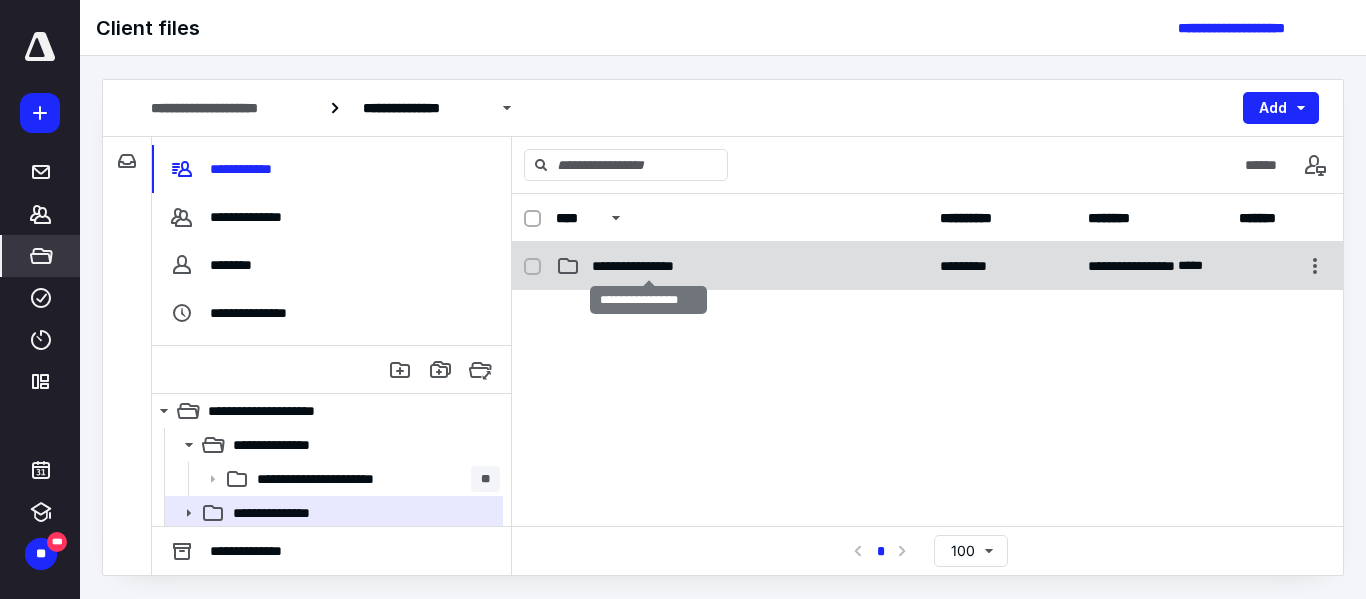 click on "**********" at bounding box center [648, 266] 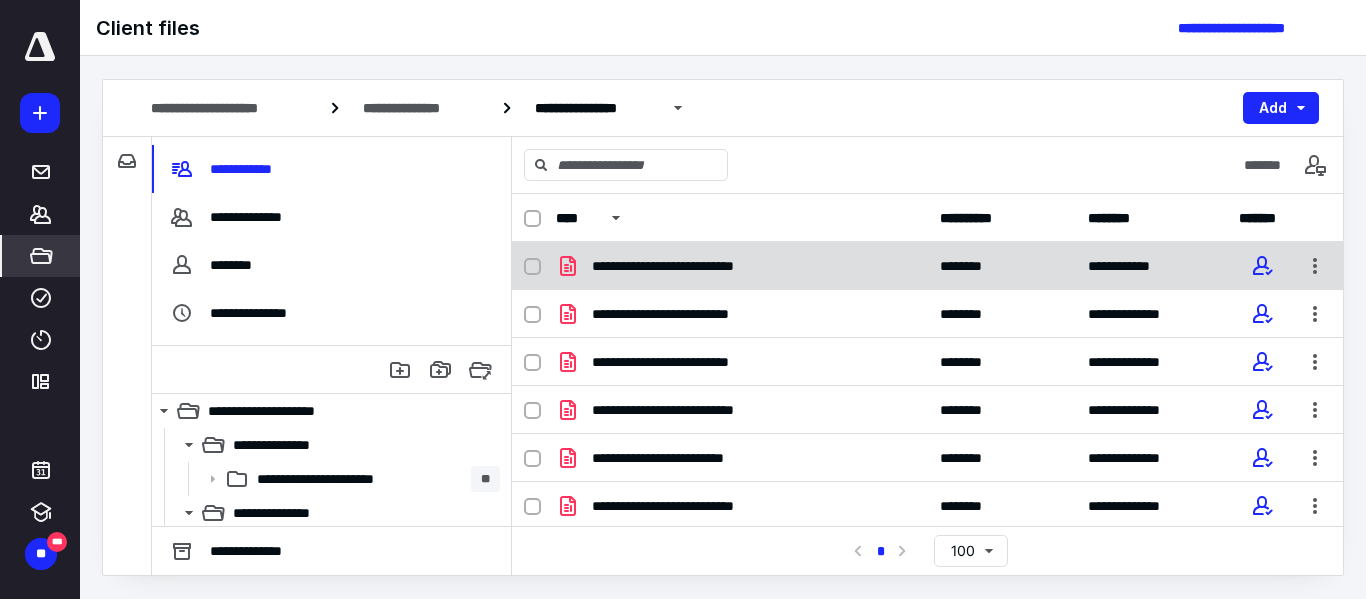 click on "**********" at bounding box center (688, 266) 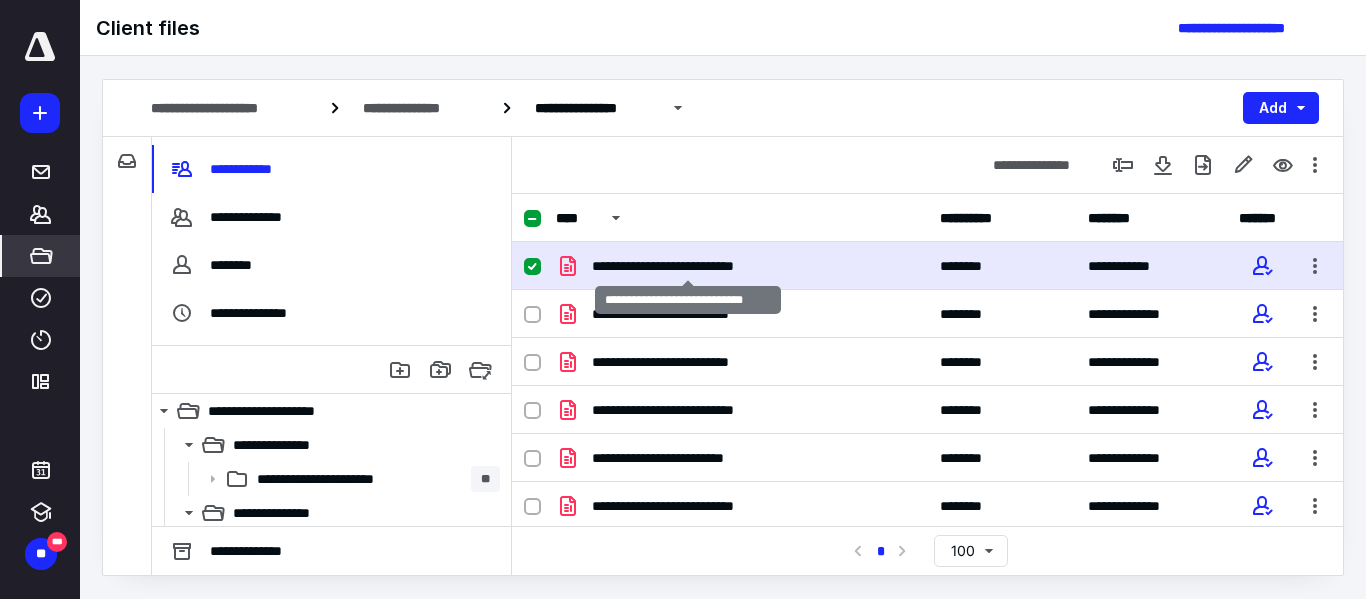 click on "**********" at bounding box center [688, 266] 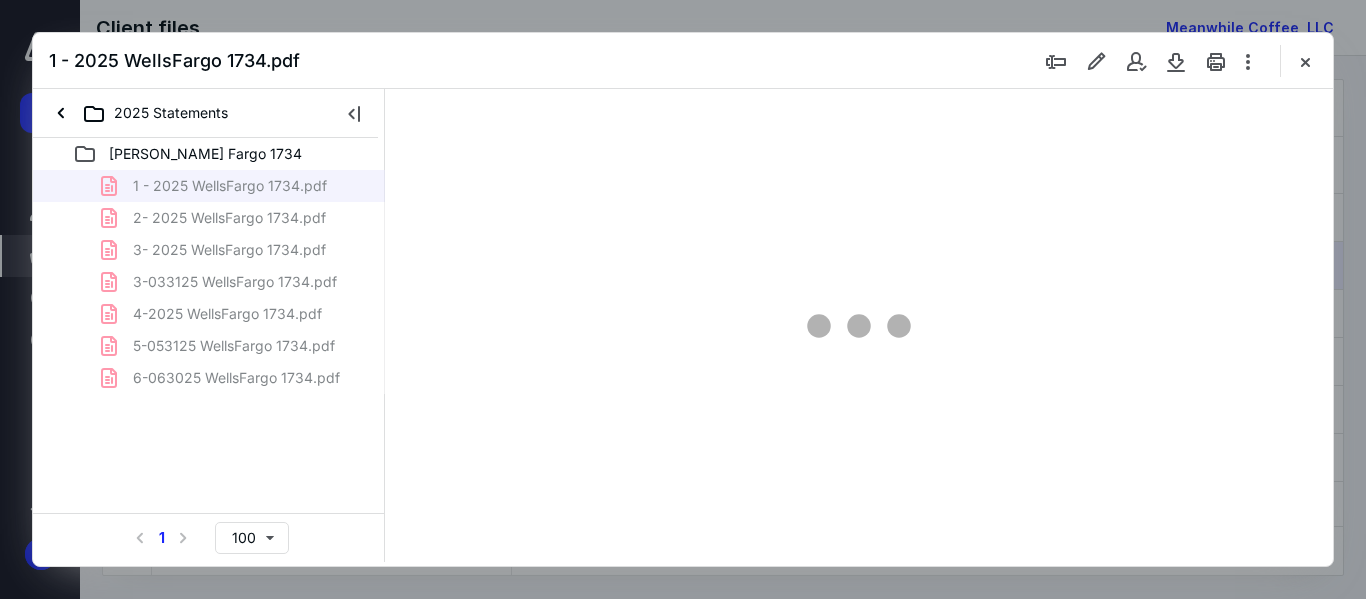 scroll, scrollTop: 0, scrollLeft: 0, axis: both 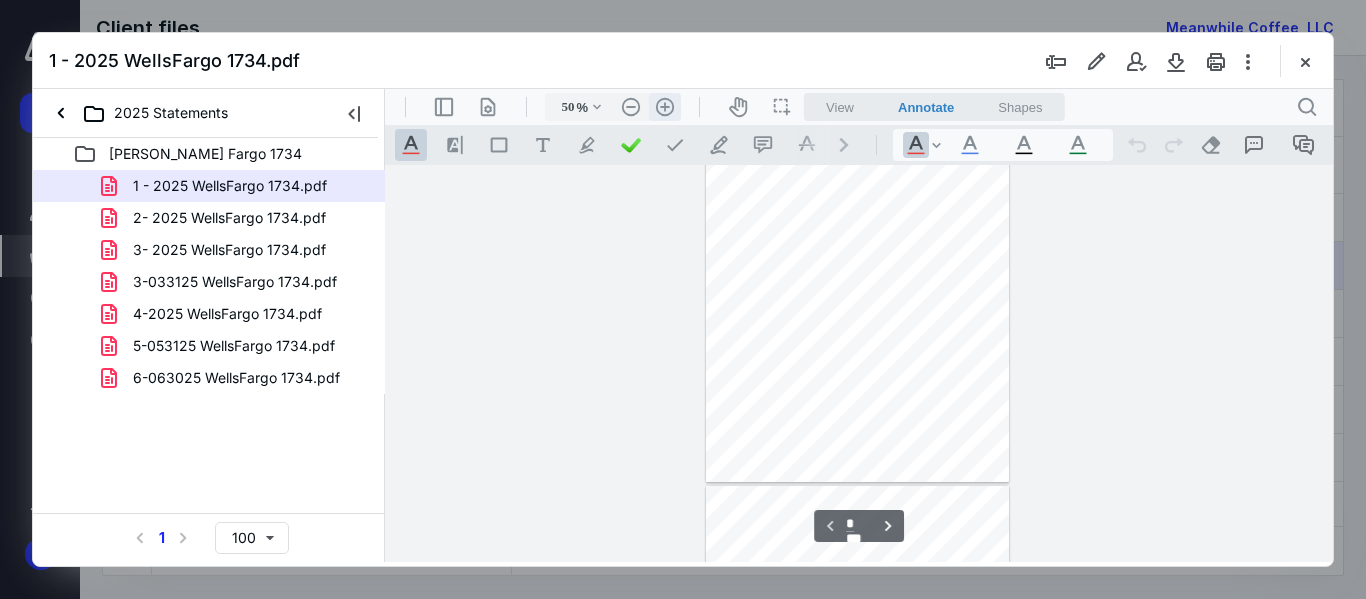 click on ".cls-1{fill:#abb0c4;} icon - header - zoom - in - line" at bounding box center (665, 107) 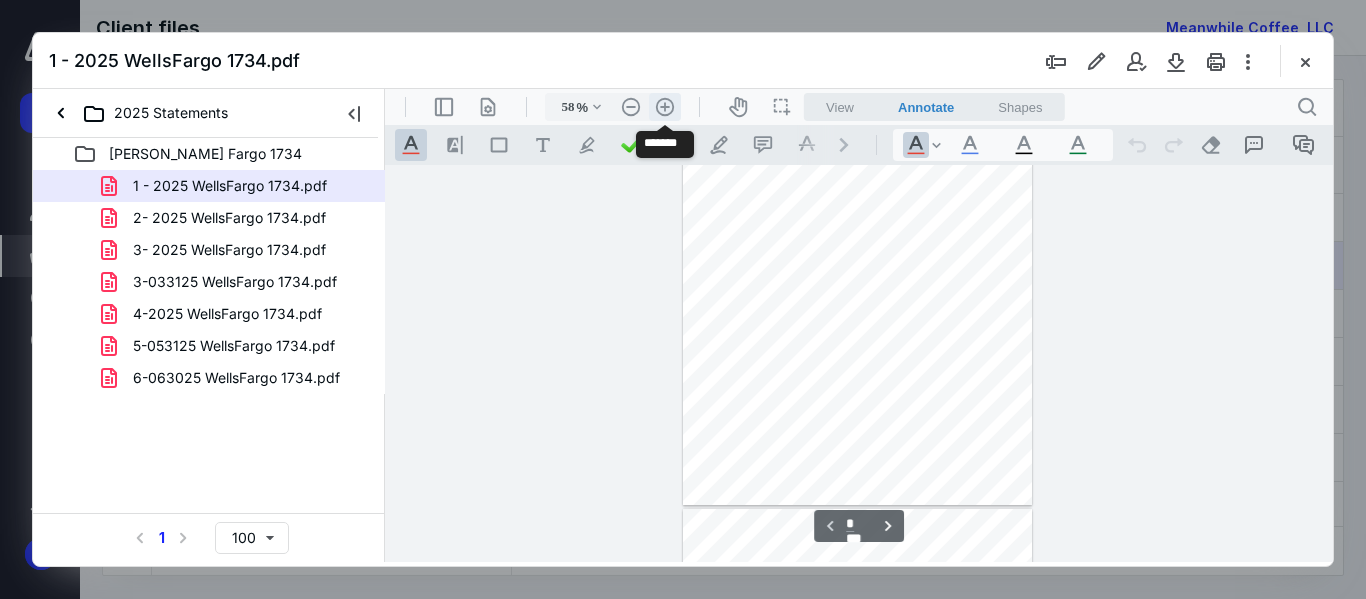 click on ".cls-1{fill:#abb0c4;} icon - header - zoom - in - line" at bounding box center (665, 107) 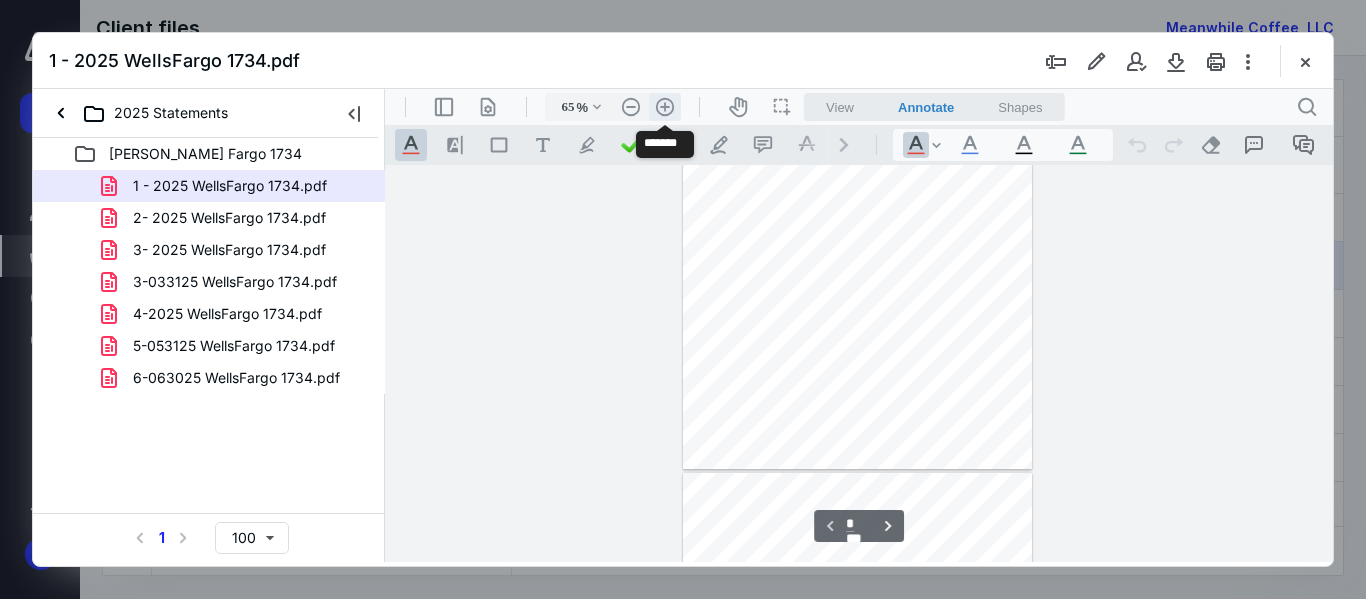 click on ".cls-1{fill:#abb0c4;} icon - header - zoom - in - line" at bounding box center [665, 107] 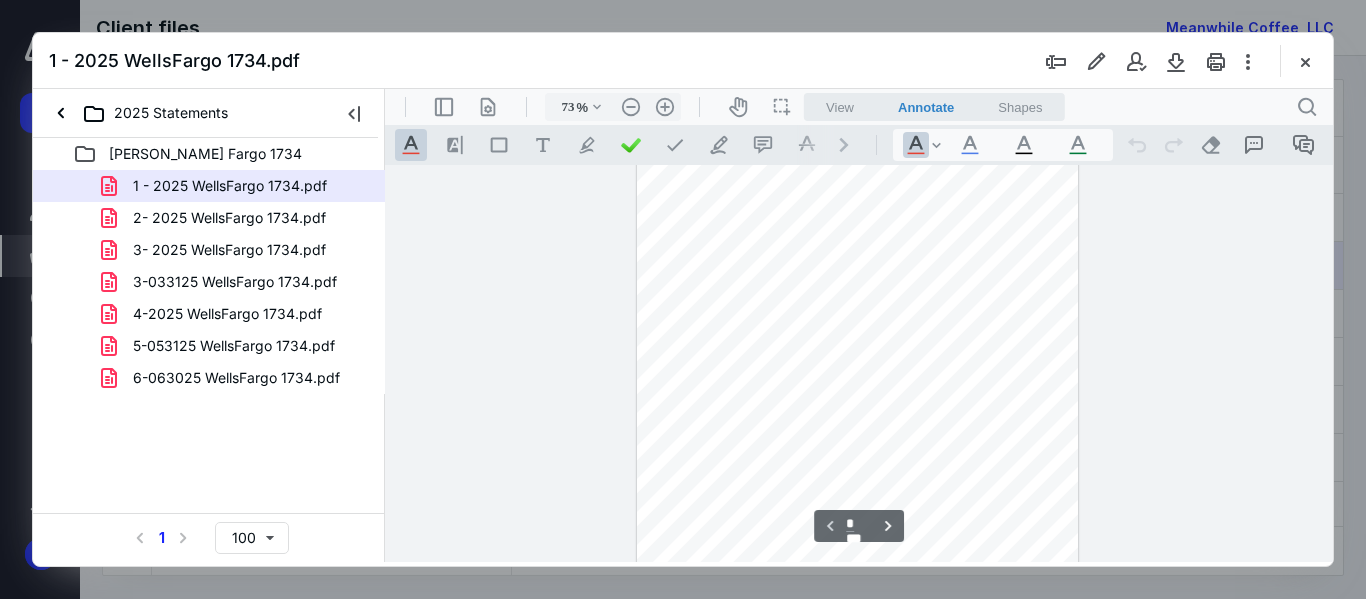 scroll, scrollTop: 0, scrollLeft: 0, axis: both 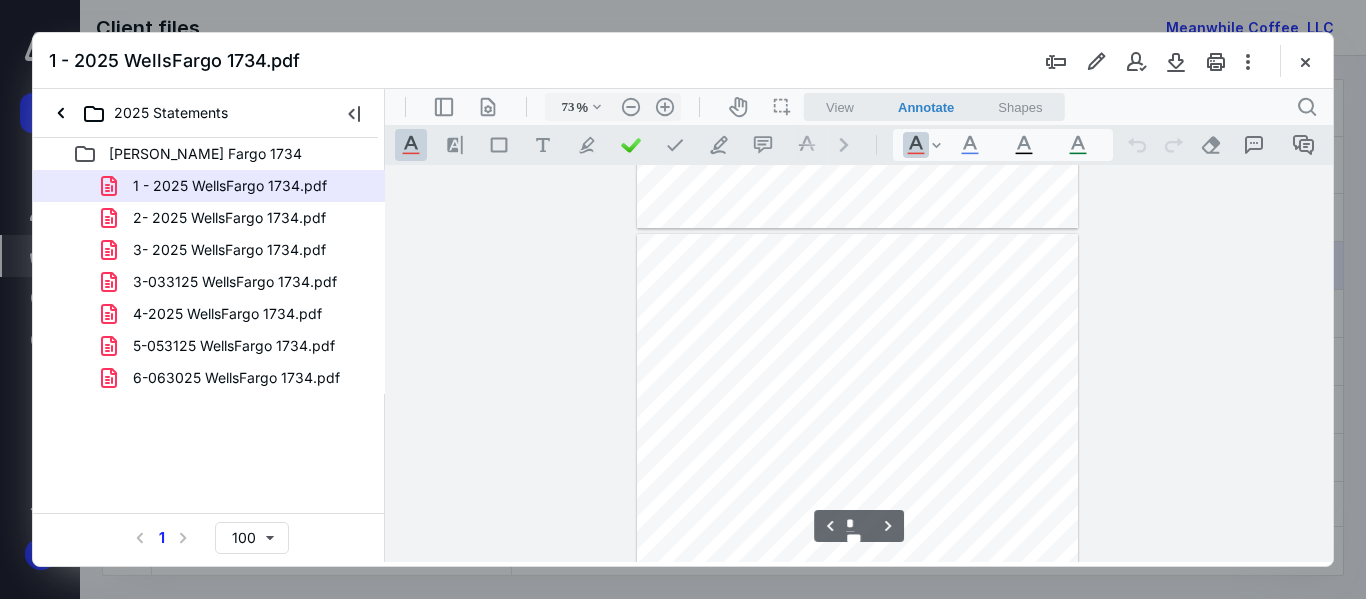 type on "*" 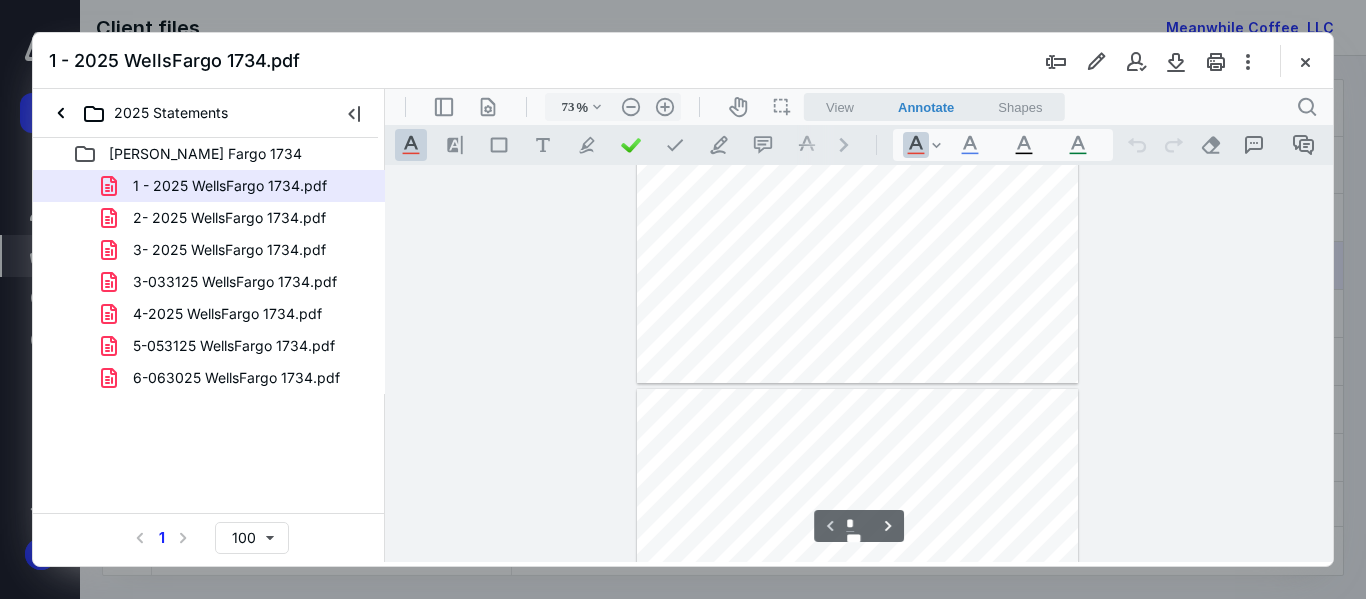 scroll, scrollTop: 211, scrollLeft: 0, axis: vertical 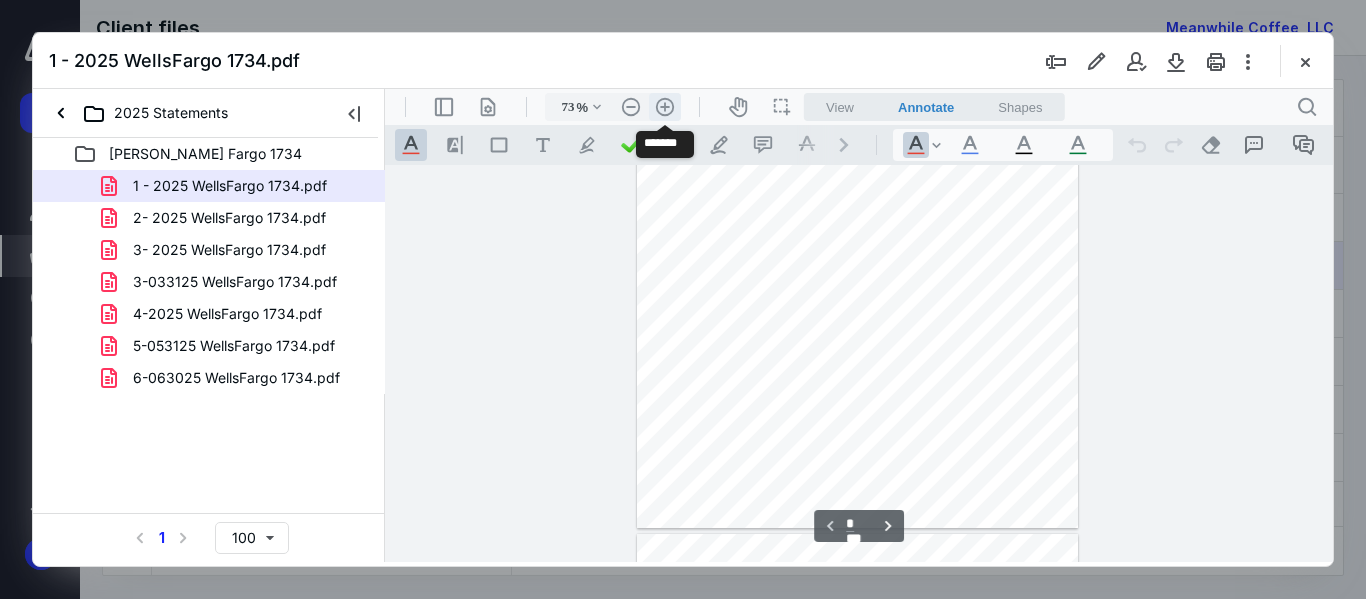 click on ".cls-1{fill:#abb0c4;} icon - header - zoom - in - line" at bounding box center (665, 107) 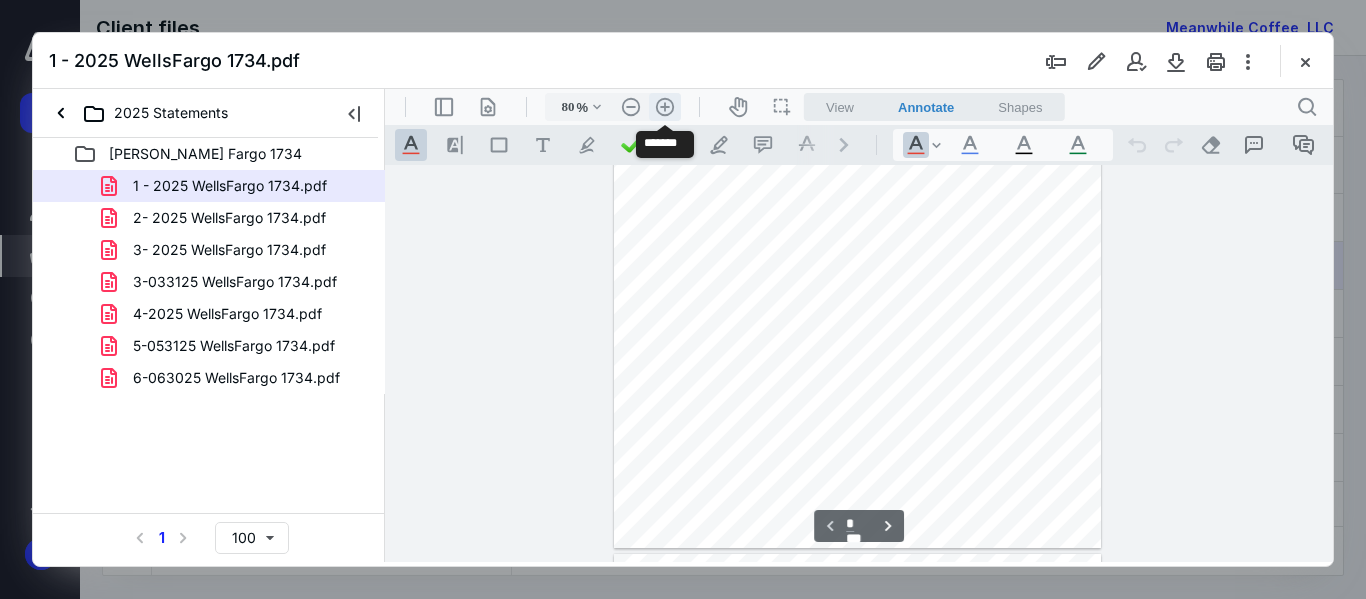 click on ".cls-1{fill:#abb0c4;} icon - header - zoom - in - line" at bounding box center (665, 107) 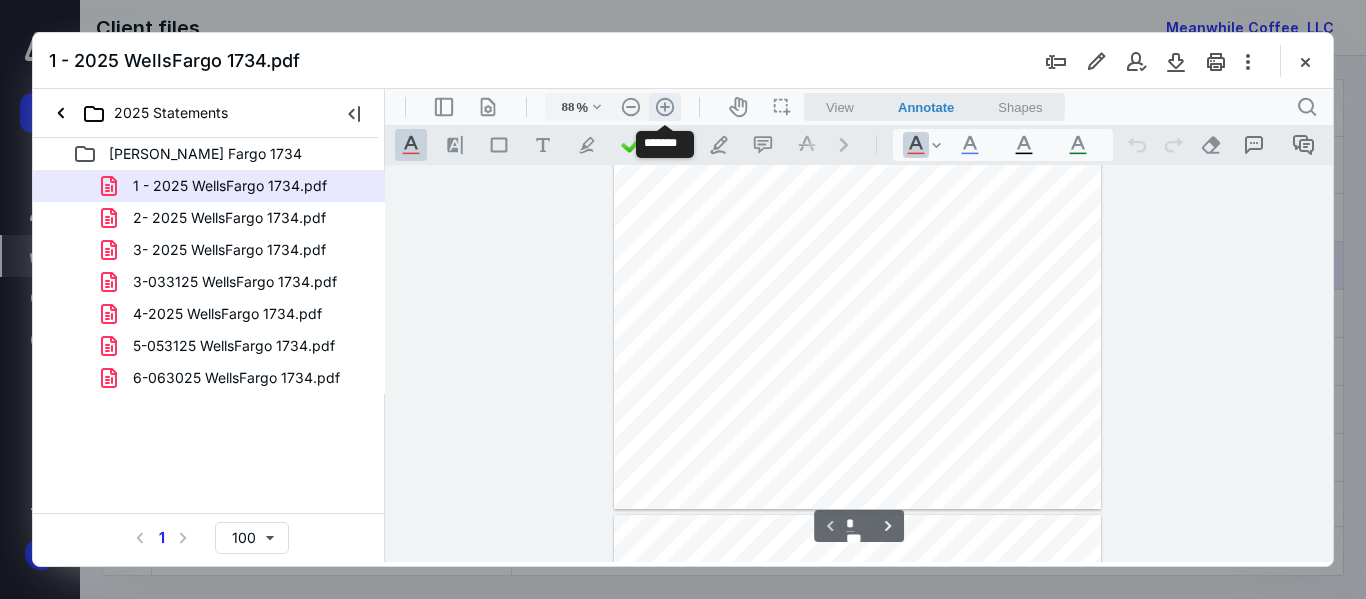 click on ".cls-1{fill:#abb0c4;} icon - header - zoom - in - line" at bounding box center [665, 107] 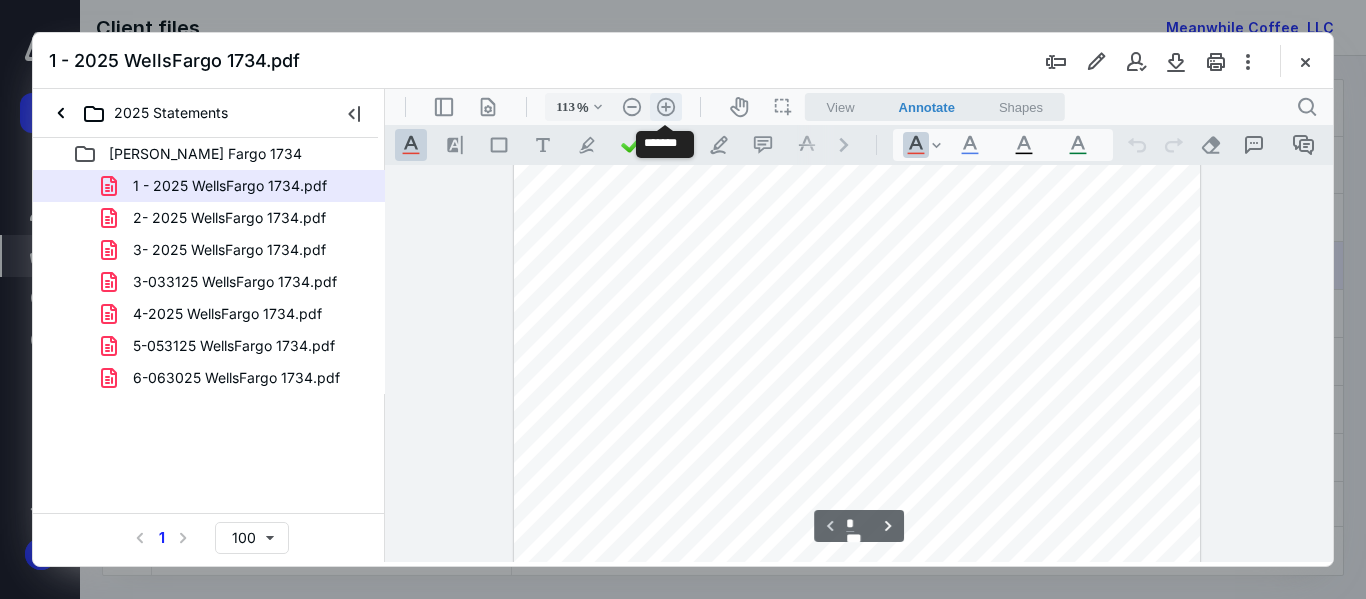 click on ".cls-1{fill:#abb0c4;} icon - header - zoom - in - line" at bounding box center (666, 107) 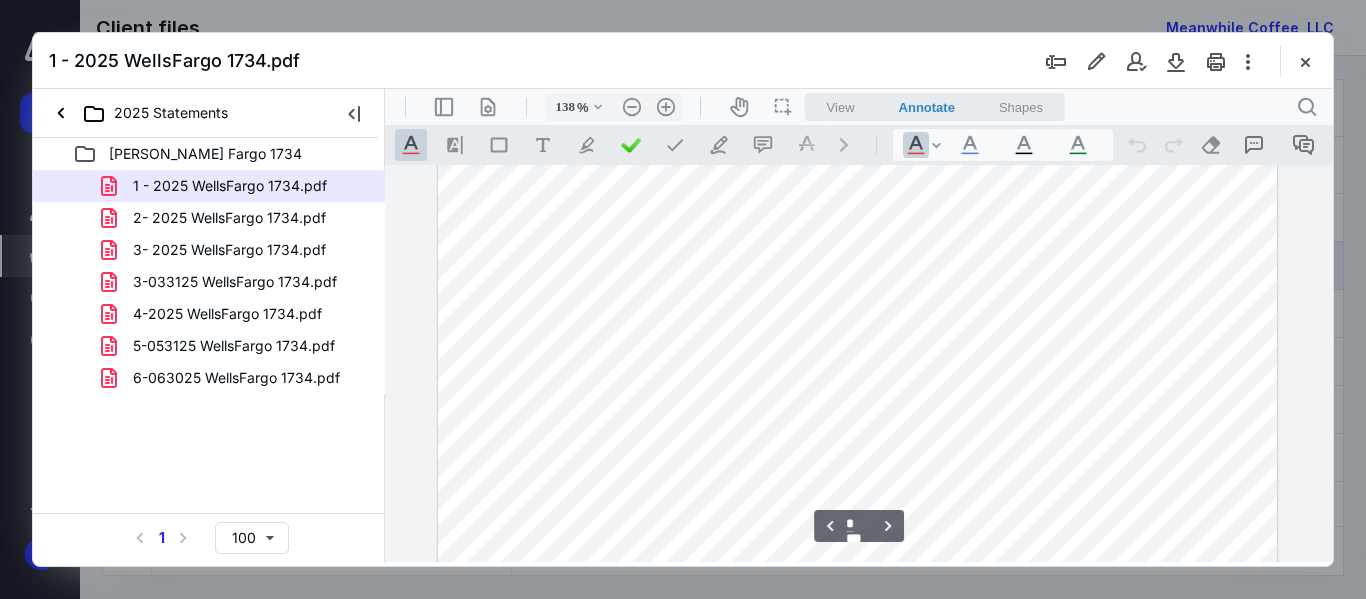 scroll, scrollTop: 1400, scrollLeft: 0, axis: vertical 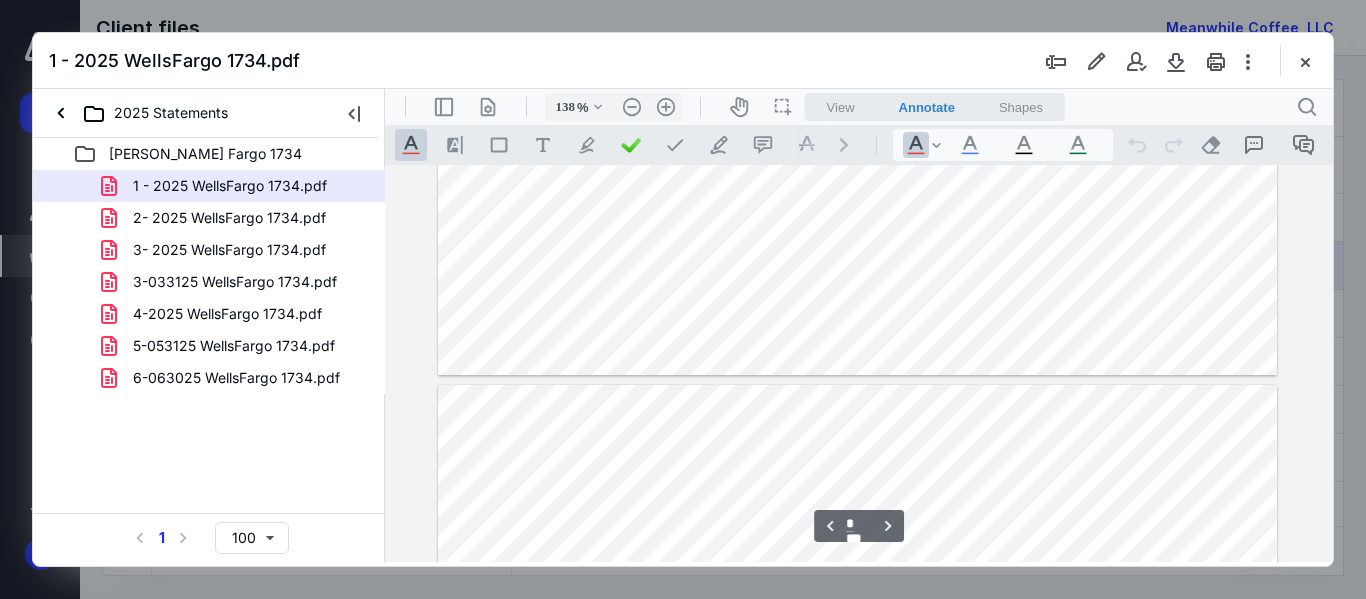 type on "*" 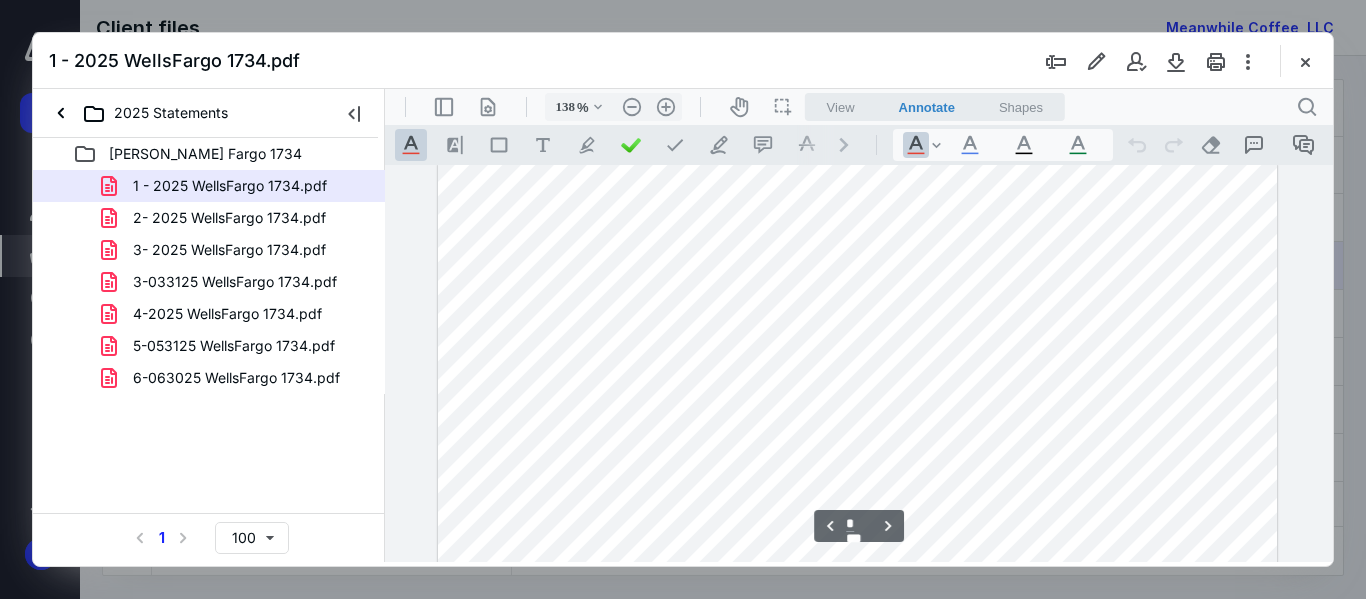 scroll, scrollTop: 2200, scrollLeft: 0, axis: vertical 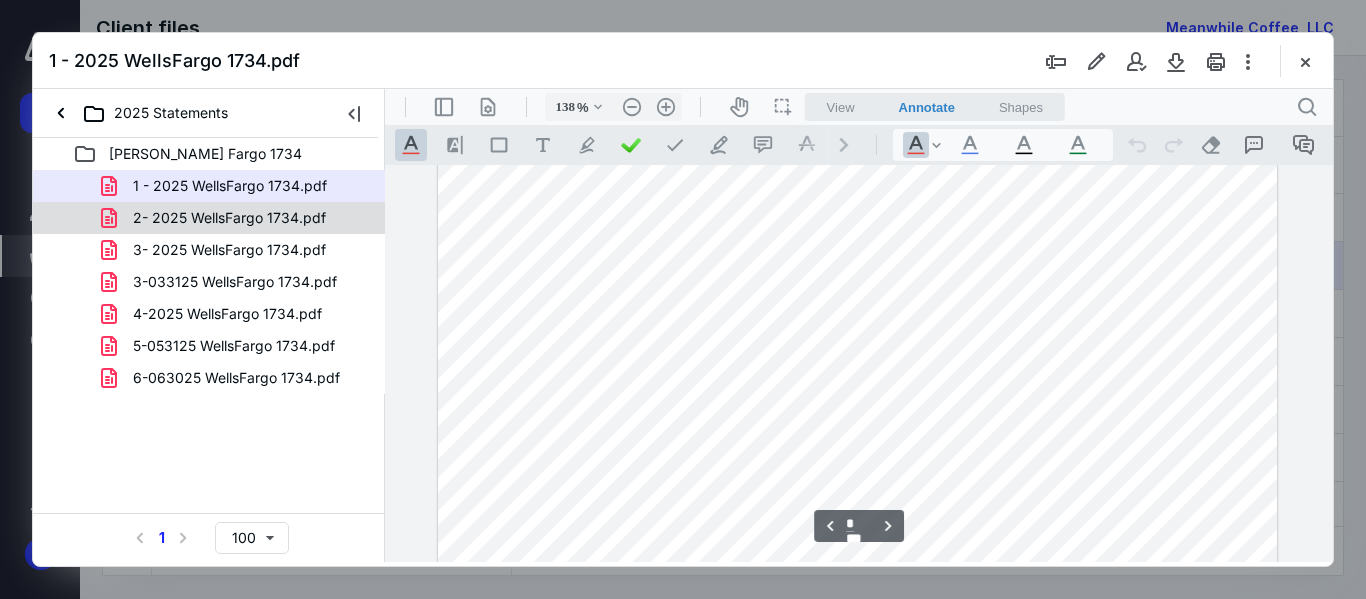 click on "2- 2025 WellsFargo 1734.pdf" at bounding box center (229, 218) 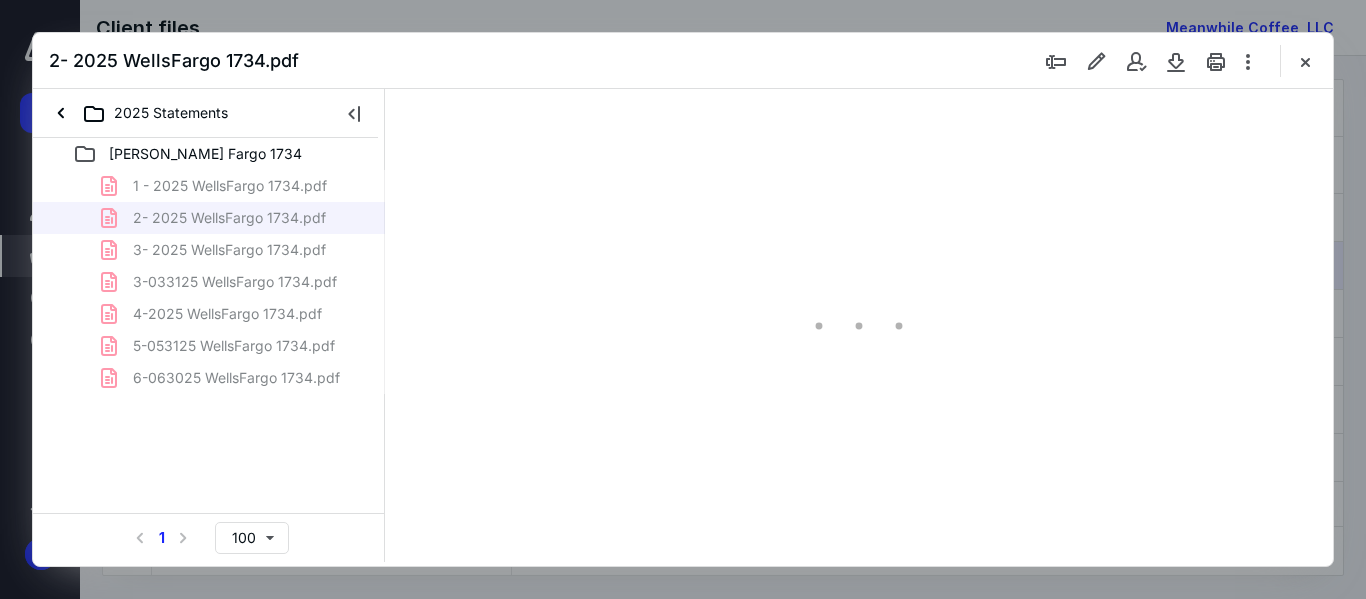 scroll, scrollTop: 78, scrollLeft: 0, axis: vertical 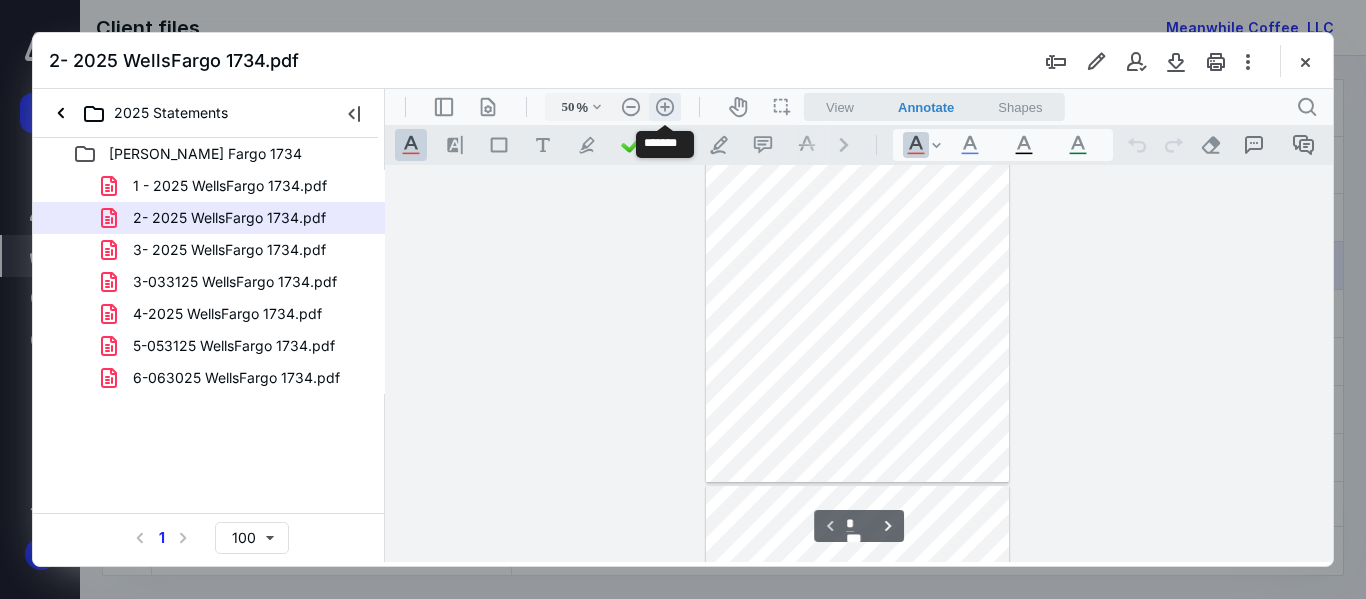 click on ".cls-1{fill:#abb0c4;} icon - header - zoom - in - line" at bounding box center (665, 107) 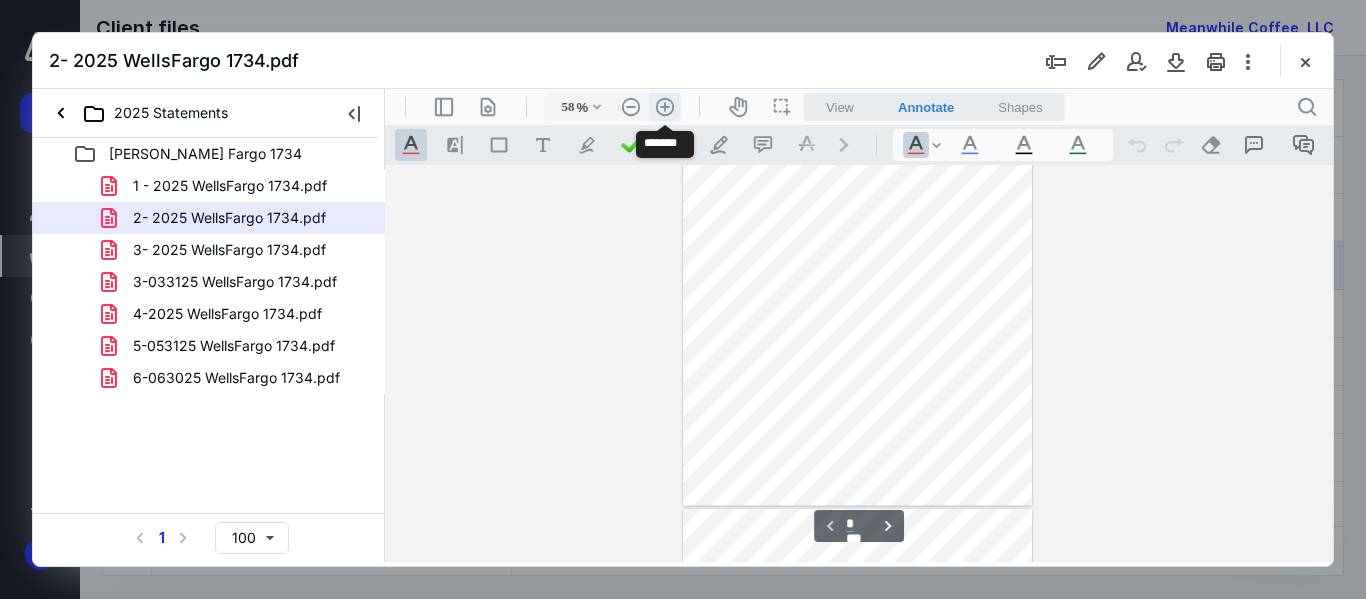 click on ".cls-1{fill:#abb0c4;} icon - header - zoom - in - line" at bounding box center (665, 107) 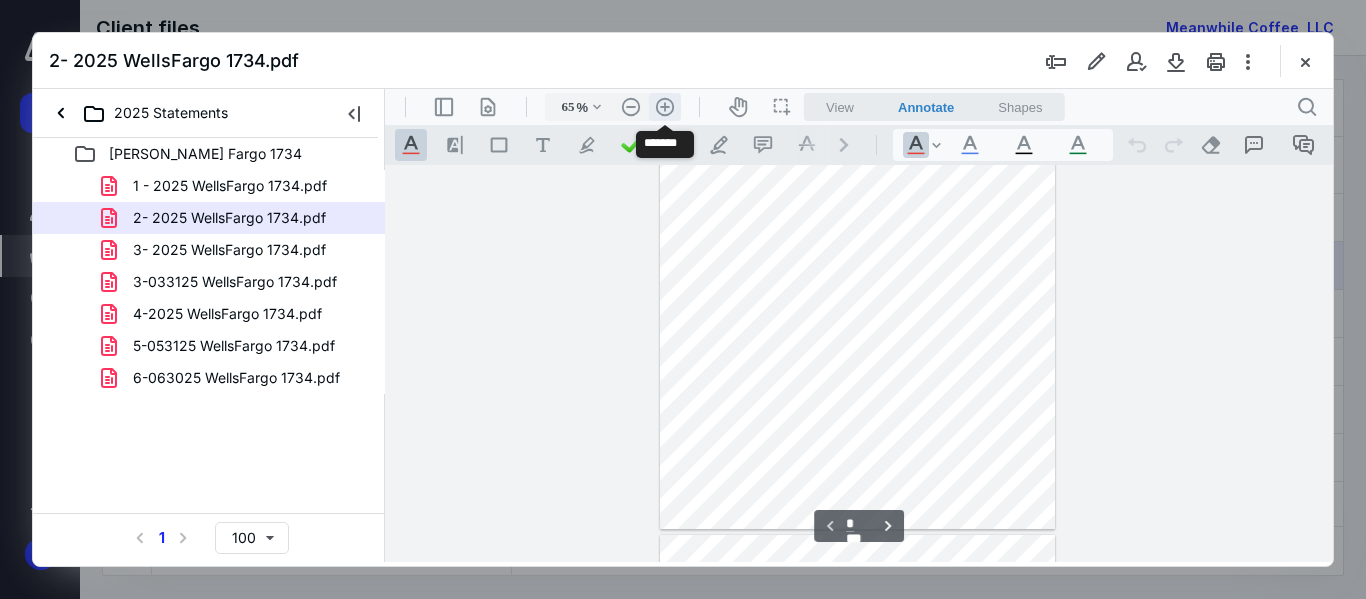 click on ".cls-1{fill:#abb0c4;} icon - header - zoom - in - line" at bounding box center [665, 107] 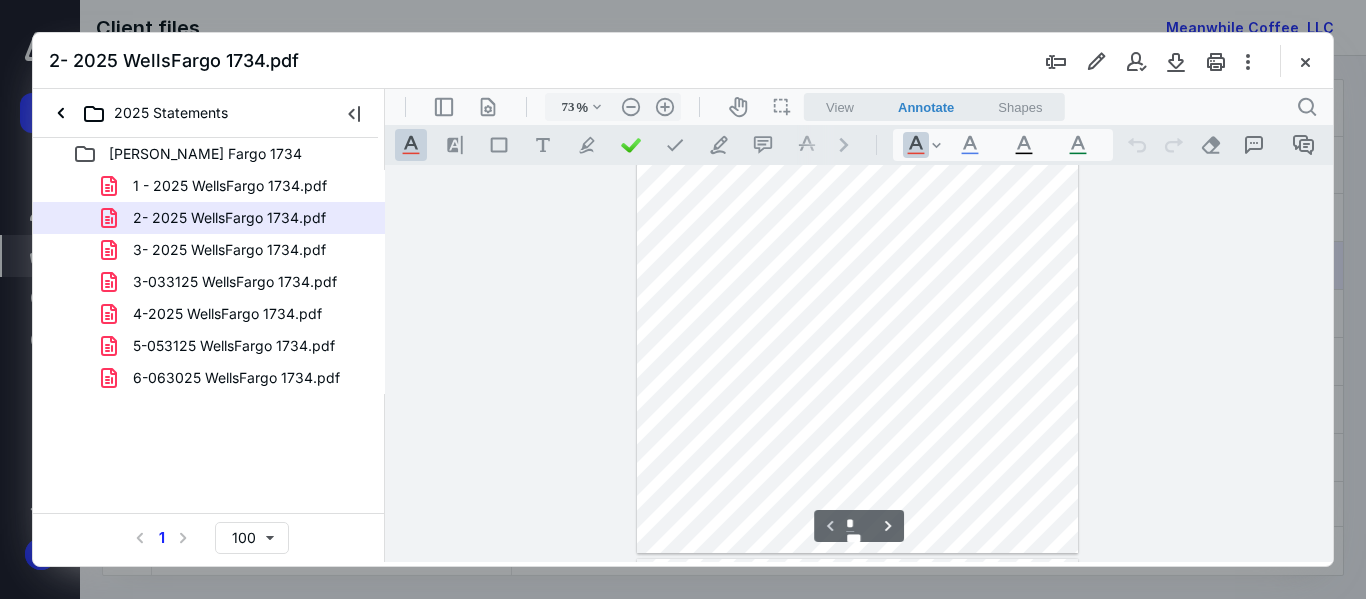 scroll, scrollTop: 0, scrollLeft: 0, axis: both 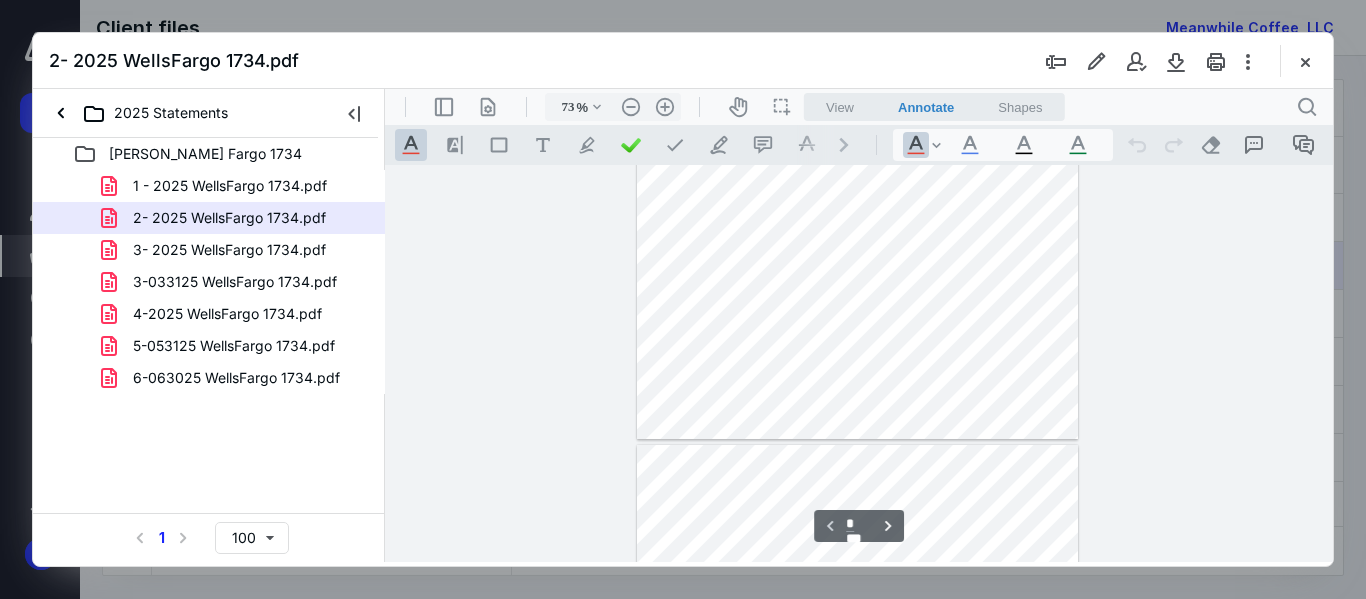 type on "*" 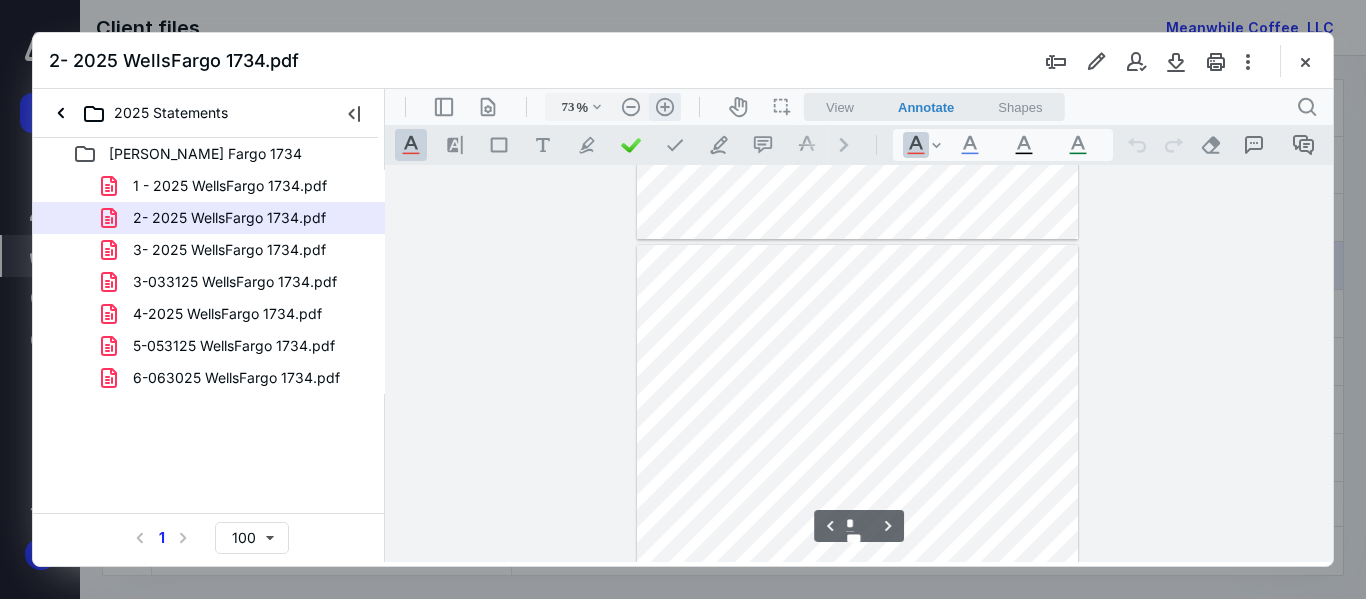 click on ".cls-1{fill:#abb0c4;} icon - header - zoom - in - line" at bounding box center [665, 107] 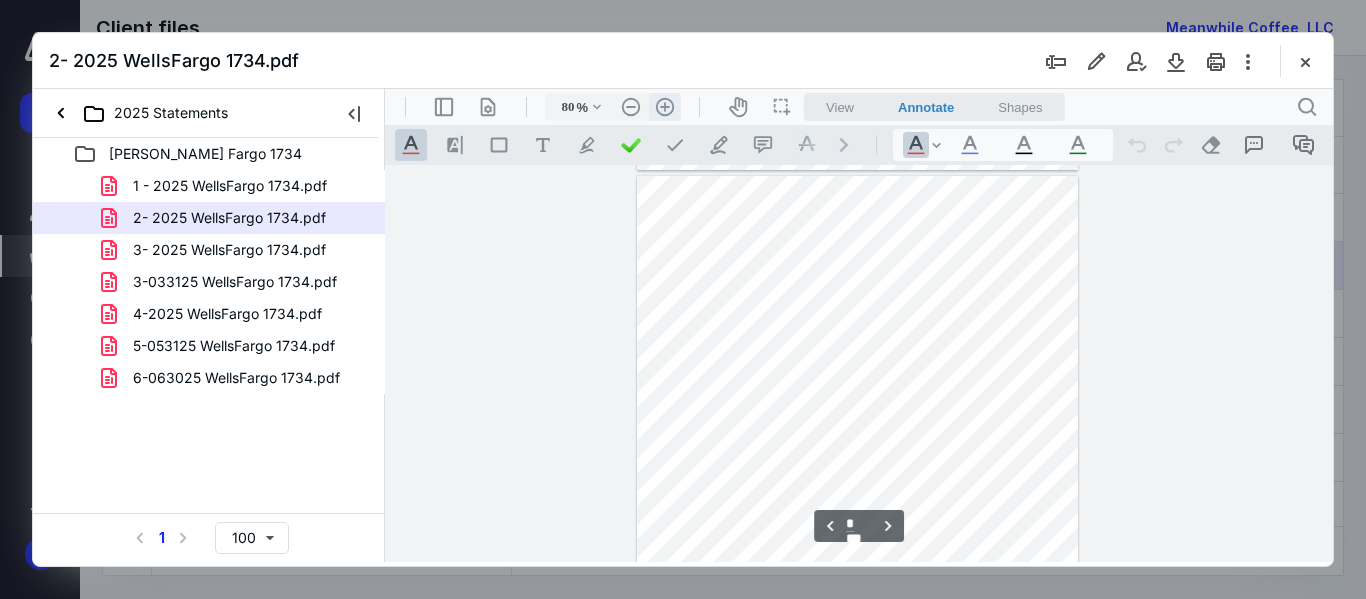 click on ".cls-1{fill:#abb0c4;} icon - header - zoom - in - line" at bounding box center [665, 107] 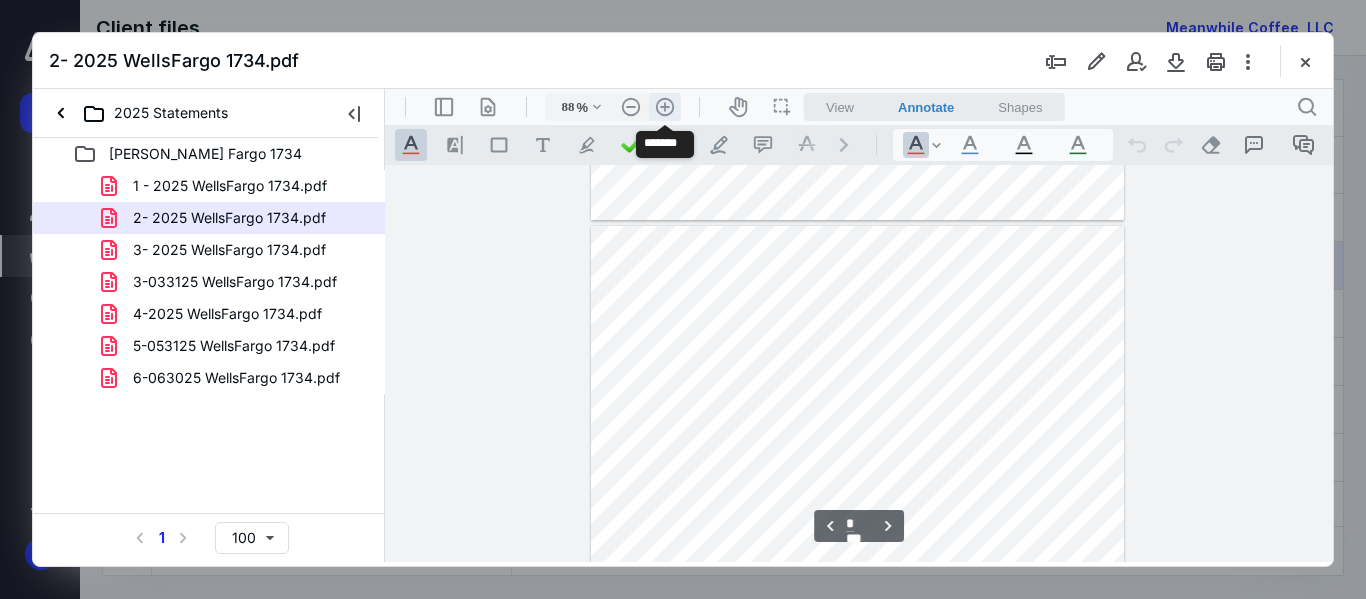 click on ".cls-1{fill:#abb0c4;} icon - header - zoom - in - line" at bounding box center [665, 107] 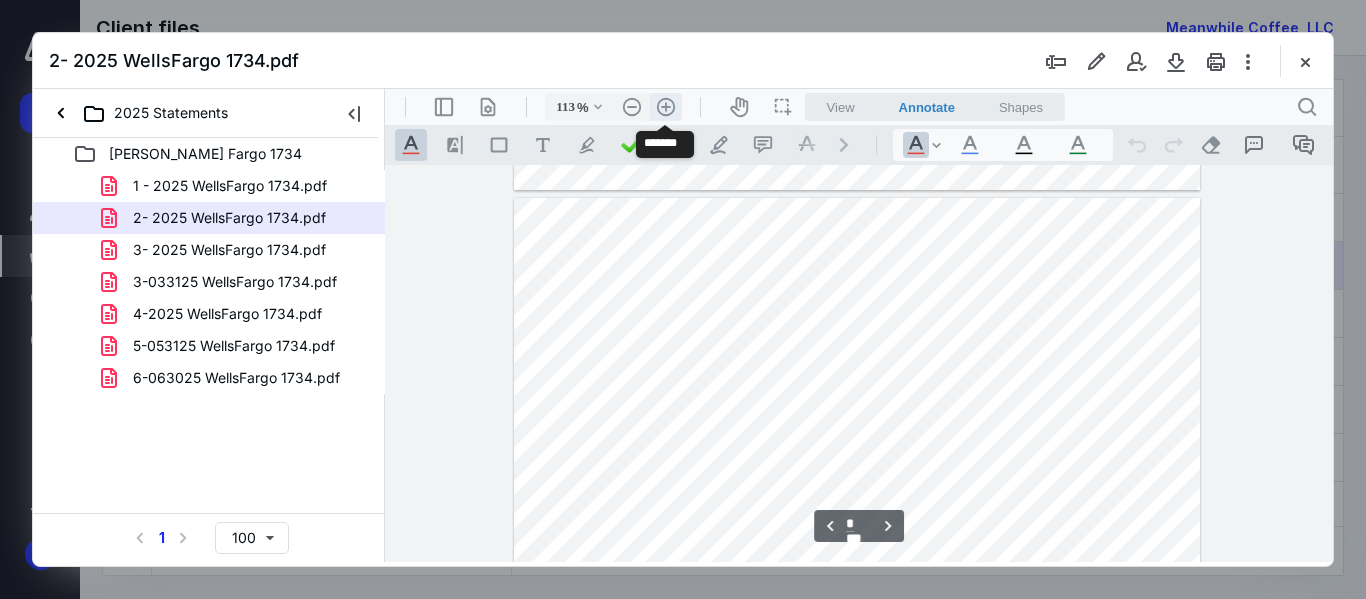 click on ".cls-1{fill:#abb0c4;} icon - header - zoom - in - line" at bounding box center (666, 107) 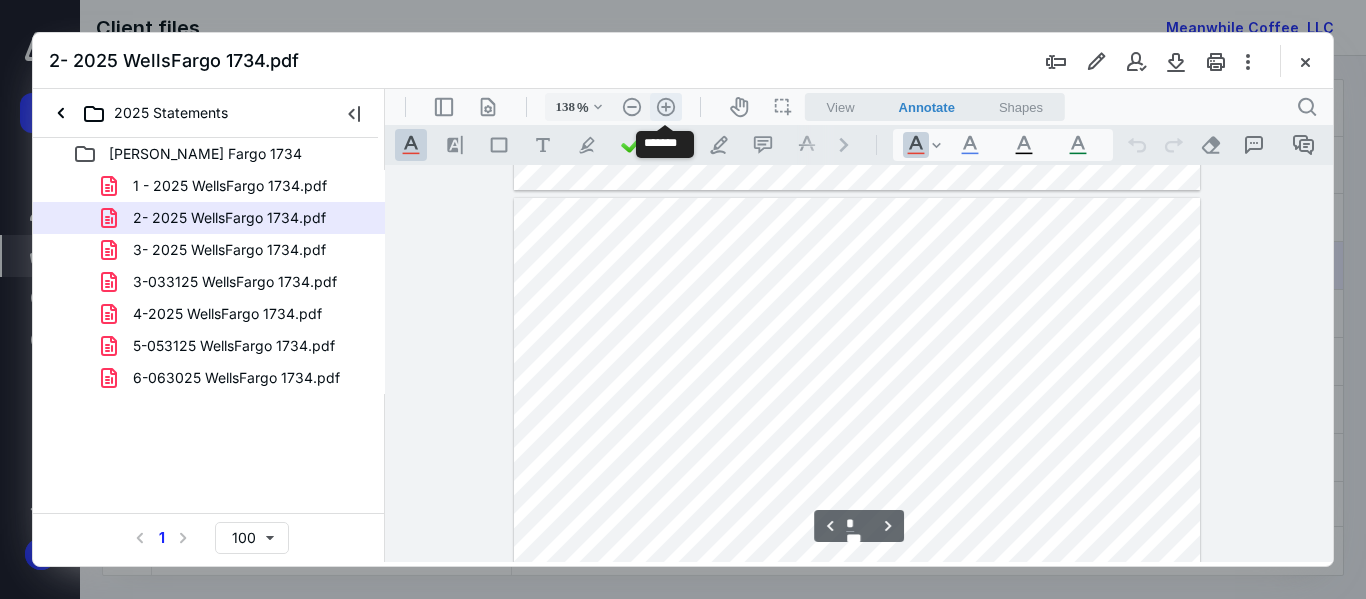 scroll, scrollTop: 1096, scrollLeft: 0, axis: vertical 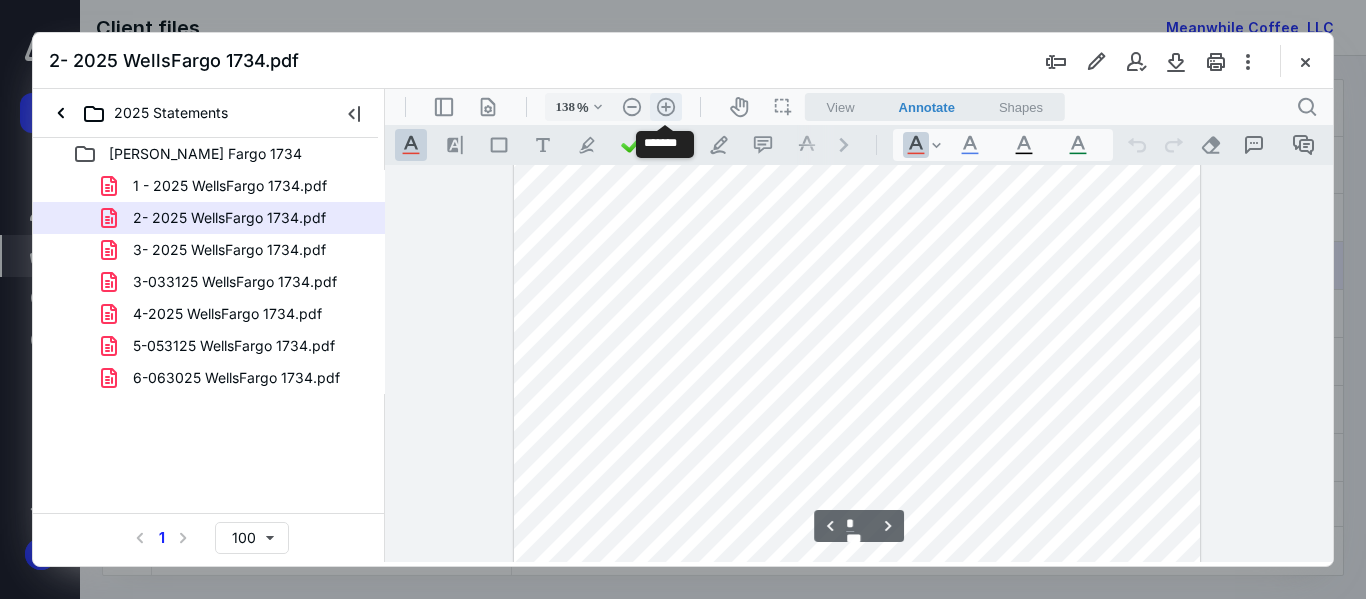 click on ".cls-1{fill:#abb0c4;} icon - header - zoom - in - line" at bounding box center (666, 107) 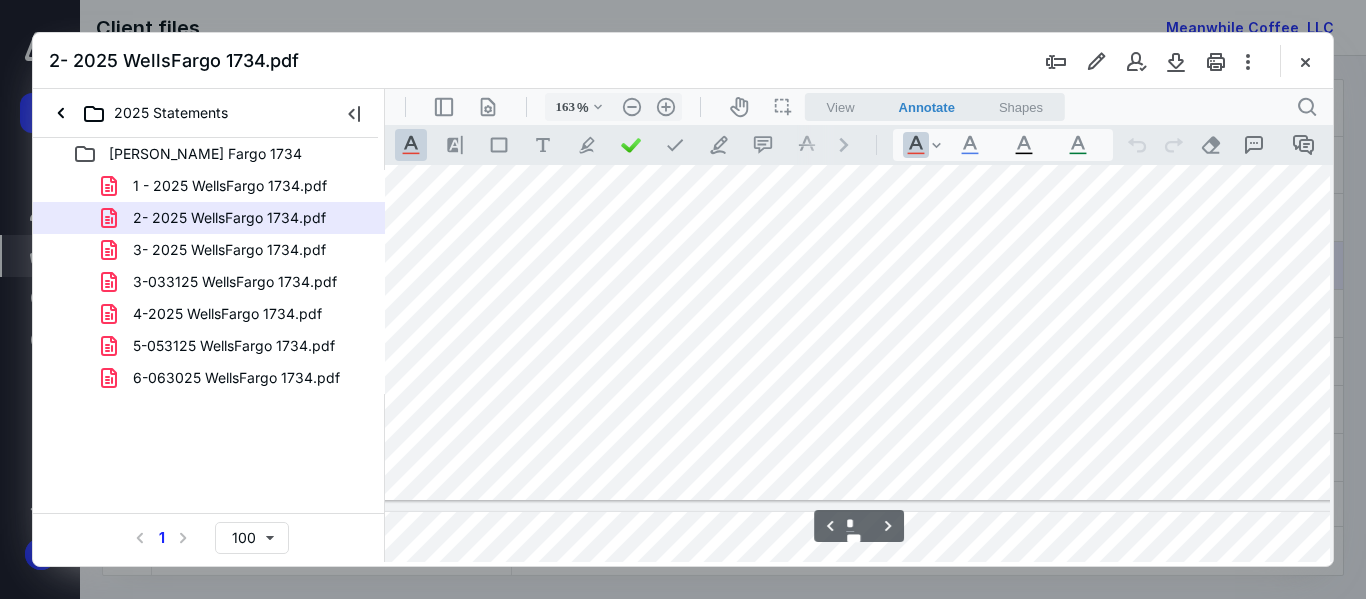 type on "*" 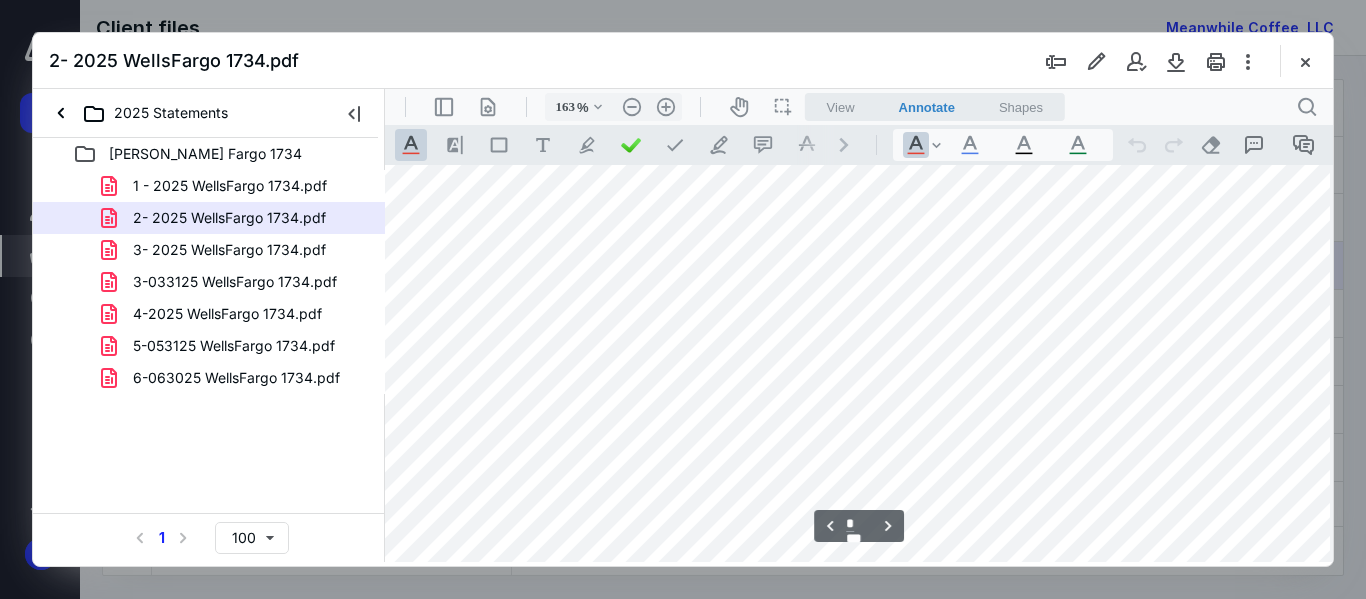 scroll, scrollTop: 2625, scrollLeft: 34, axis: both 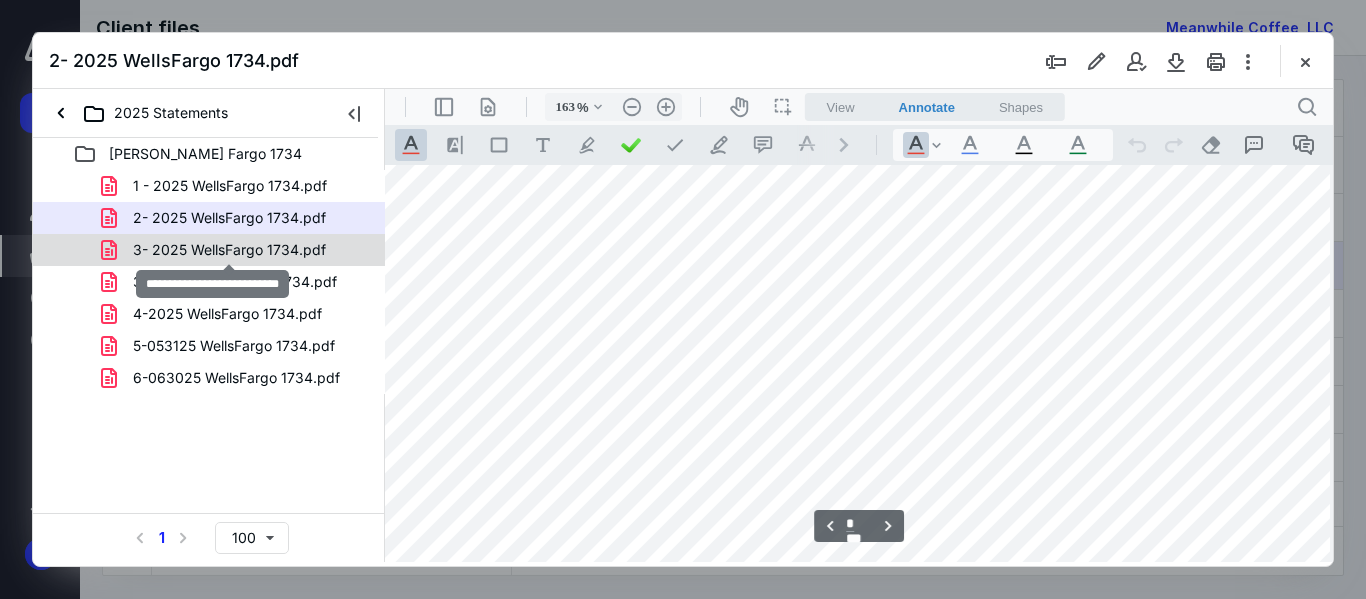 click on "3- 2025 WellsFargo 1734.pdf" at bounding box center (229, 250) 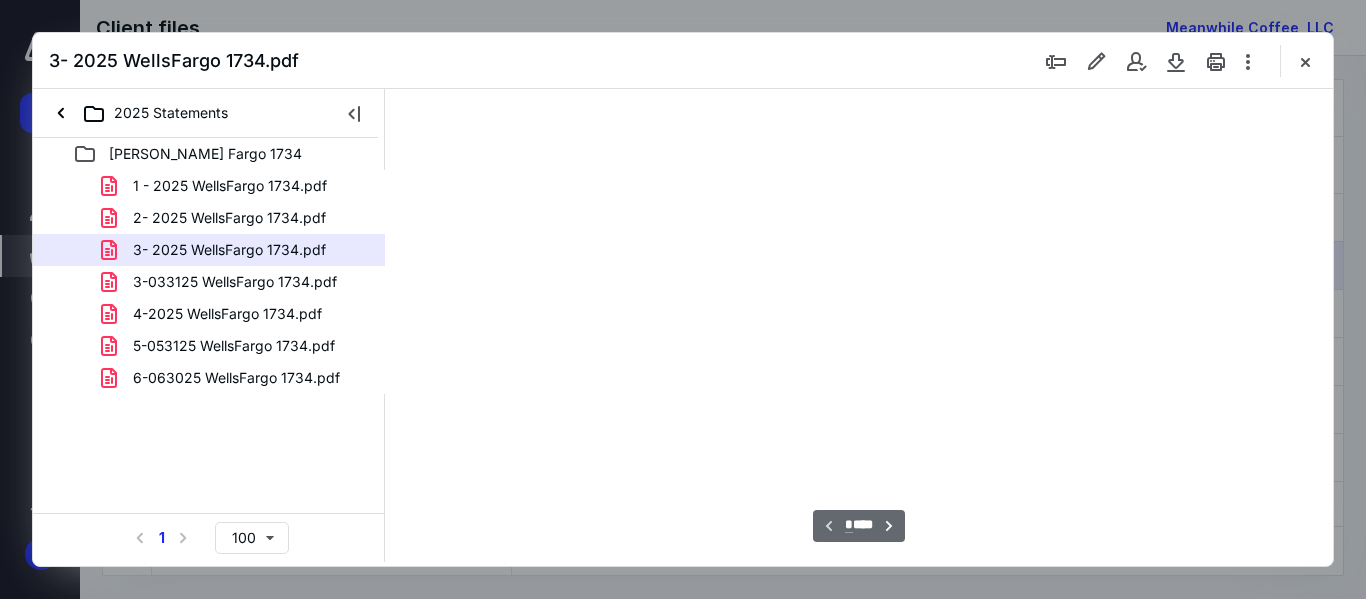 scroll, scrollTop: 78, scrollLeft: 0, axis: vertical 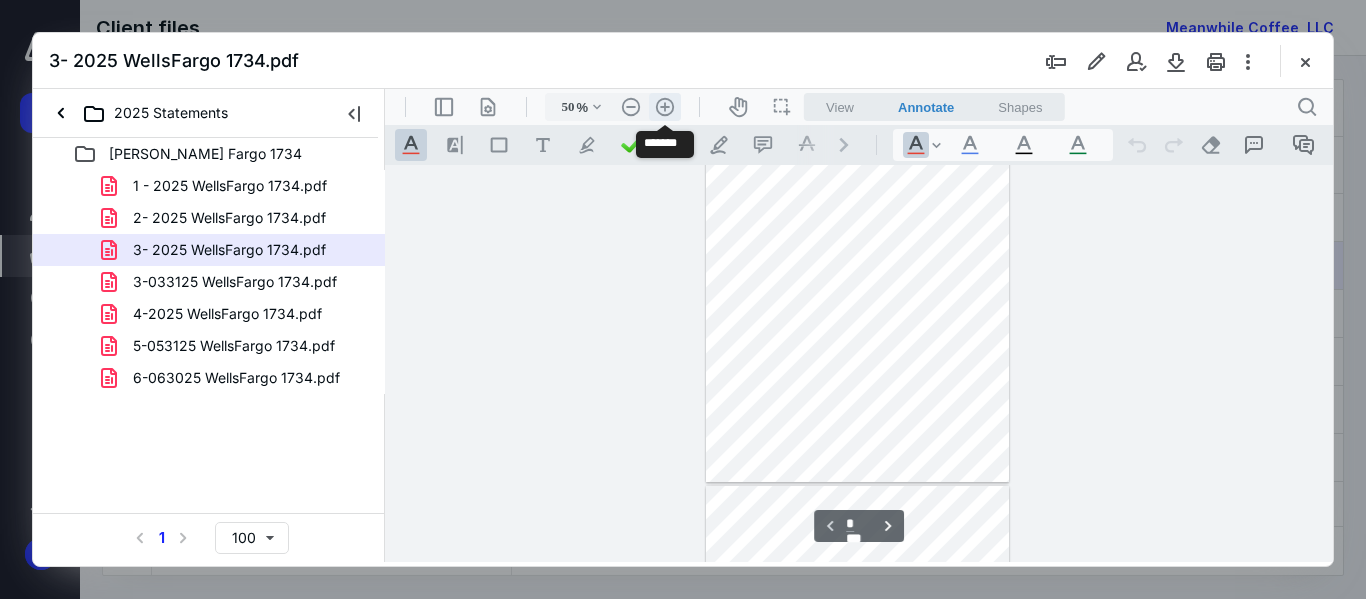 click on ".cls-1{fill:#abb0c4;} icon - header - zoom - in - line" at bounding box center (665, 107) 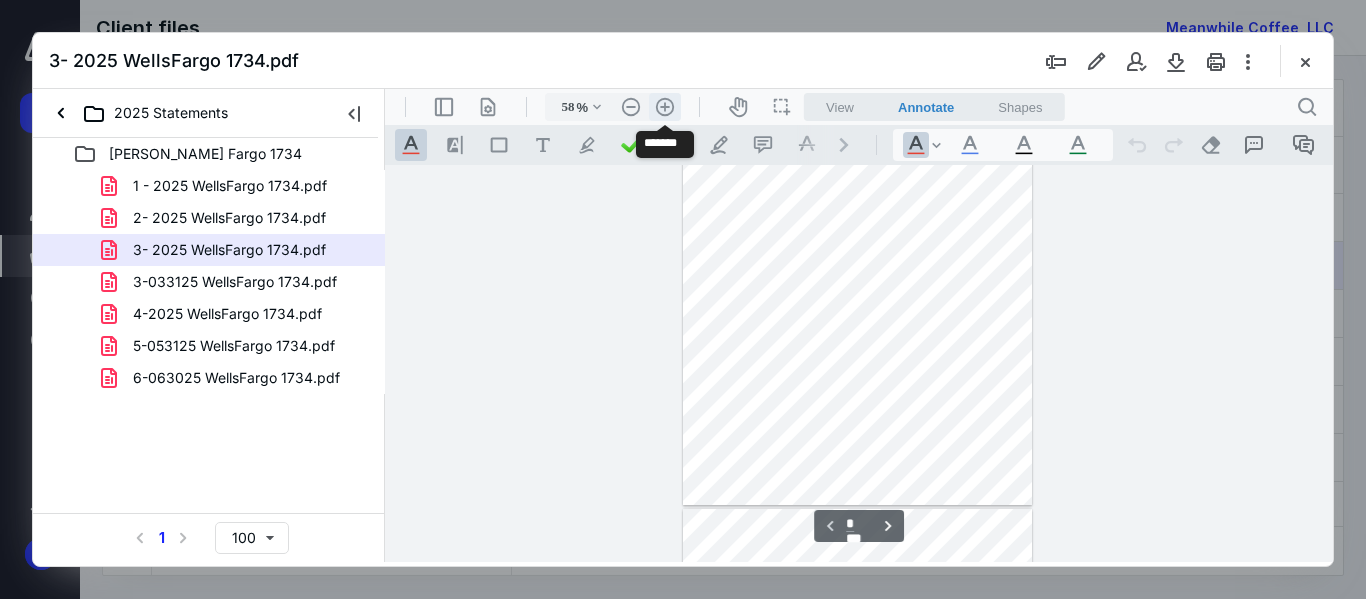 click on ".cls-1{fill:#abb0c4;} icon - header - zoom - in - line" at bounding box center [665, 107] 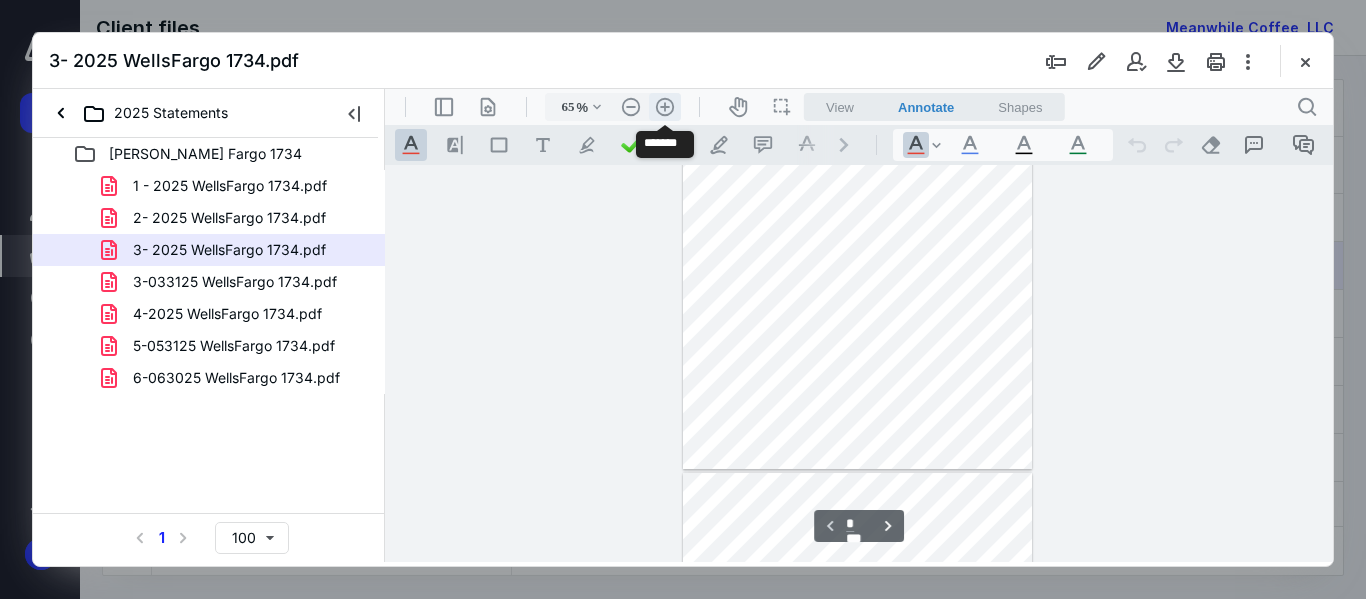 click on ".cls-1{fill:#abb0c4;} icon - header - zoom - in - line" at bounding box center (665, 107) 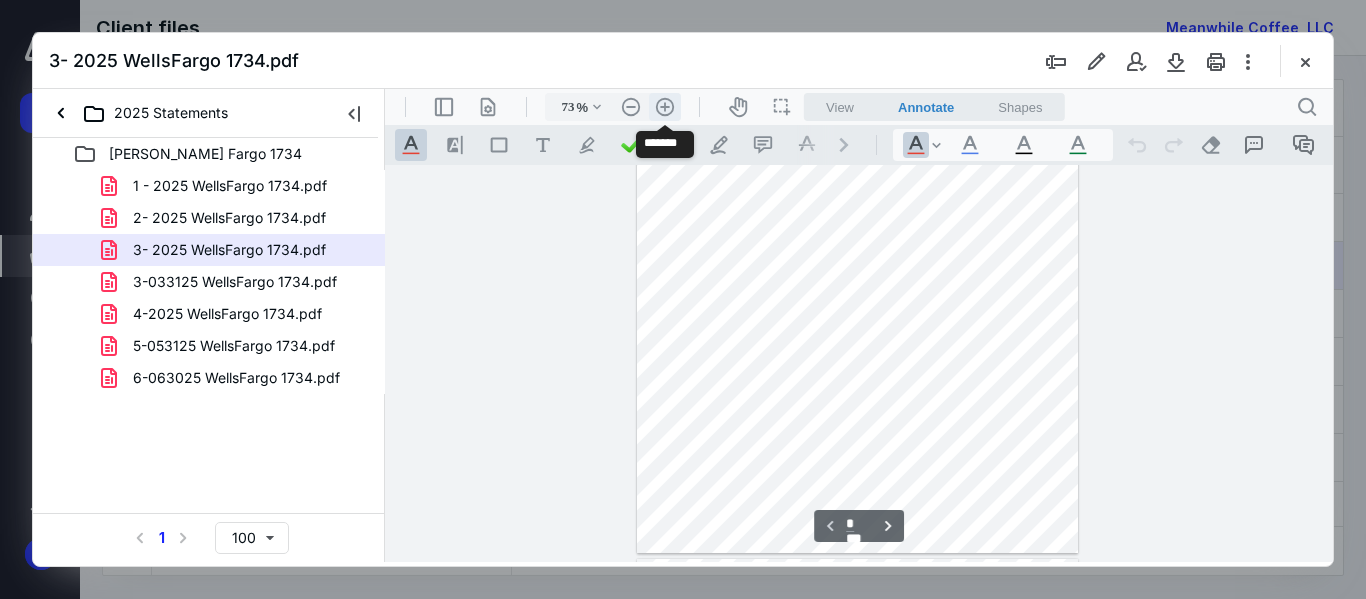 click on ".cls-1{fill:#abb0c4;} icon - header - zoom - in - line" at bounding box center [665, 107] 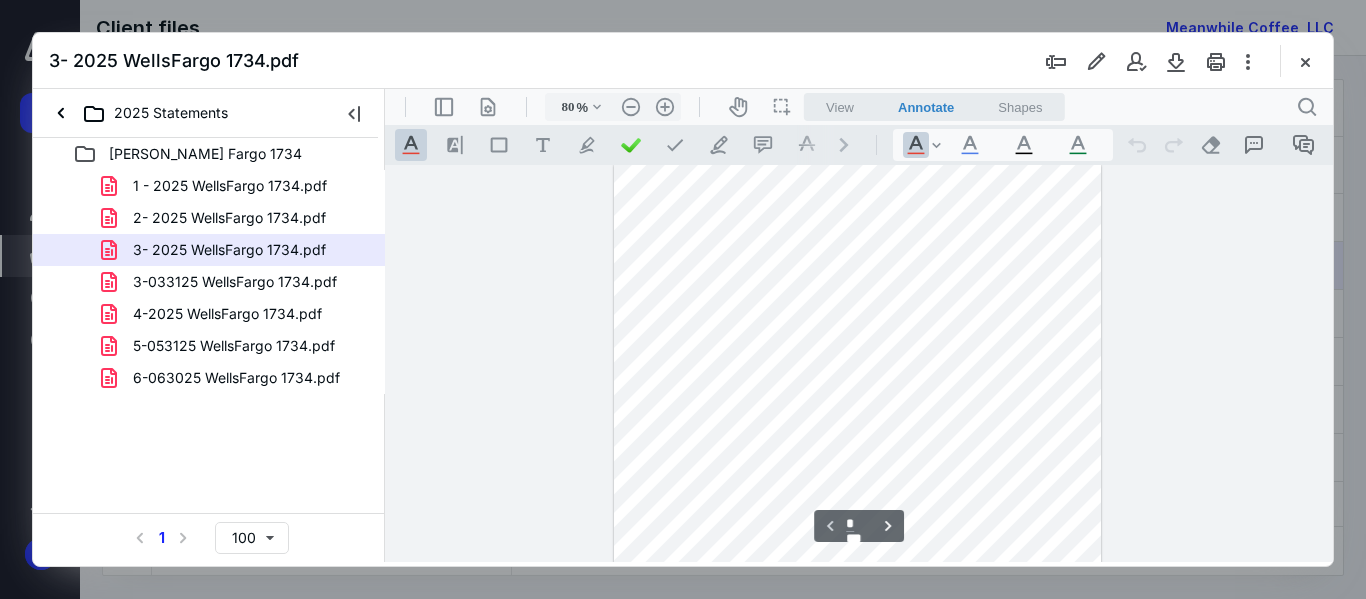 scroll, scrollTop: 0, scrollLeft: 0, axis: both 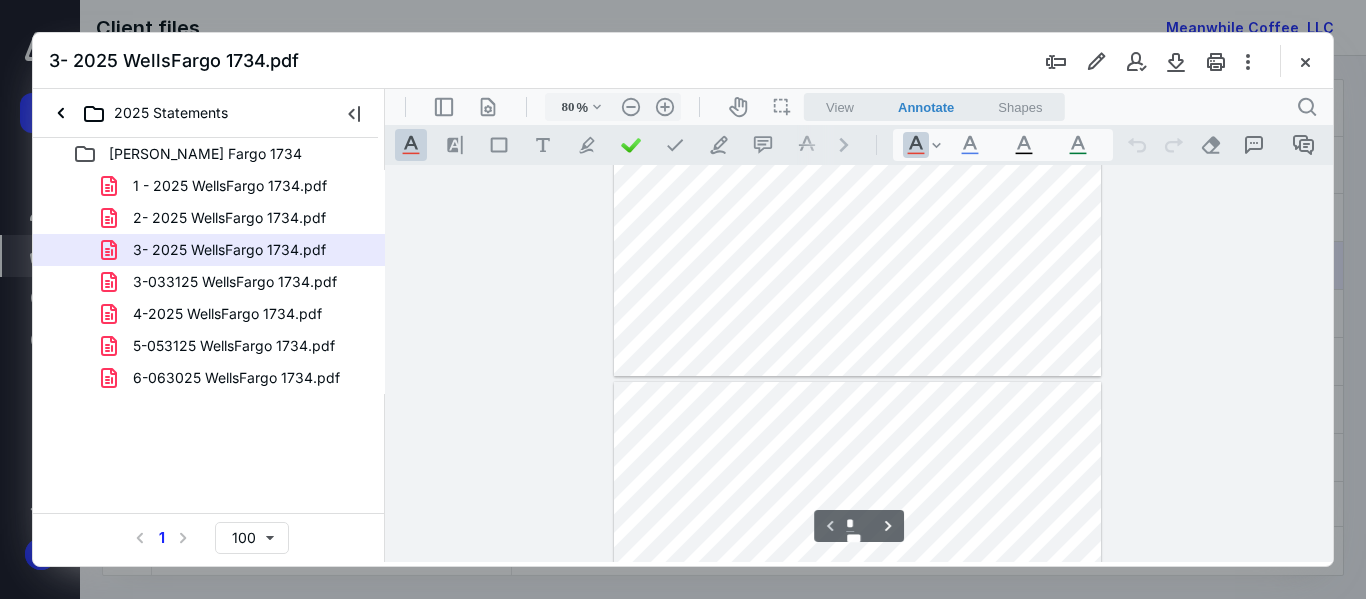 type on "*" 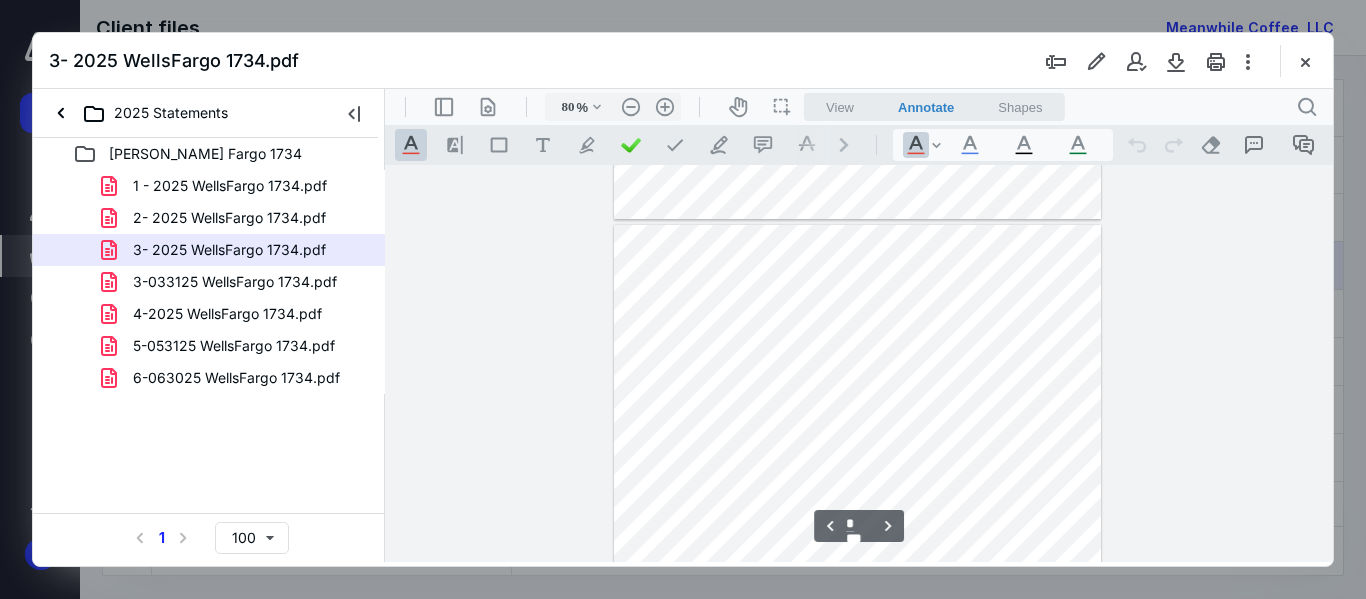 scroll, scrollTop: 700, scrollLeft: 0, axis: vertical 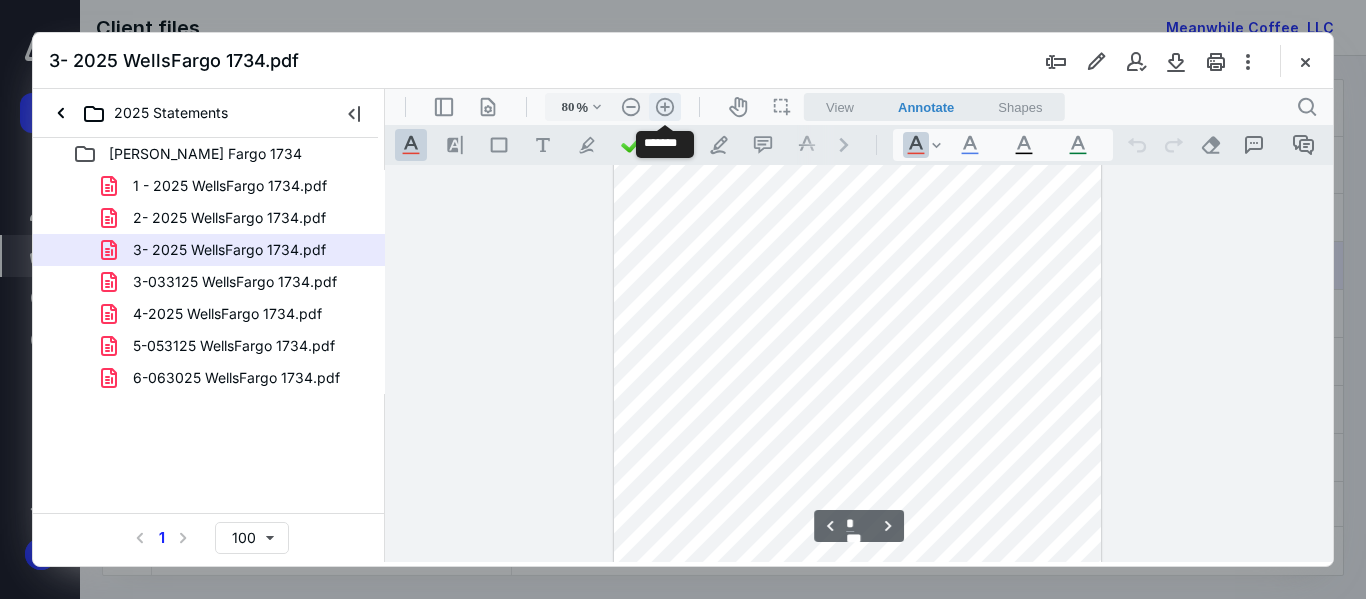 click on ".cls-1{fill:#abb0c4;} icon - header - zoom - in - line" at bounding box center (665, 107) 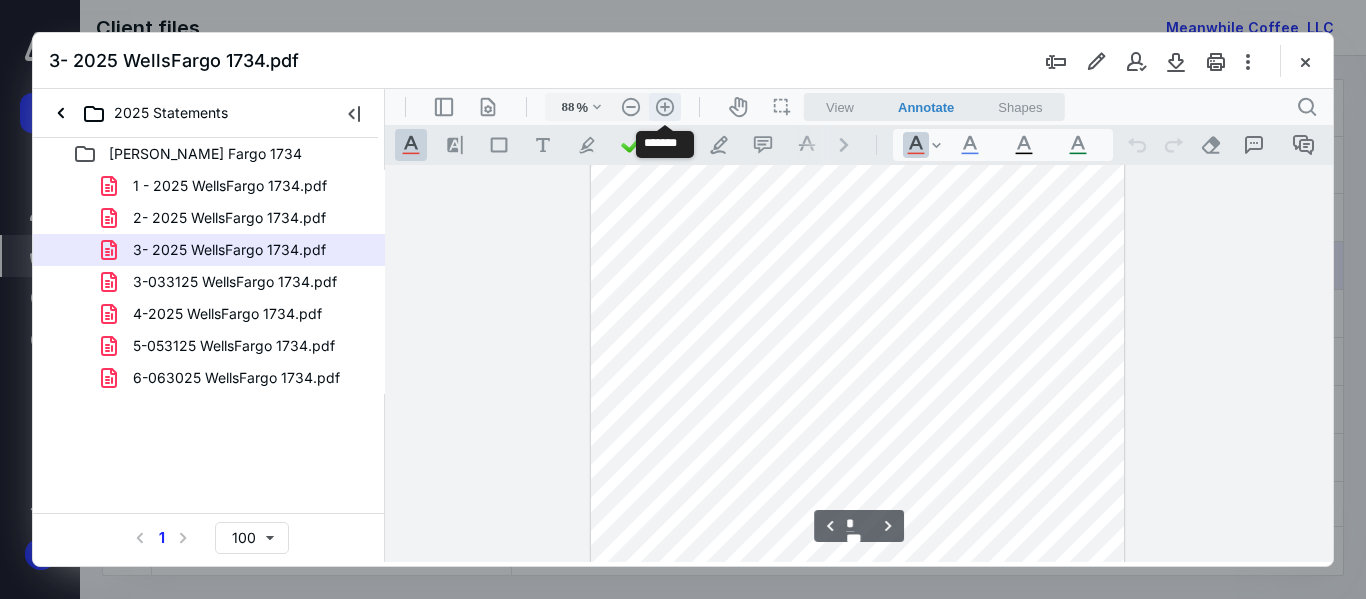 click on ".cls-1{fill:#abb0c4;} icon - header - zoom - in - line" at bounding box center (665, 107) 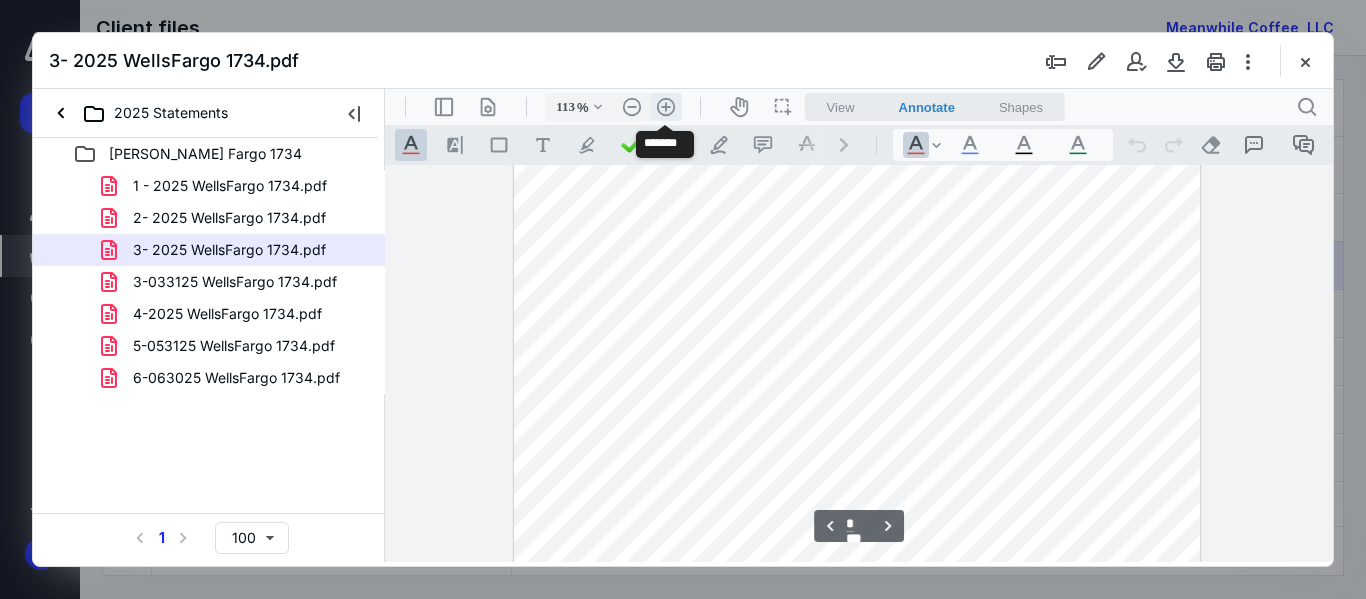 click on ".cls-1{fill:#abb0c4;} icon - header - zoom - in - line" at bounding box center (666, 107) 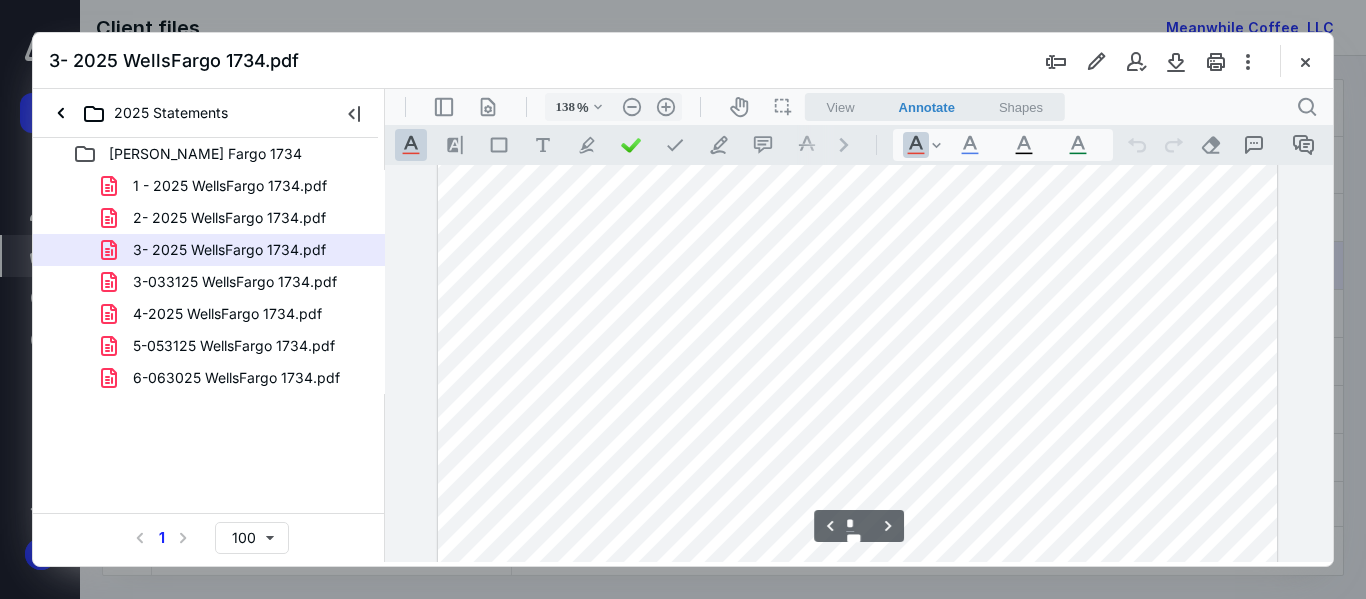 scroll, scrollTop: 3421, scrollLeft: 0, axis: vertical 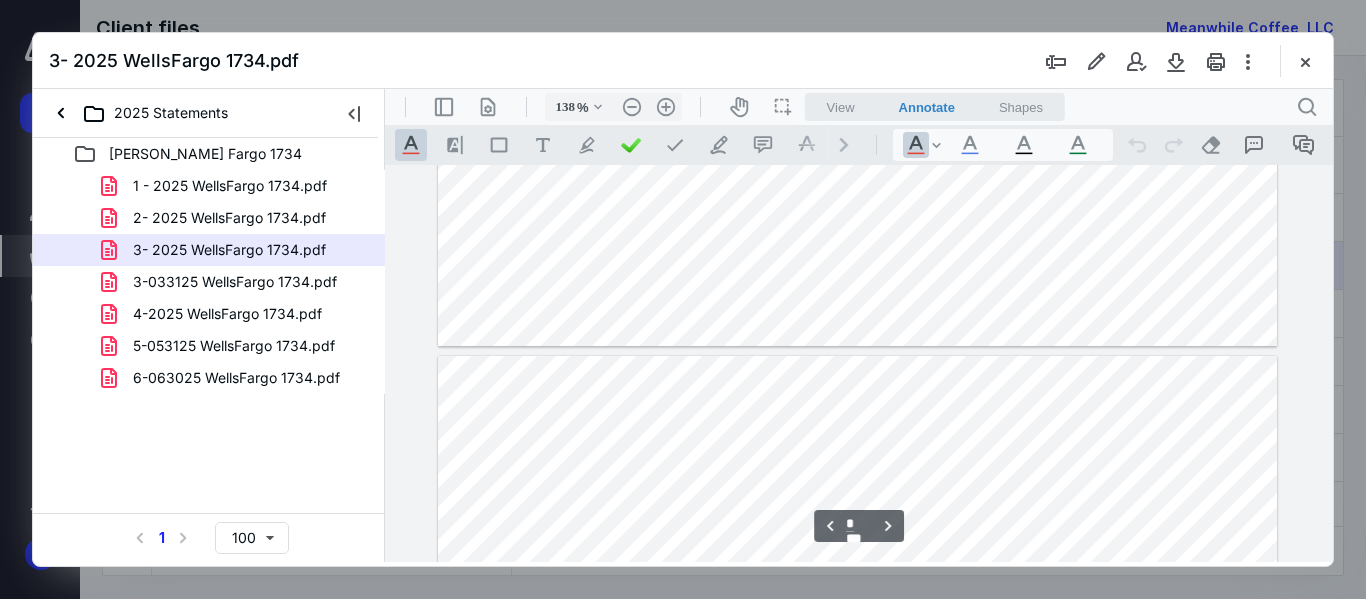 type on "*" 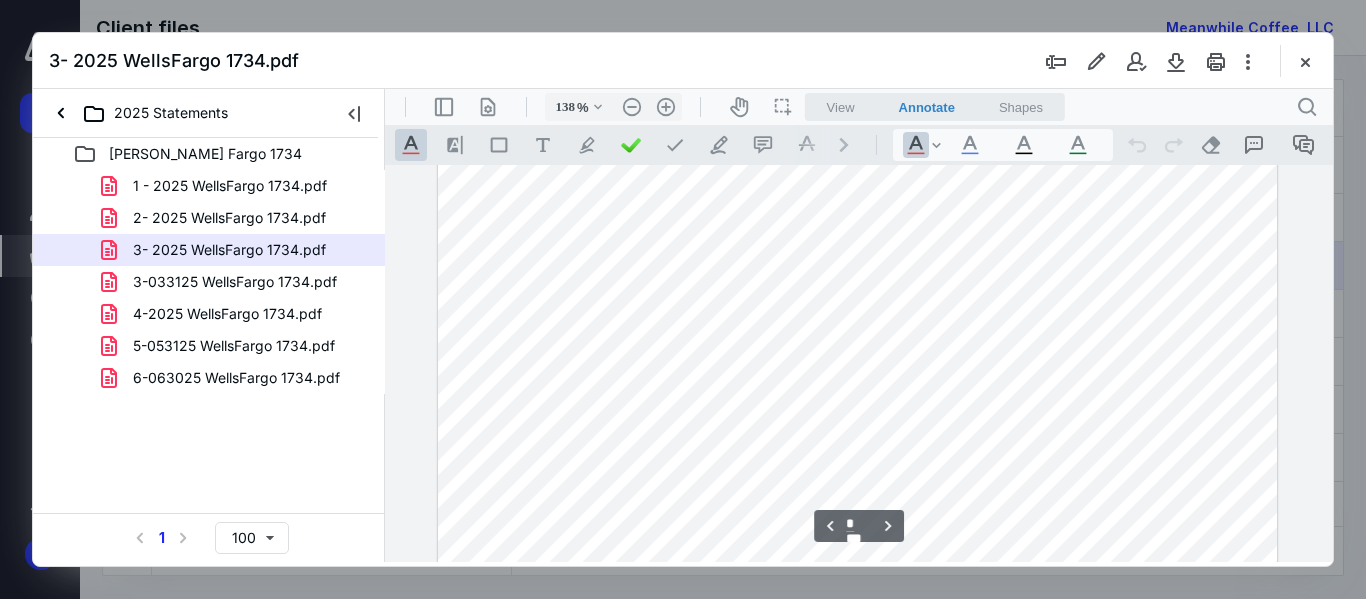 scroll, scrollTop: 1121, scrollLeft: 0, axis: vertical 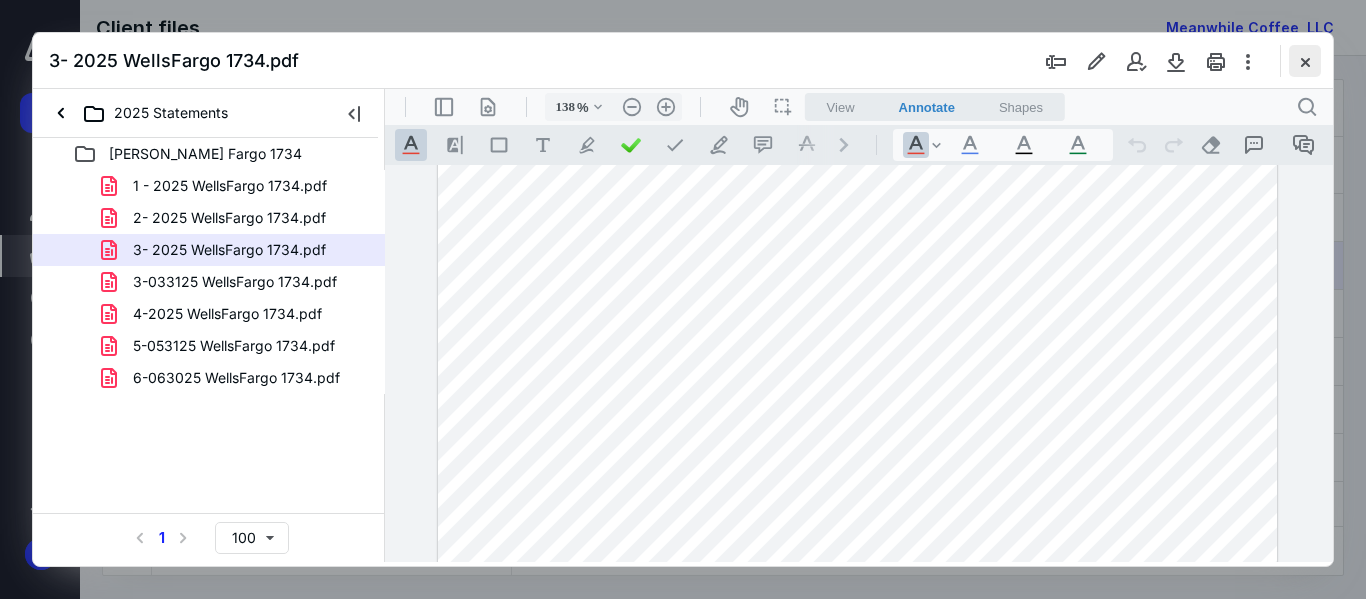click at bounding box center [1305, 61] 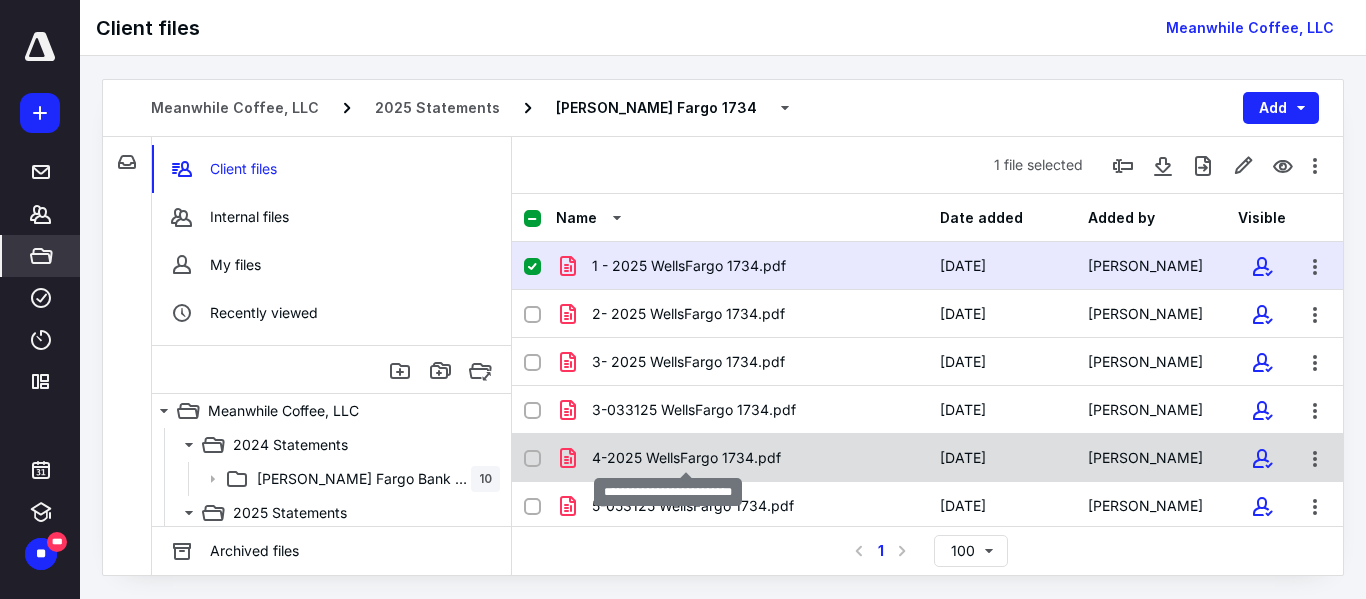 click on "4-2025 WellsFargo 1734.pdf" at bounding box center [686, 458] 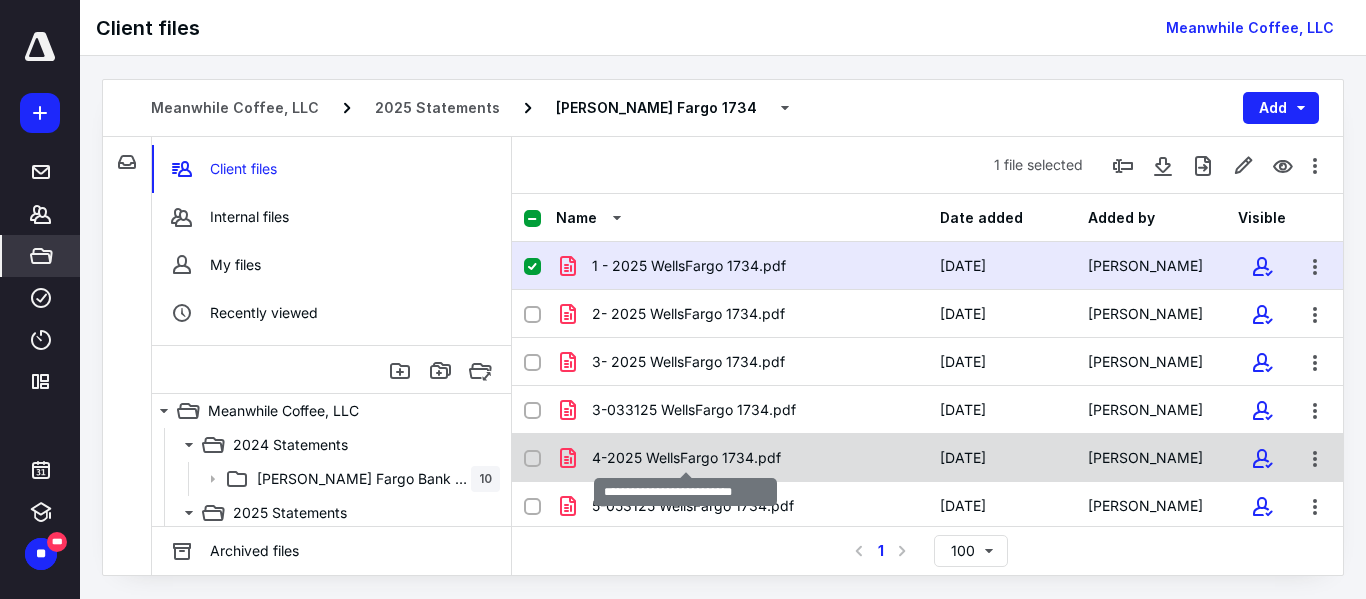 click on "4-2025 WellsFargo 1734.pdf" at bounding box center [686, 458] 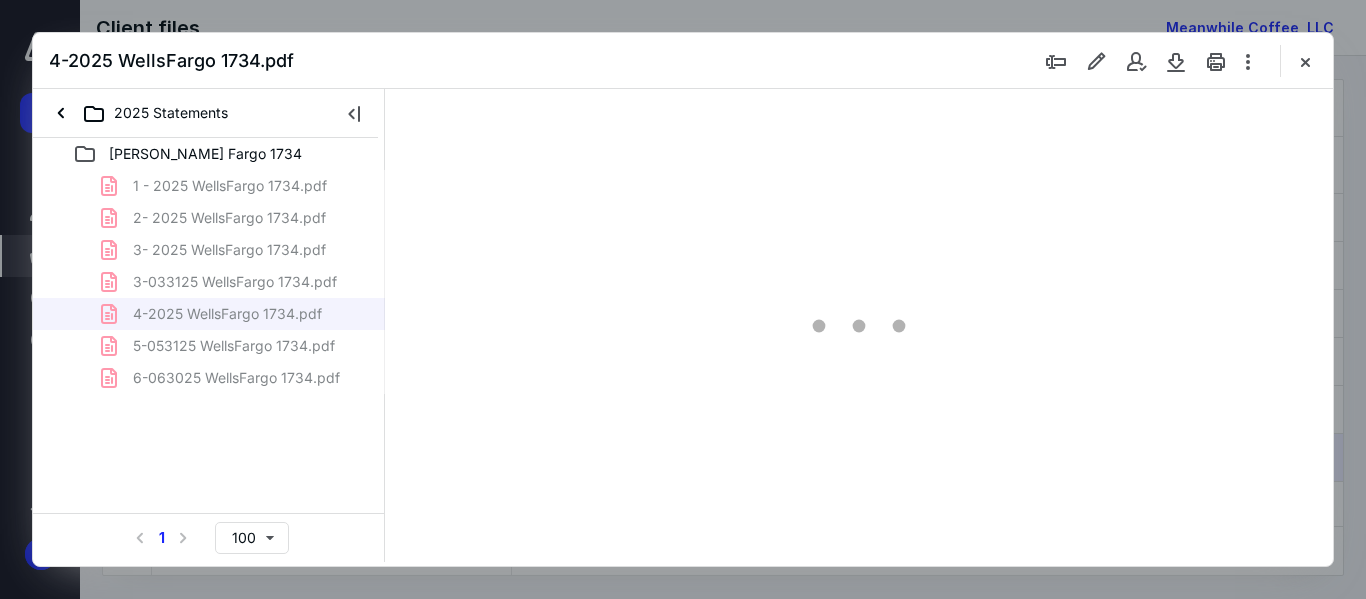 scroll, scrollTop: 0, scrollLeft: 0, axis: both 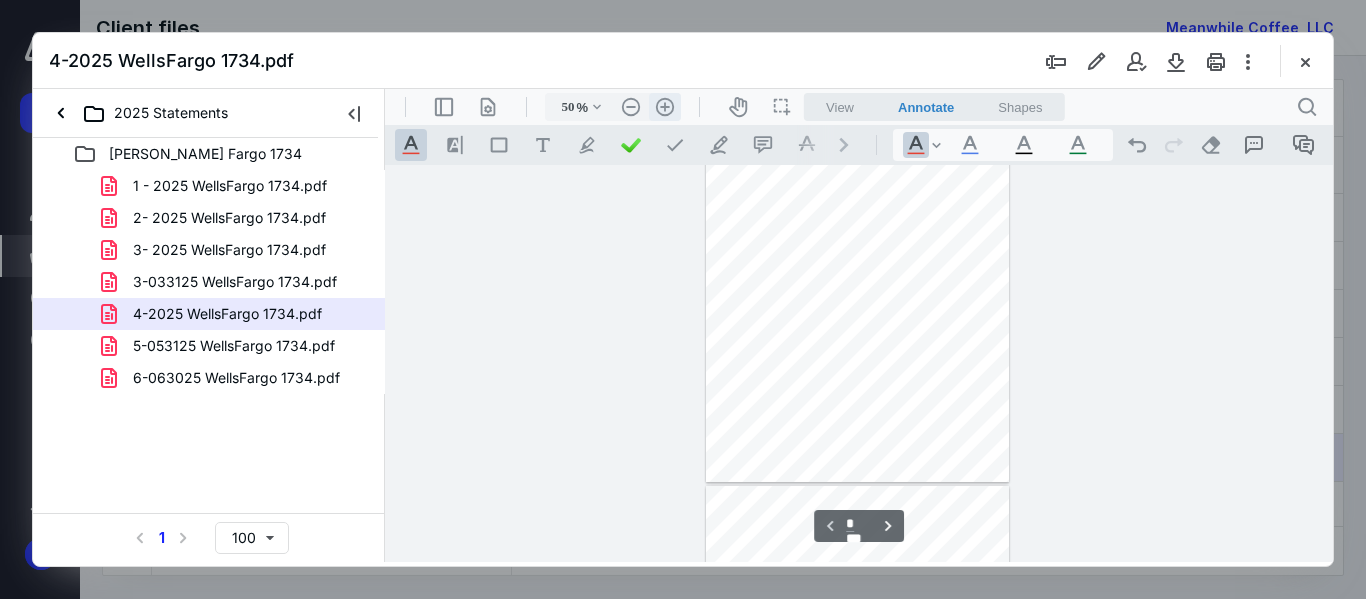 click on ".cls-1{fill:#abb0c4;} icon - header - zoom - in - line" at bounding box center [665, 107] 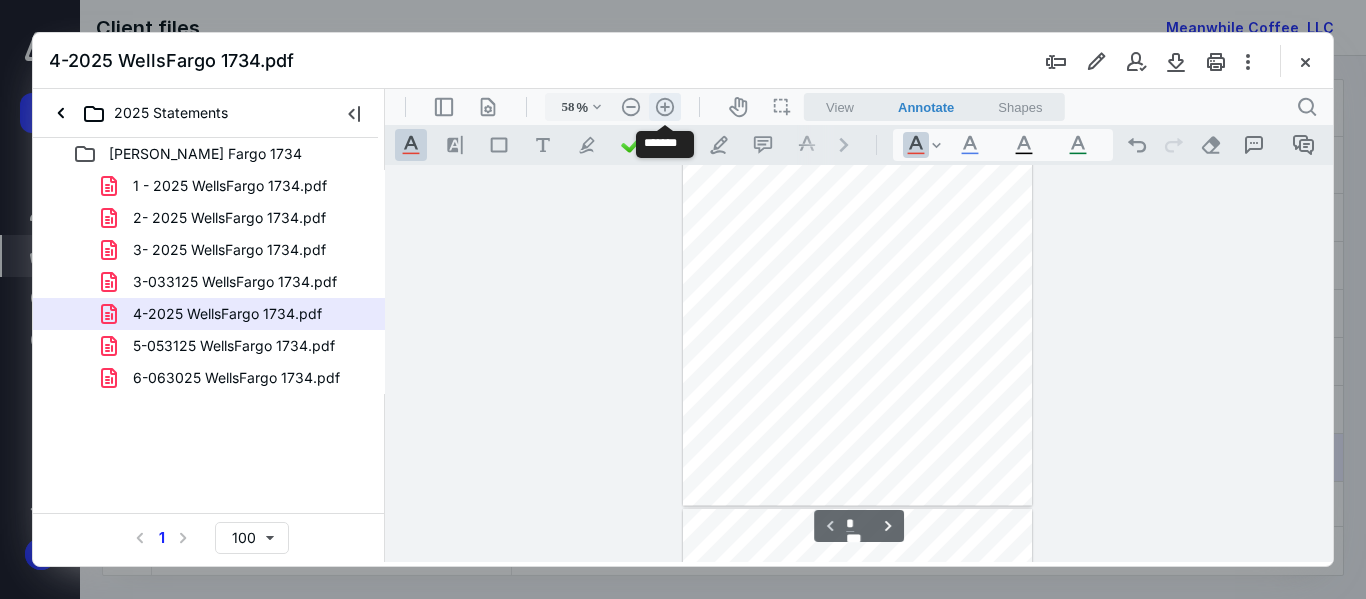 click on ".cls-1{fill:#abb0c4;} icon - header - zoom - in - line" at bounding box center (665, 107) 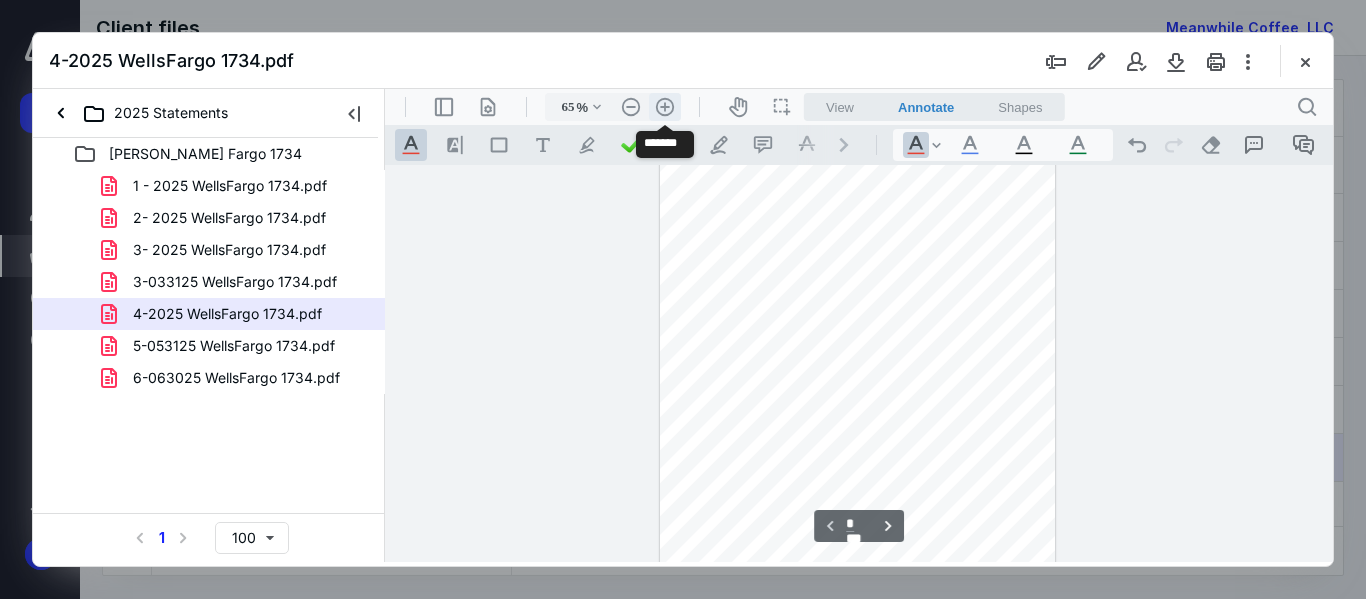 scroll, scrollTop: 150, scrollLeft: 0, axis: vertical 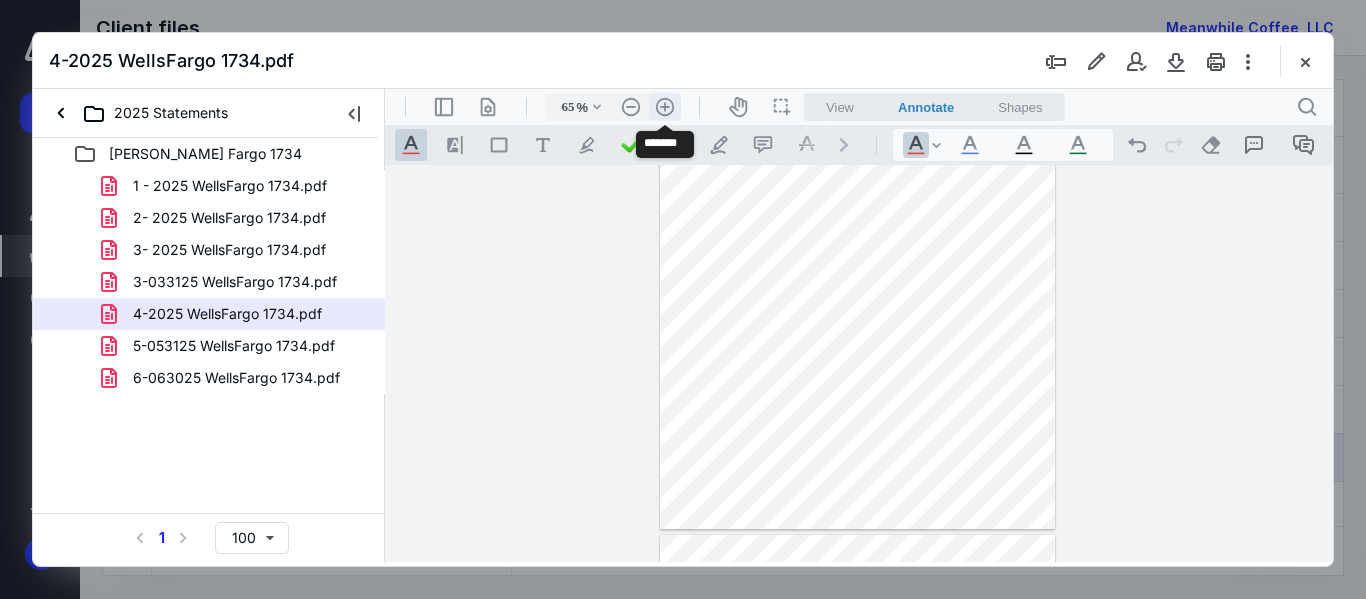 click on ".cls-1{fill:#abb0c4;} icon - header - zoom - in - line" at bounding box center [665, 107] 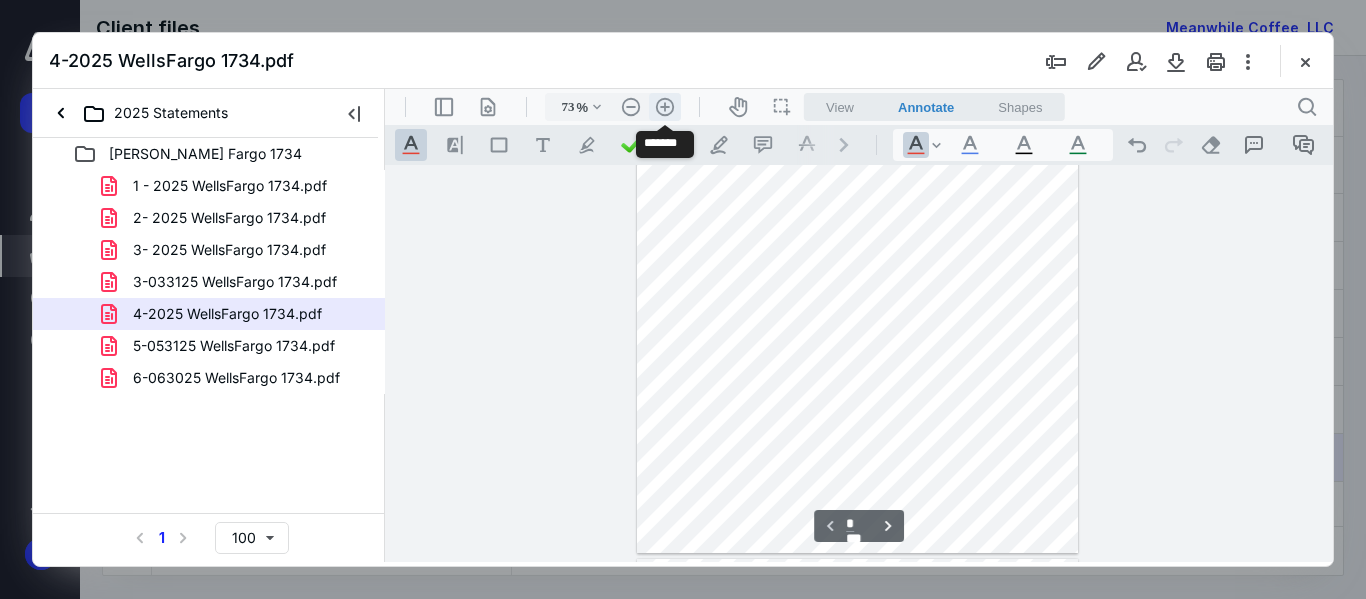 click on ".cls-1{fill:#abb0c4;} icon - header - zoom - in - line" at bounding box center [665, 107] 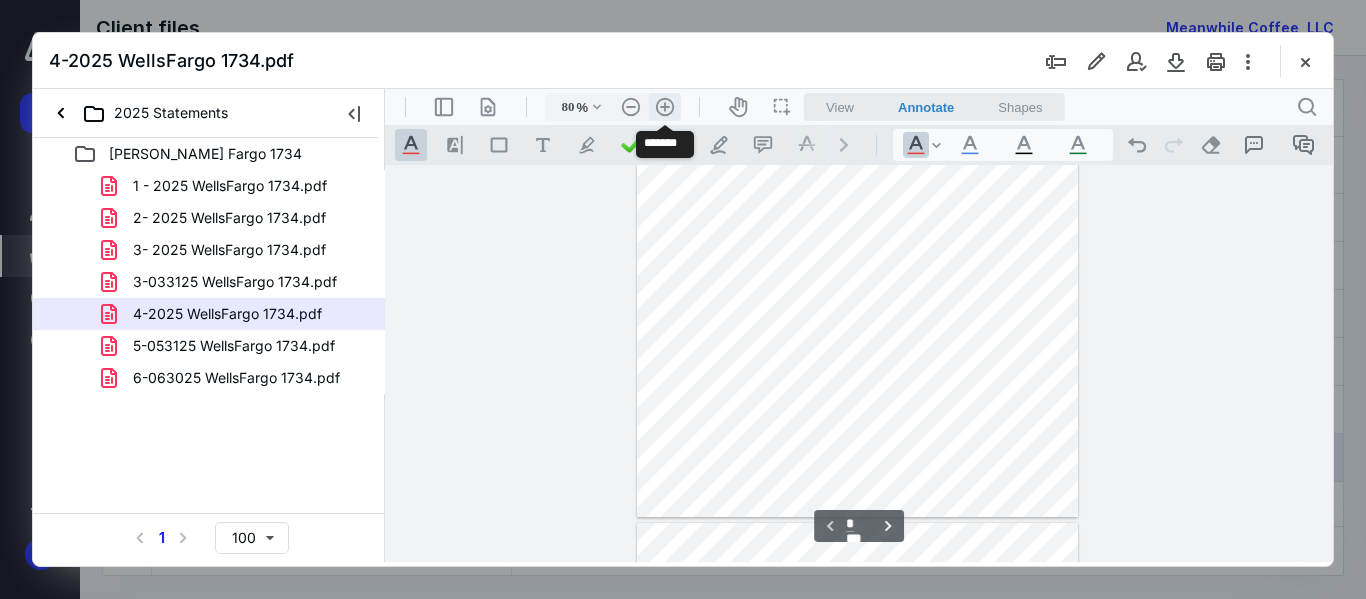 click on ".cls-1{fill:#abb0c4;} icon - header - zoom - in - line" at bounding box center (665, 107) 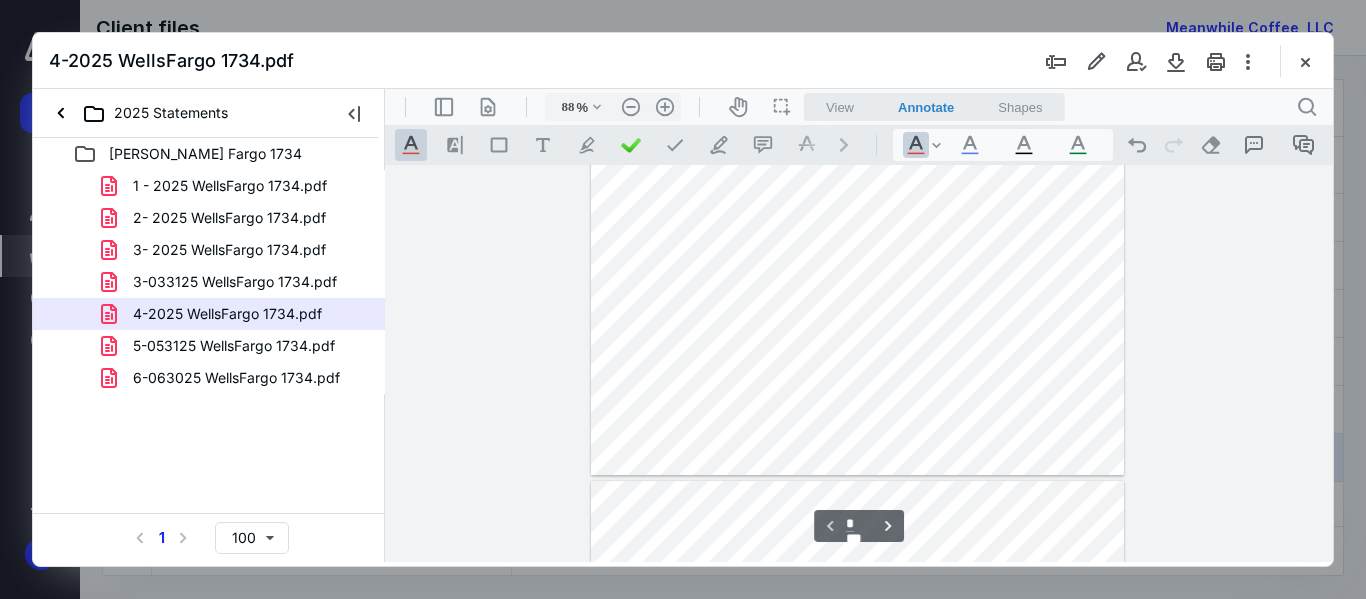 type on "*" 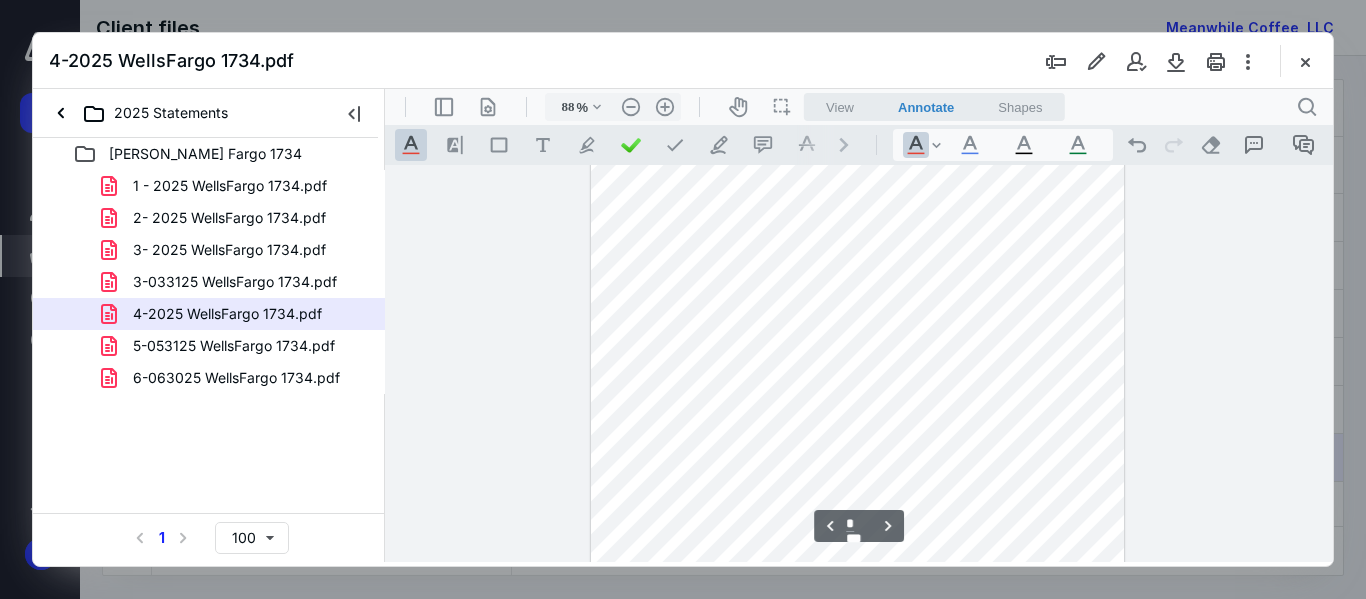 scroll, scrollTop: 658, scrollLeft: 0, axis: vertical 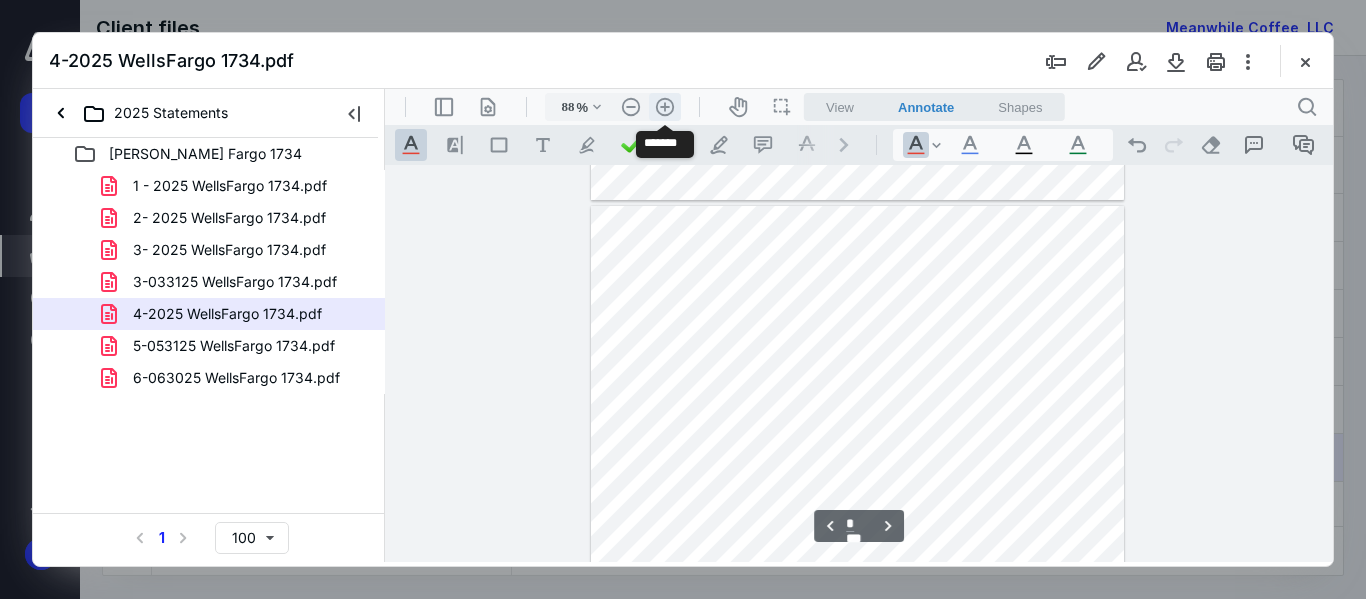 click on ".cls-1{fill:#abb0c4;} icon - header - zoom - in - line" at bounding box center [665, 107] 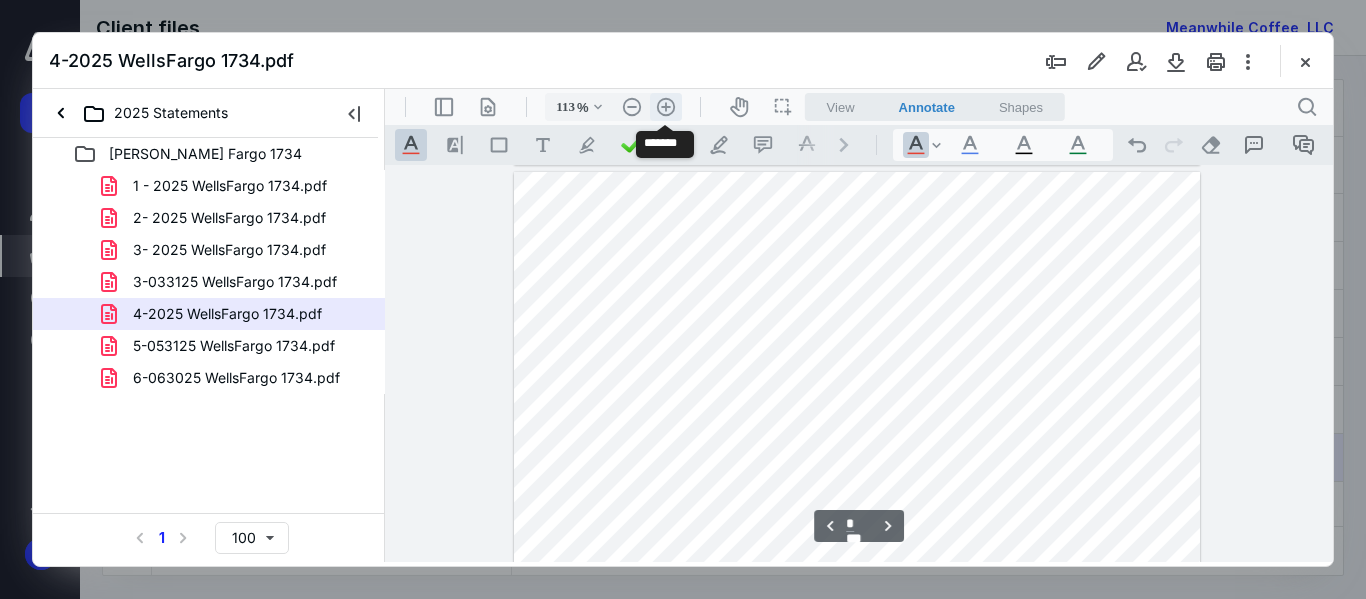 click on ".cls-1{fill:#abb0c4;} icon - header - zoom - in - line" at bounding box center [666, 107] 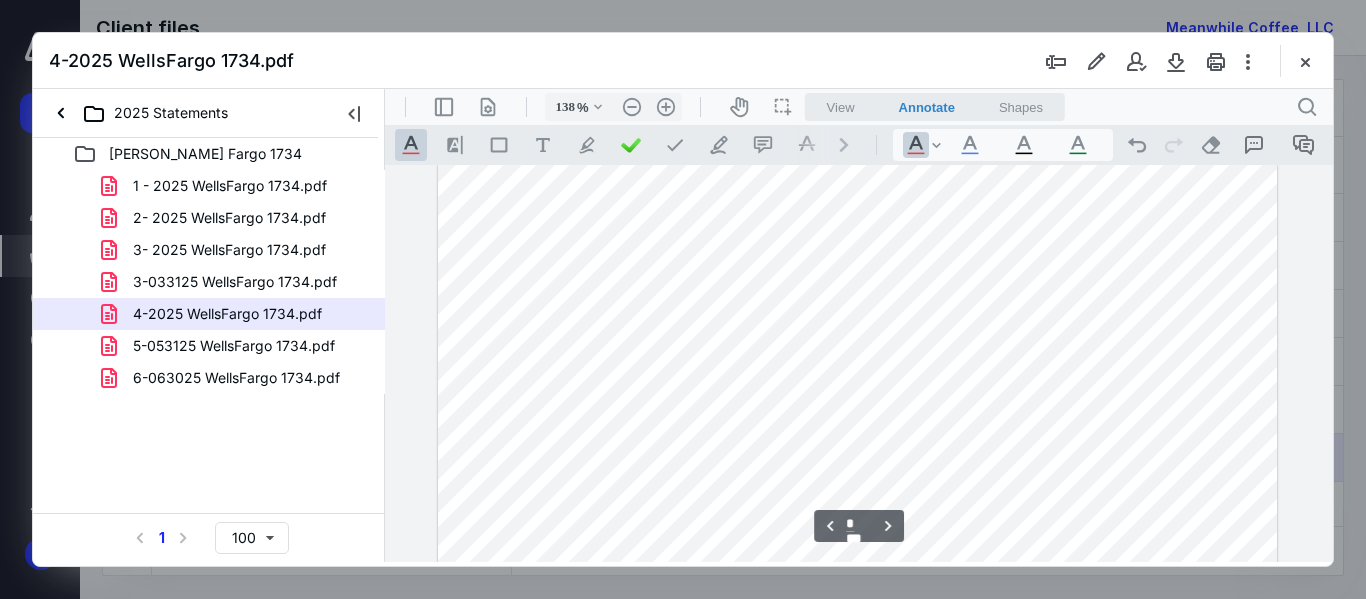 scroll, scrollTop: 2228, scrollLeft: 0, axis: vertical 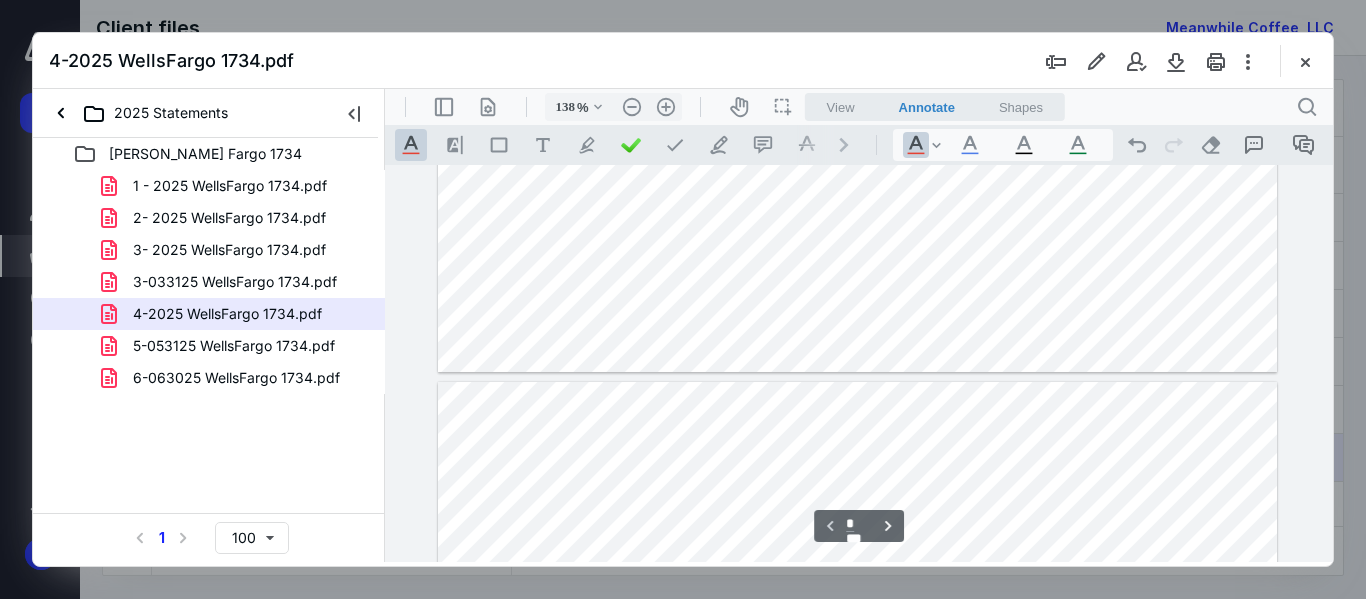 type on "*" 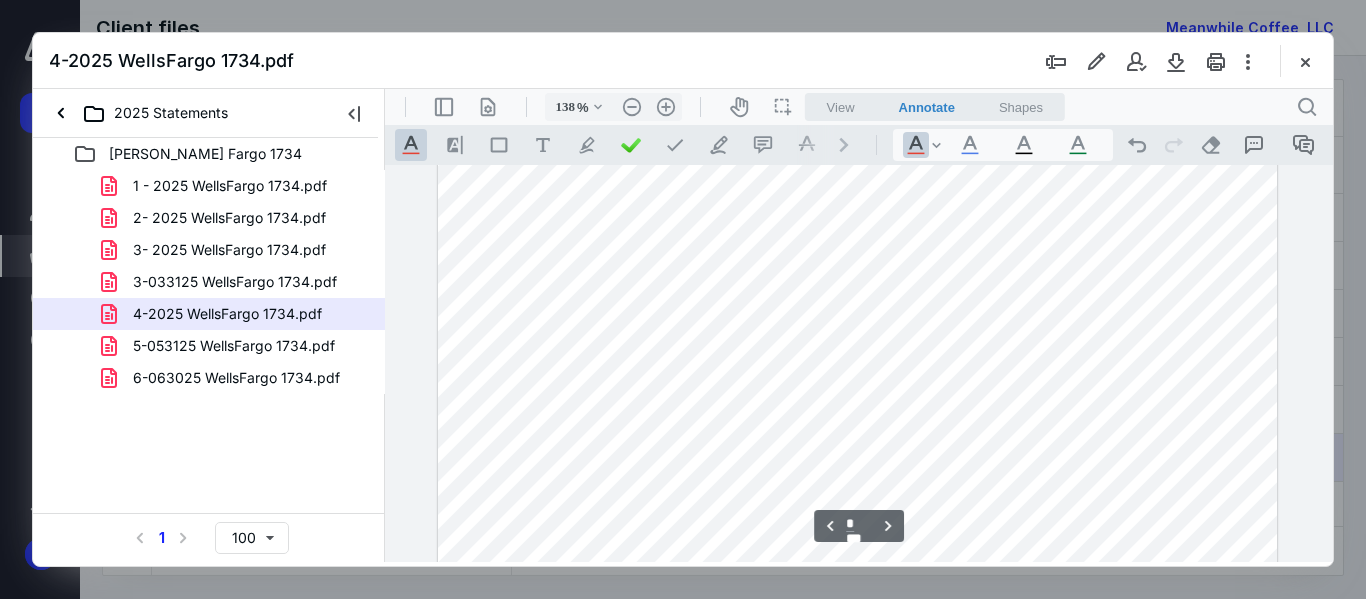 scroll, scrollTop: 1628, scrollLeft: 0, axis: vertical 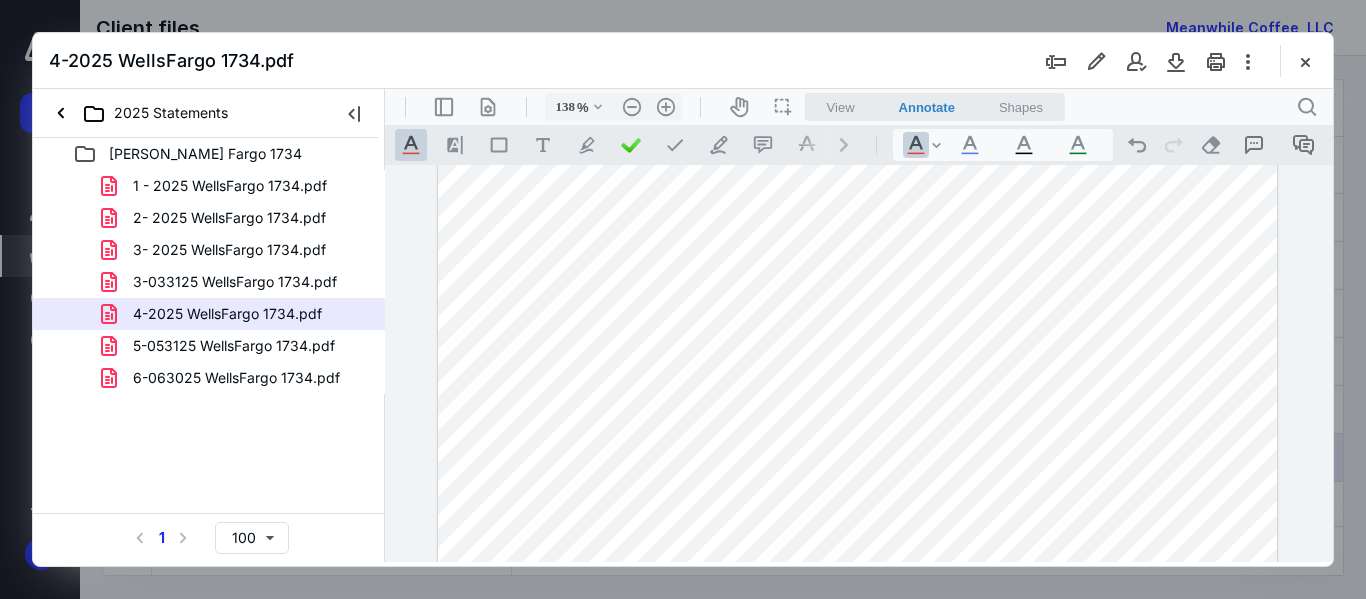 click on "5-053125 WellsFargo 1734.pdf" at bounding box center (234, 346) 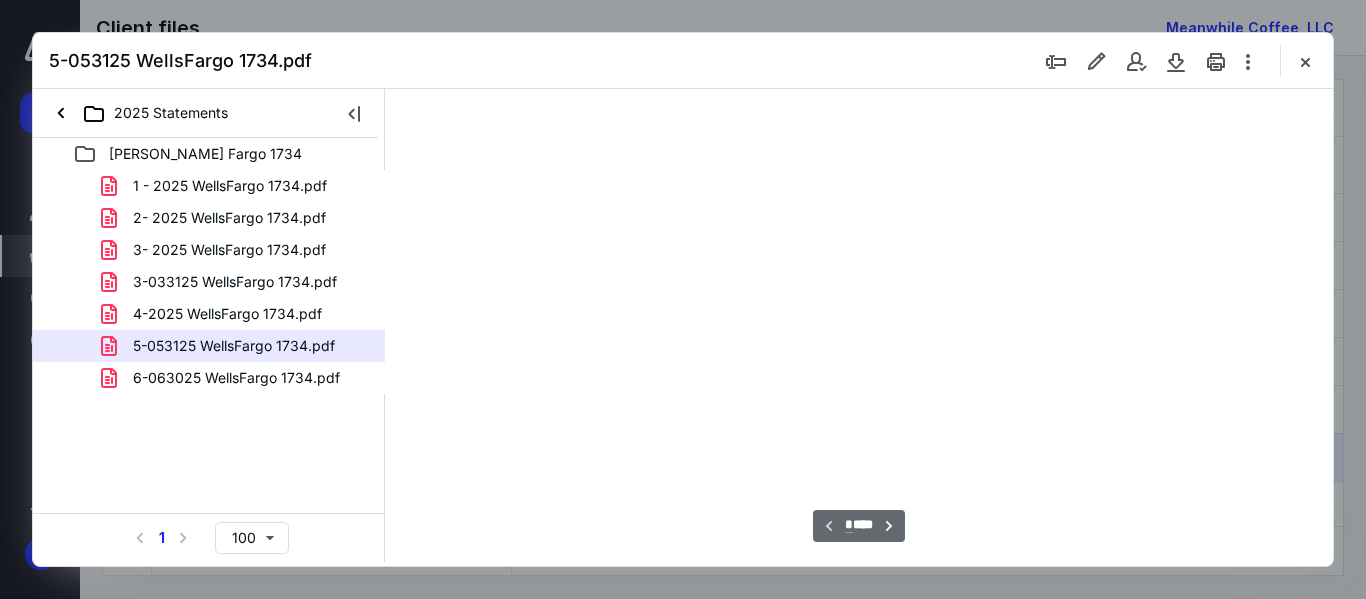 scroll, scrollTop: 78, scrollLeft: 0, axis: vertical 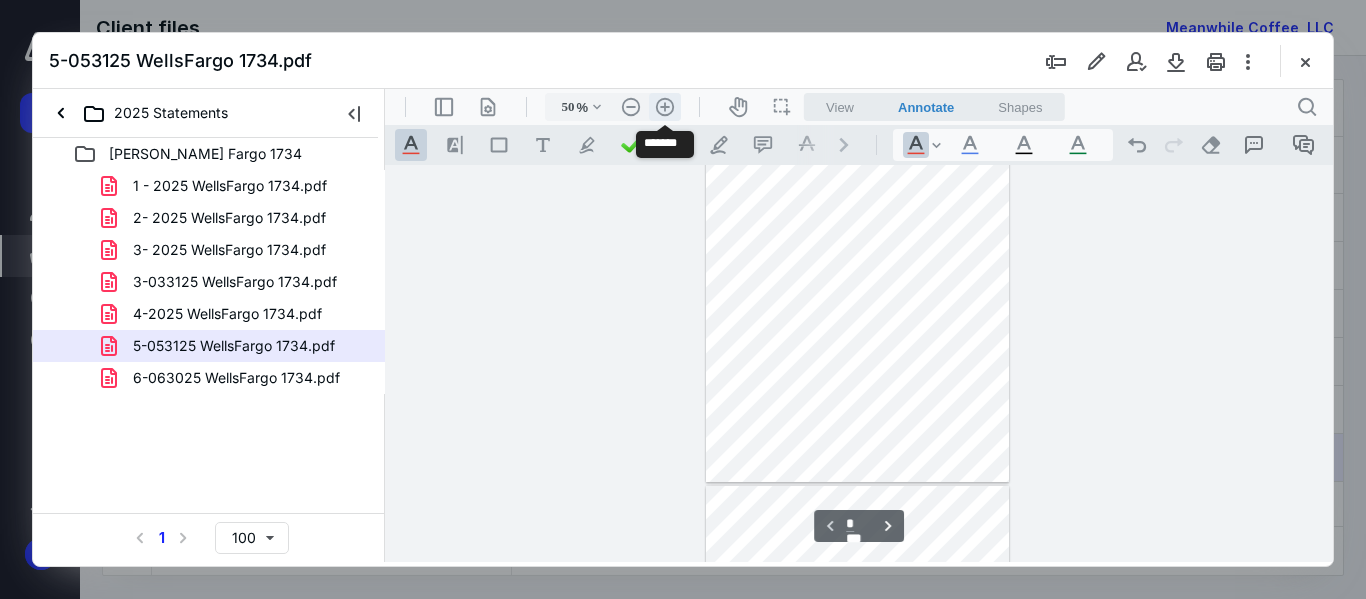 click on ".cls-1{fill:#abb0c4;} icon - header - zoom - in - line" at bounding box center (665, 107) 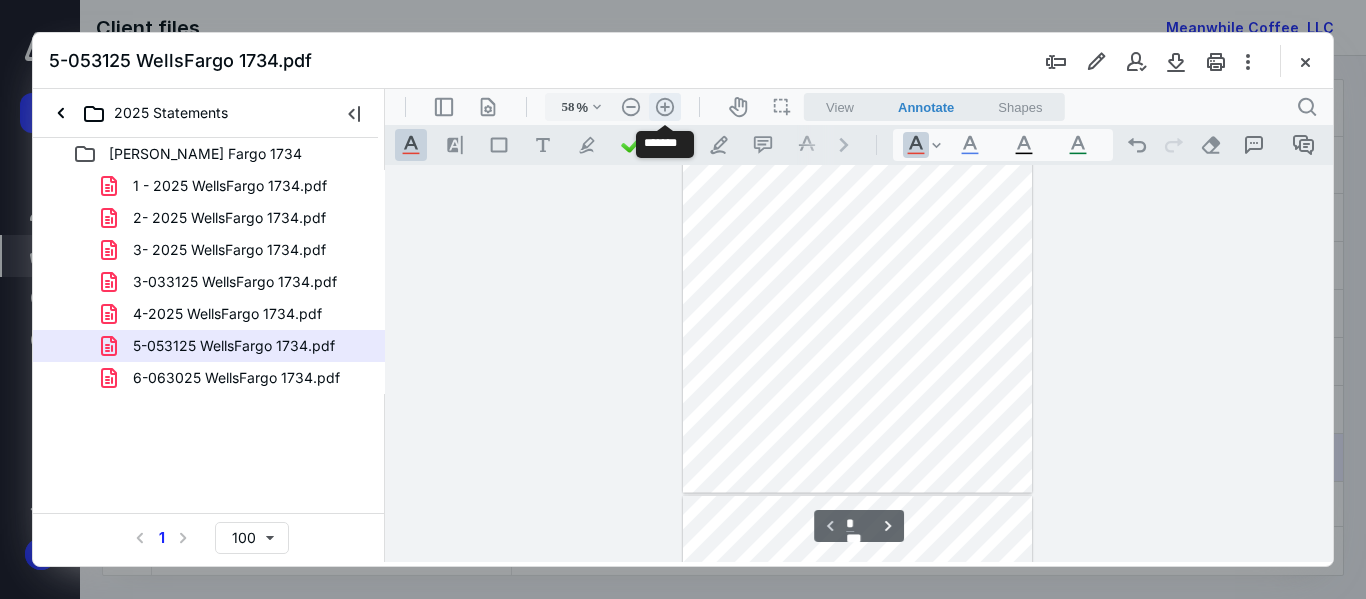 click on ".cls-1{fill:#abb0c4;} icon - header - zoom - in - line" at bounding box center [665, 107] 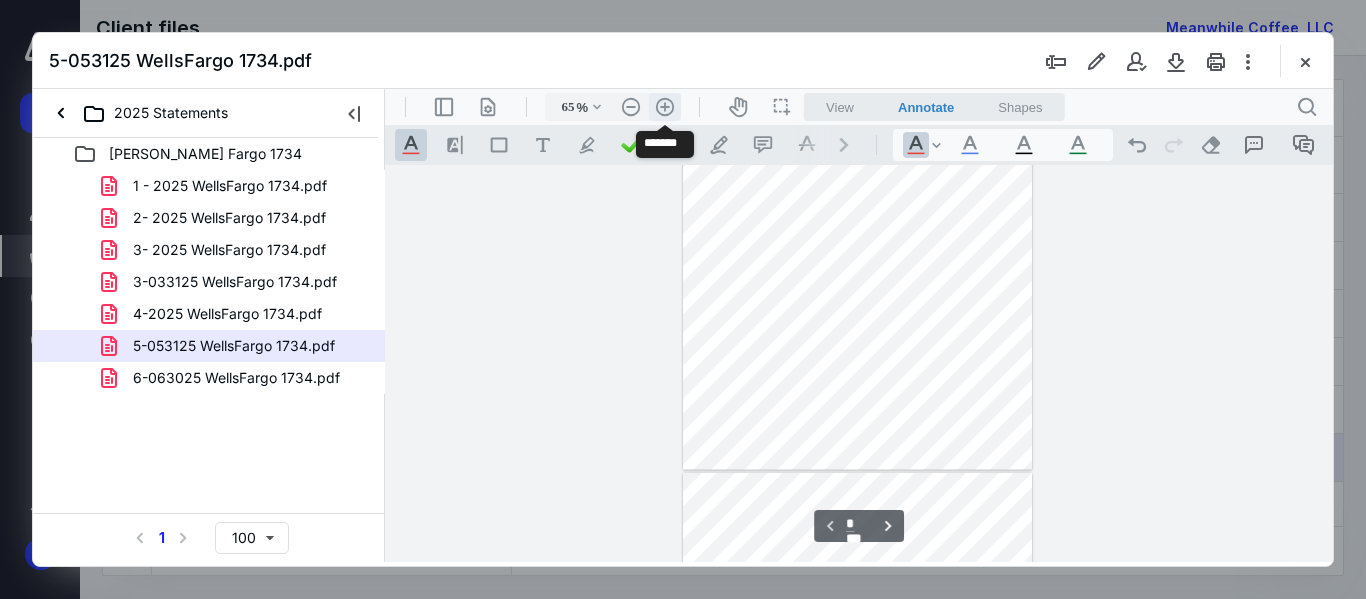 click on ".cls-1{fill:#abb0c4;} icon - header - zoom - in - line" at bounding box center (665, 107) 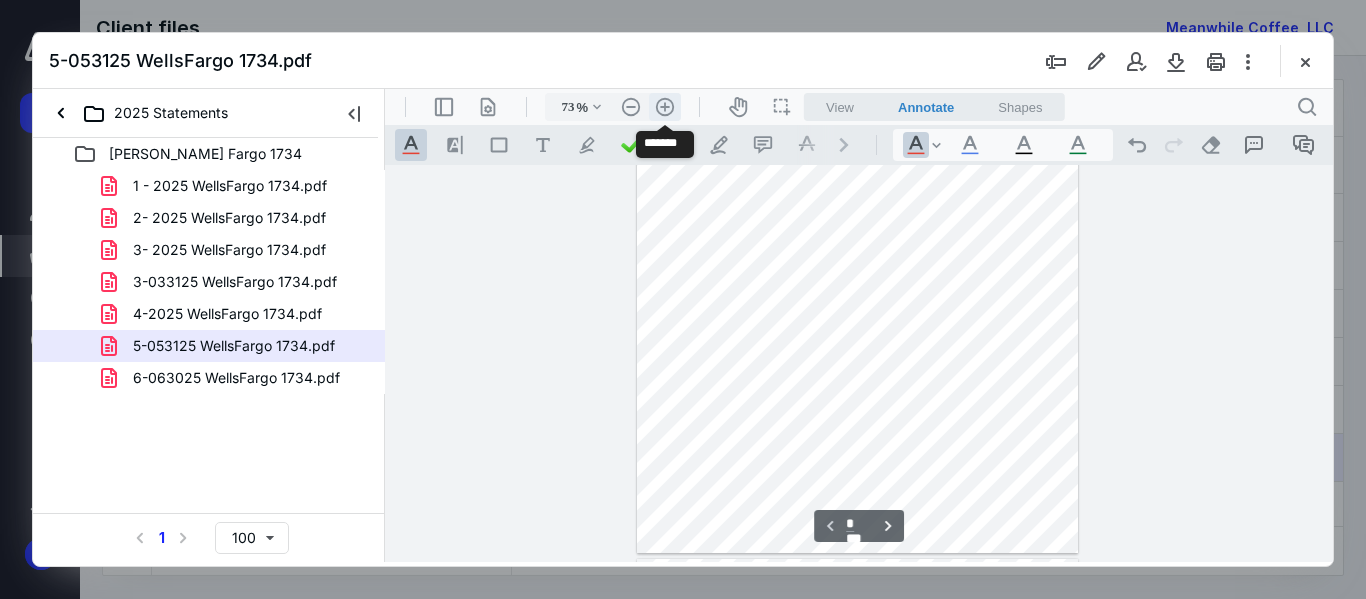 click on ".cls-1{fill:#abb0c4;} icon - header - zoom - in - line" at bounding box center [665, 107] 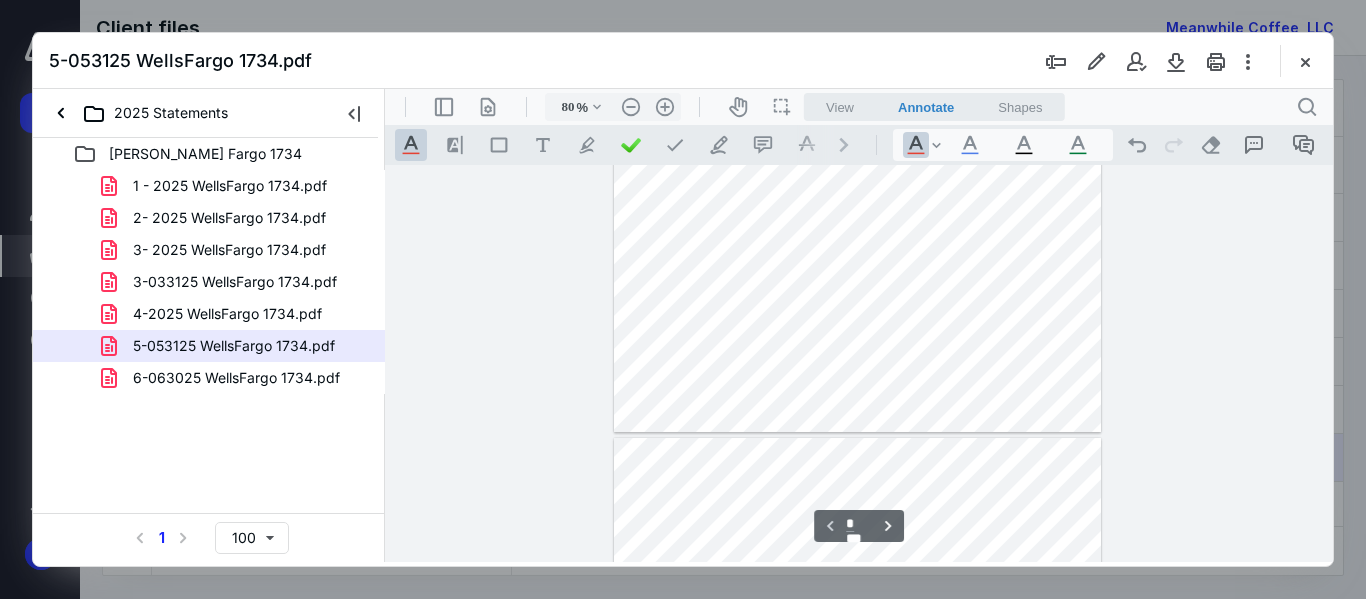 type on "*" 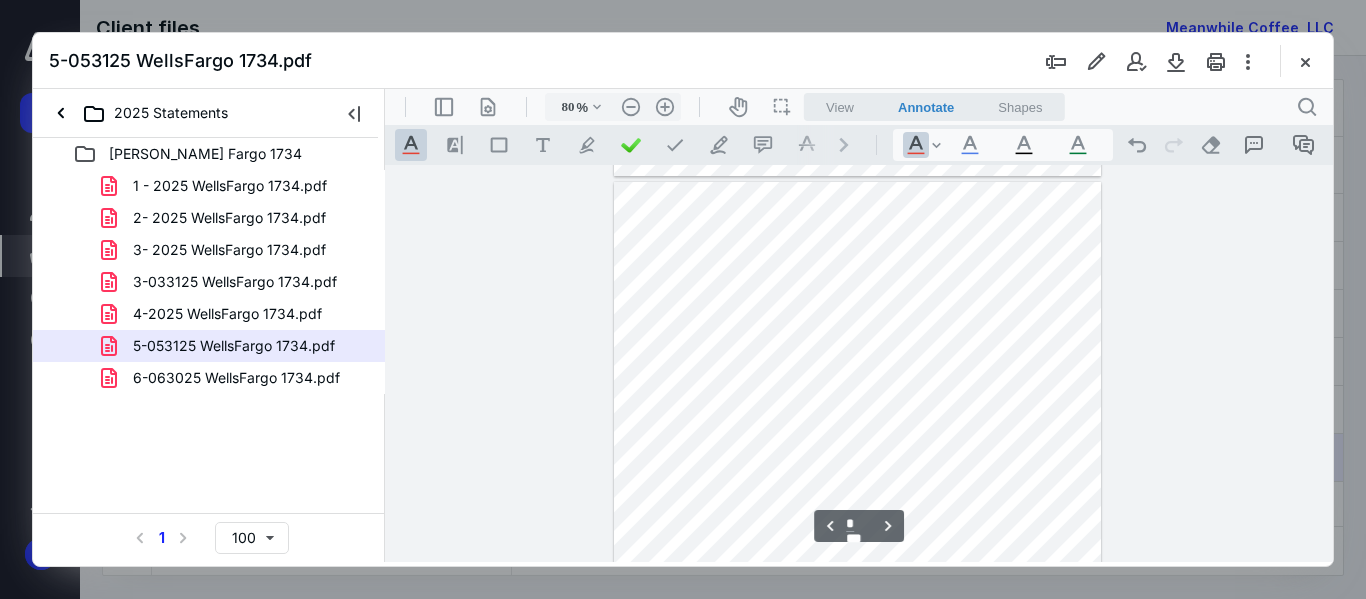 scroll, scrollTop: 722, scrollLeft: 0, axis: vertical 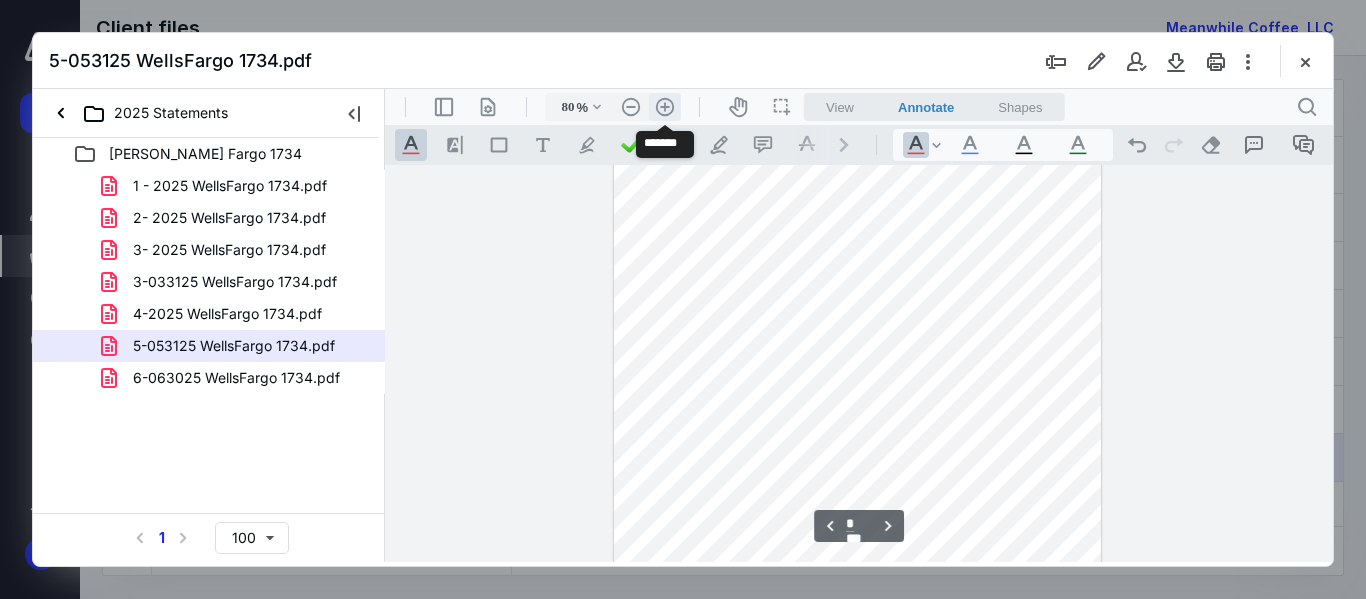 click on ".cls-1{fill:#abb0c4;} icon - header - zoom - in - line" at bounding box center [665, 107] 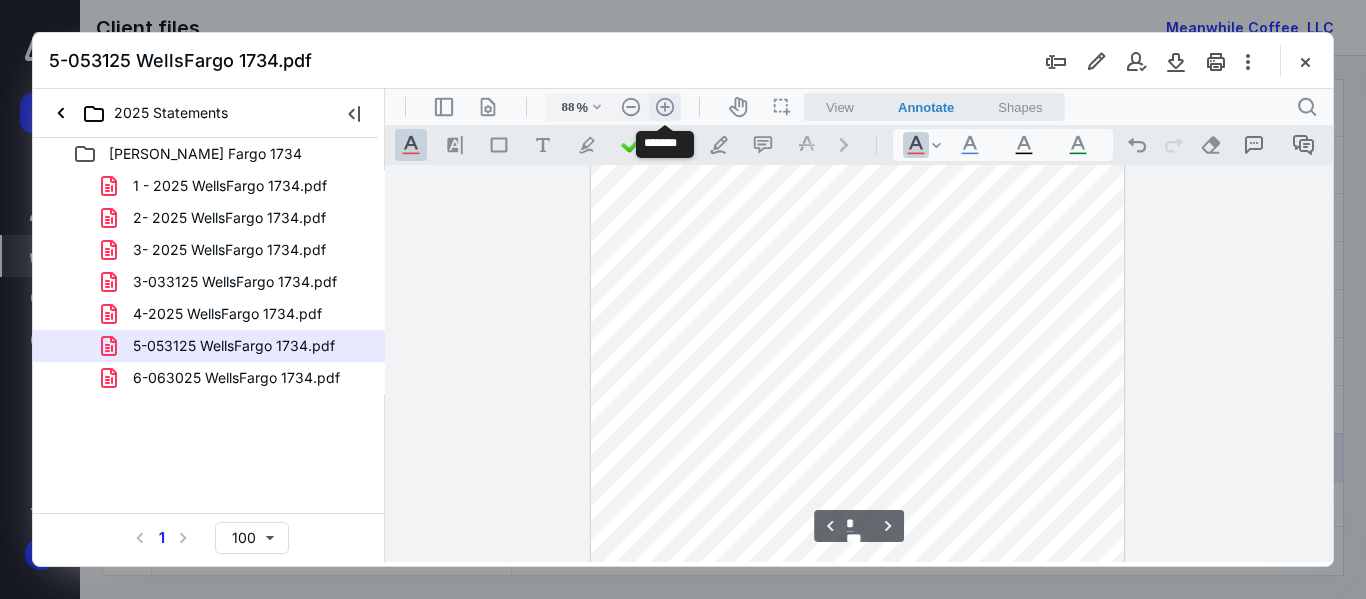 click on ".cls-1{fill:#abb0c4;} icon - header - zoom - in - line" at bounding box center (665, 107) 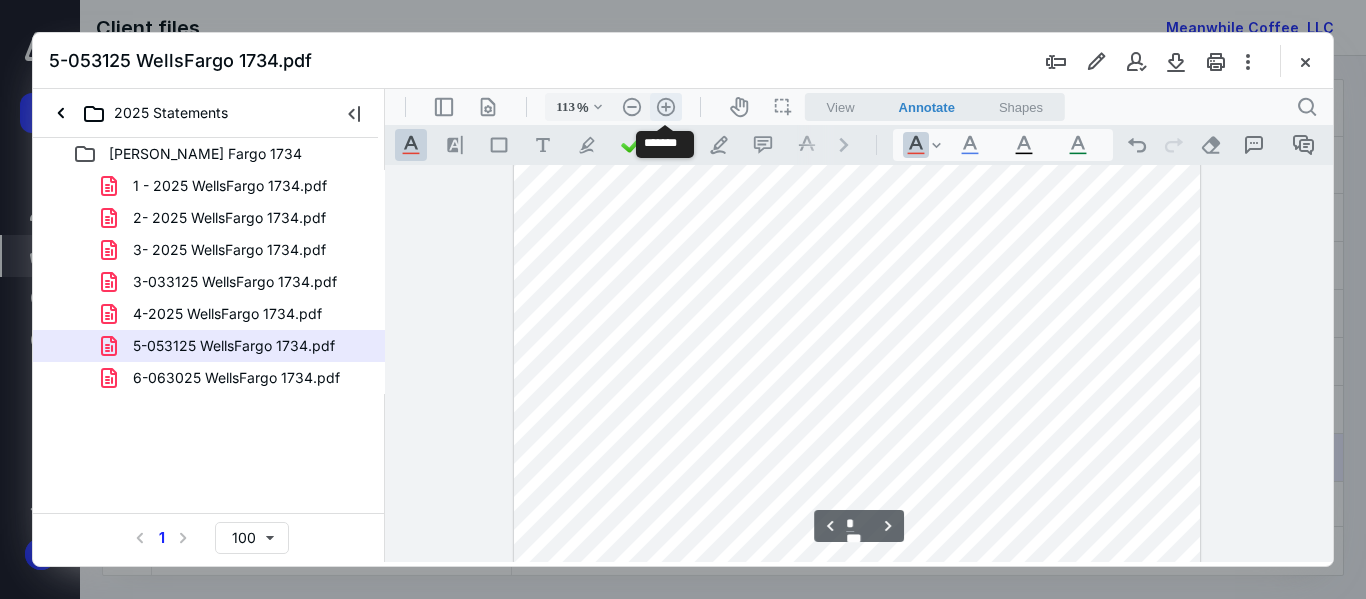 click on ".cls-1{fill:#abb0c4;} icon - header - zoom - in - line" at bounding box center (666, 107) 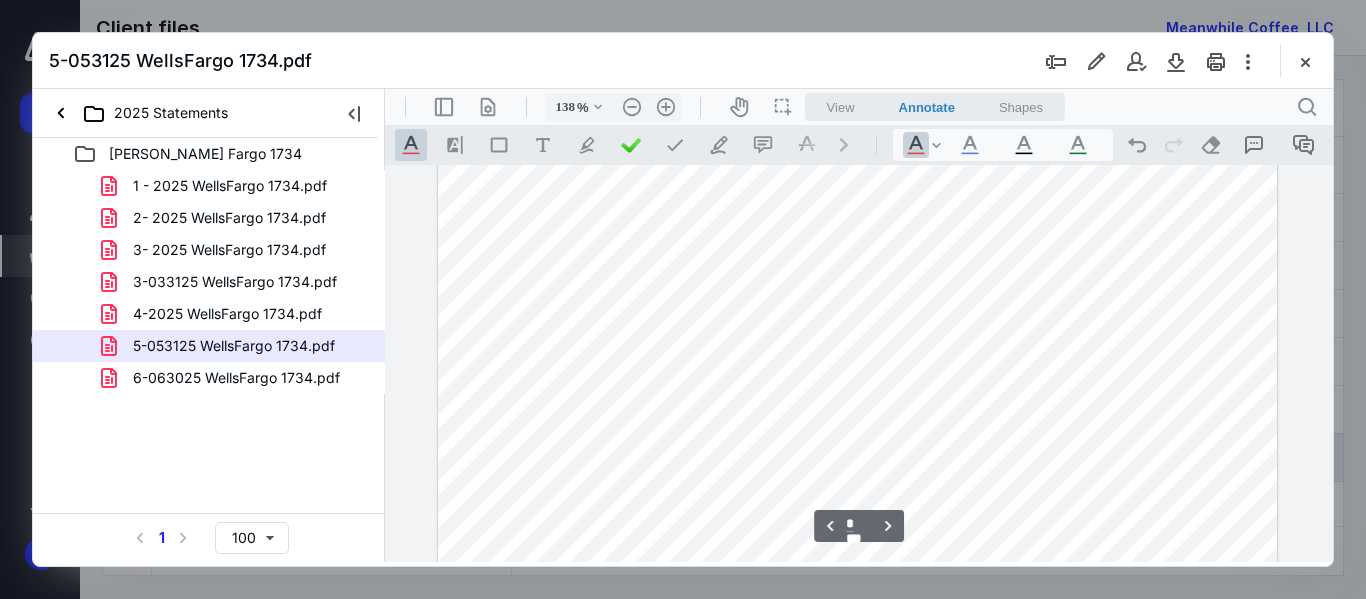 scroll, scrollTop: 2859, scrollLeft: 0, axis: vertical 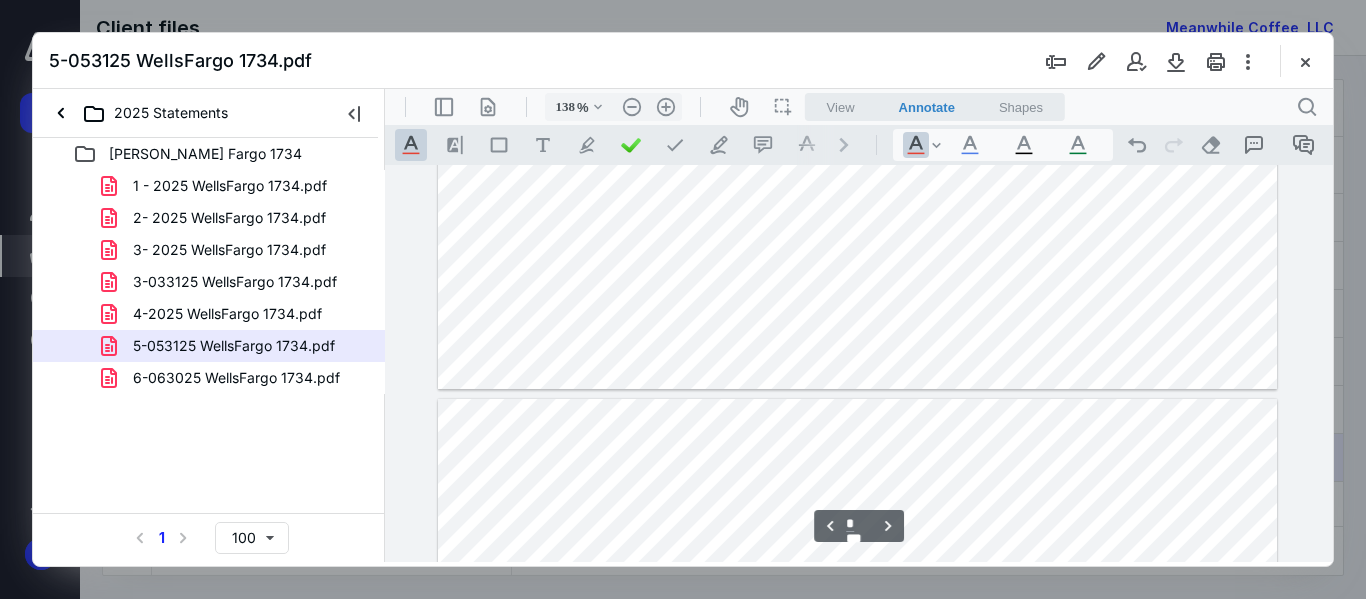 type on "*" 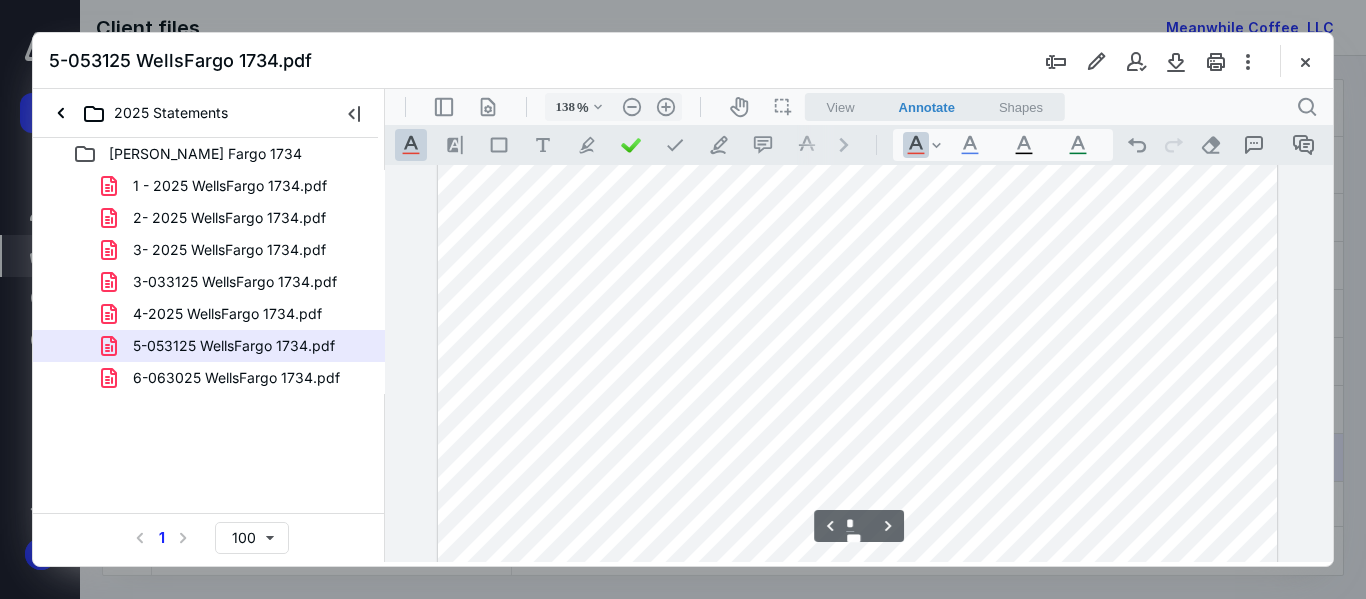 scroll, scrollTop: 3759, scrollLeft: 0, axis: vertical 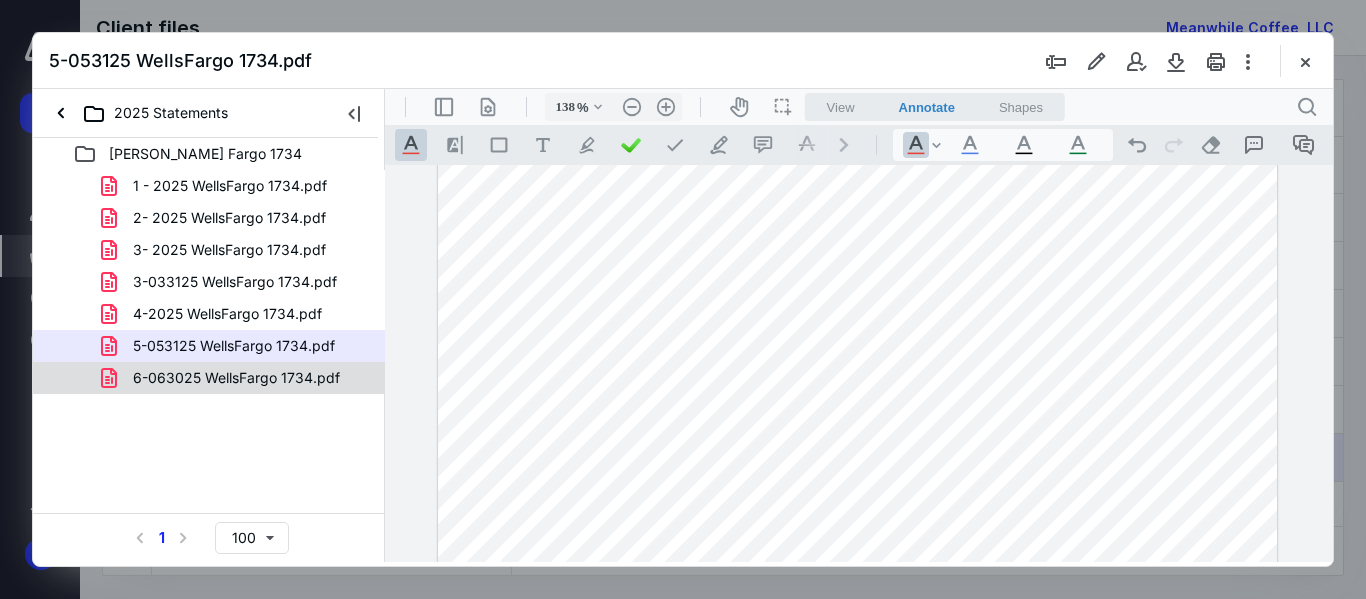 click on "6-063025 WellsFargo 1734.pdf" at bounding box center (236, 378) 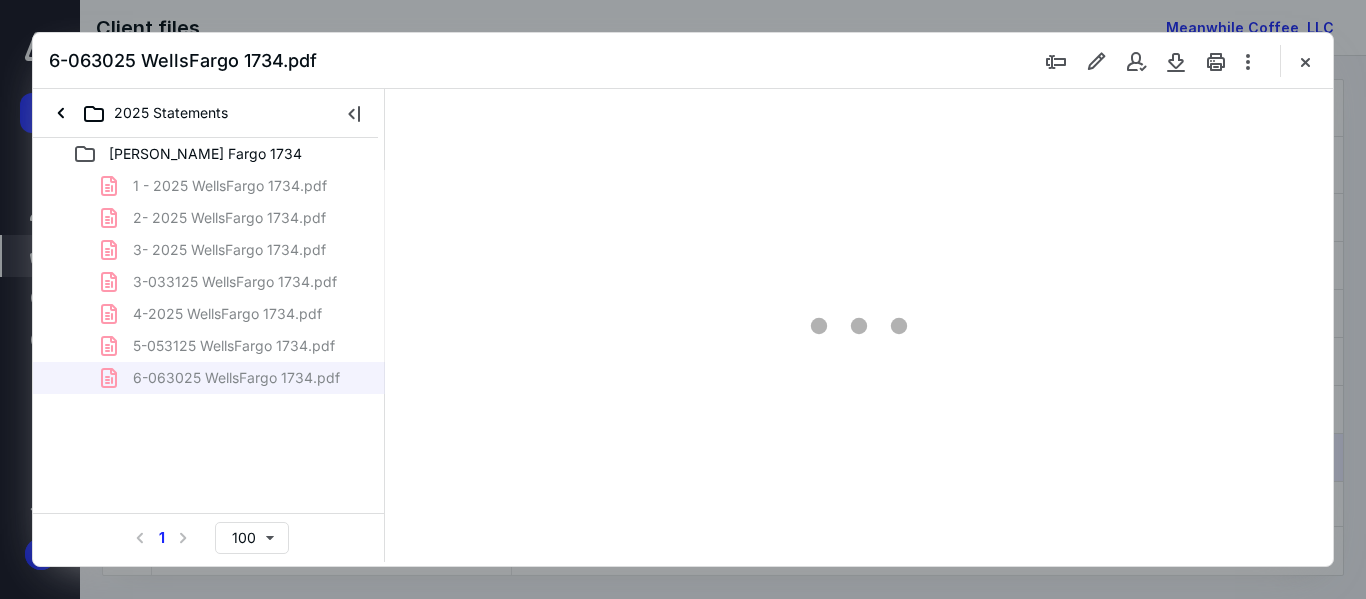 scroll, scrollTop: 78, scrollLeft: 0, axis: vertical 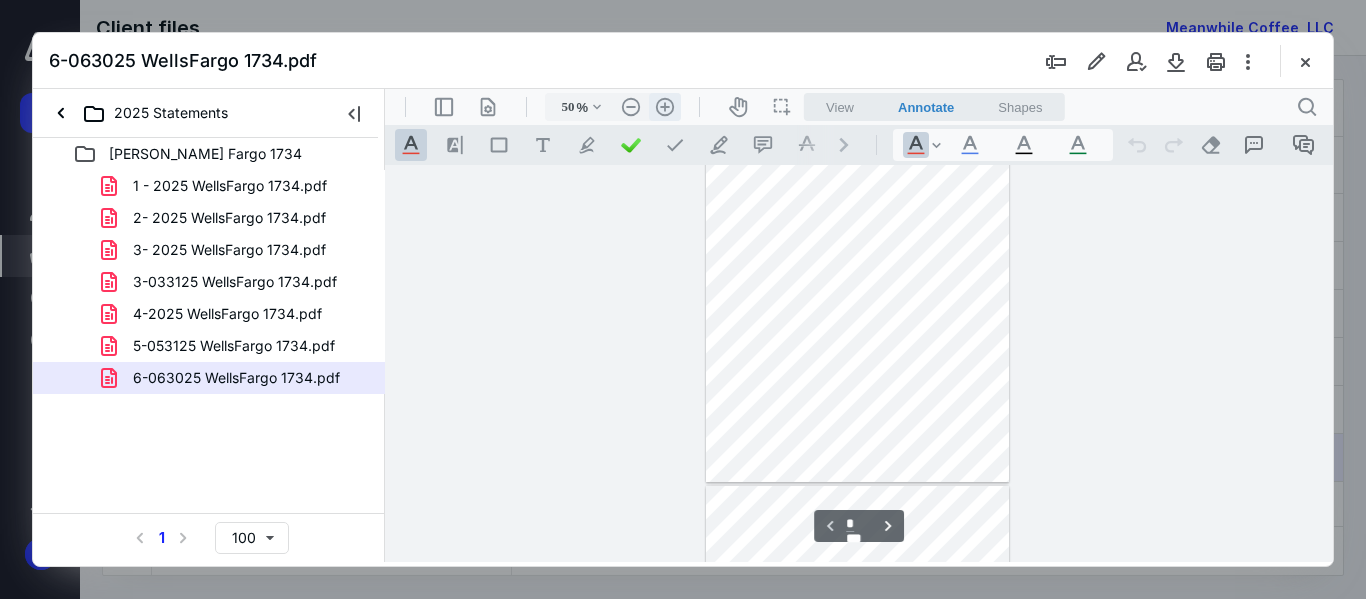 click on ".cls-1{fill:#abb0c4;} icon - header - zoom - in - line" at bounding box center (665, 107) 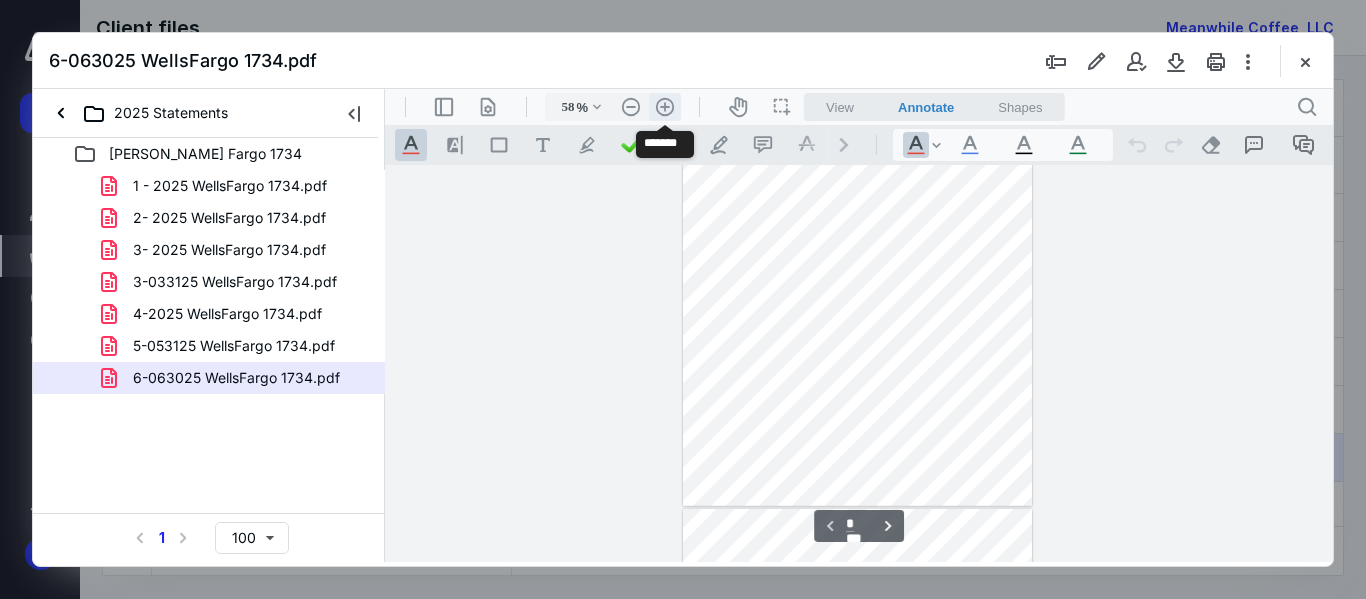click on ".cls-1{fill:#abb0c4;} icon - header - zoom - in - line" at bounding box center (665, 107) 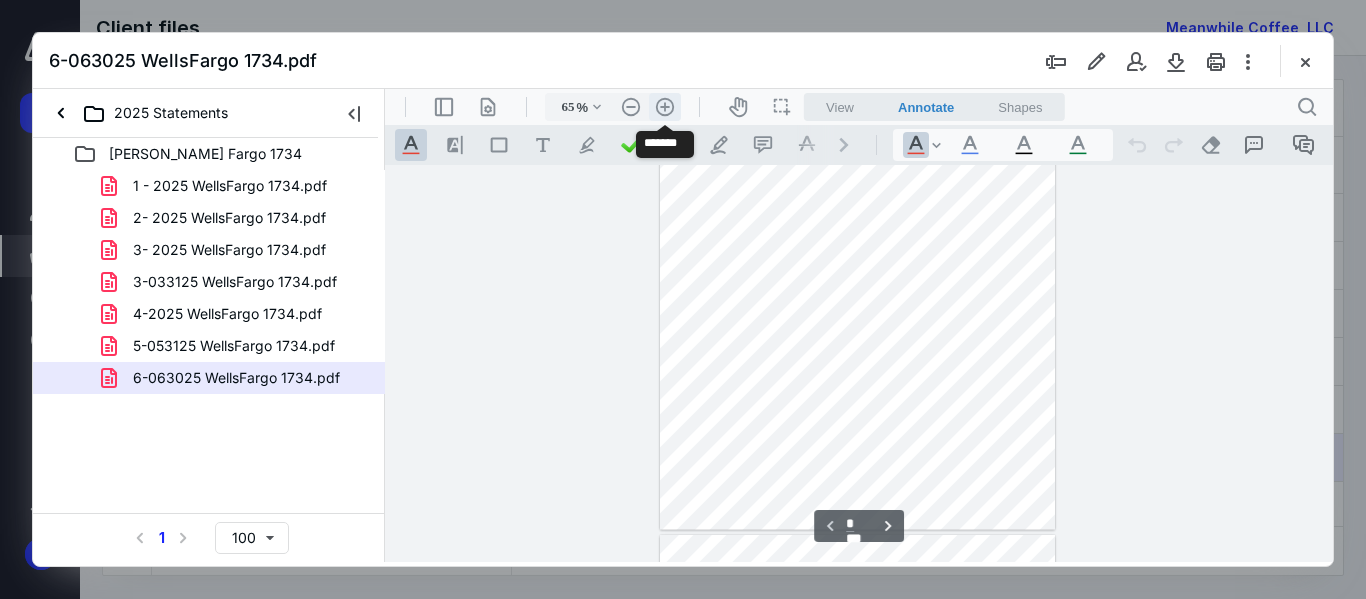 click on ".cls-1{fill:#abb0c4;} icon - header - zoom - in - line" at bounding box center (665, 107) 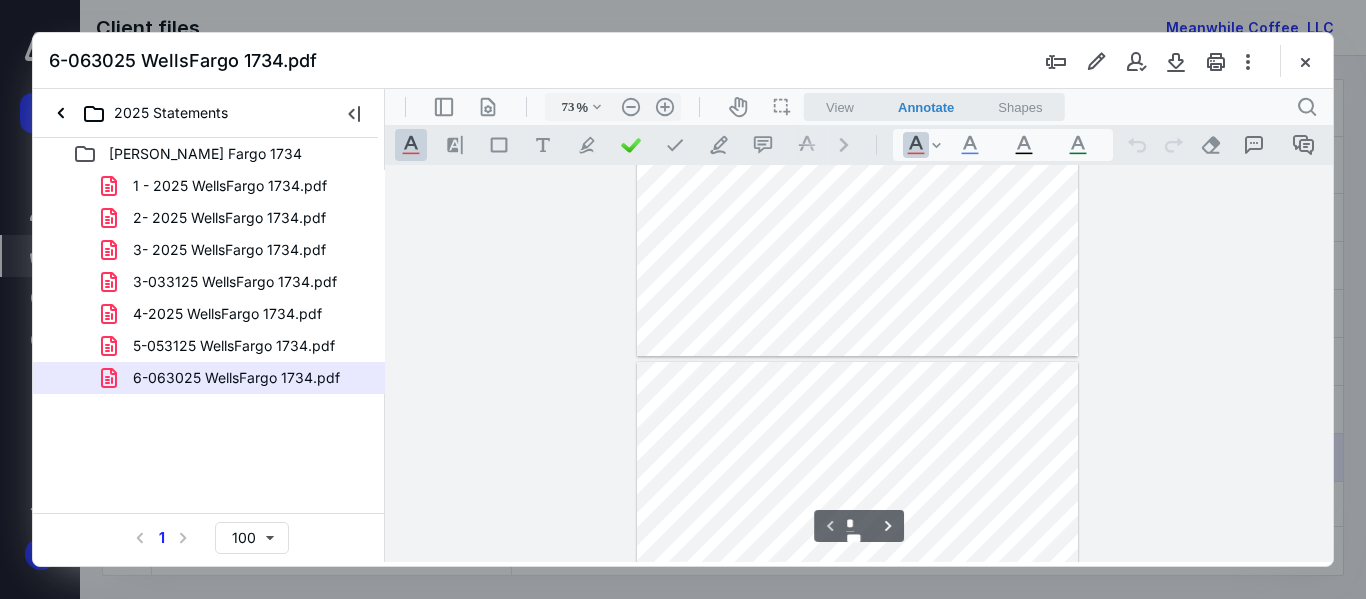 type on "*" 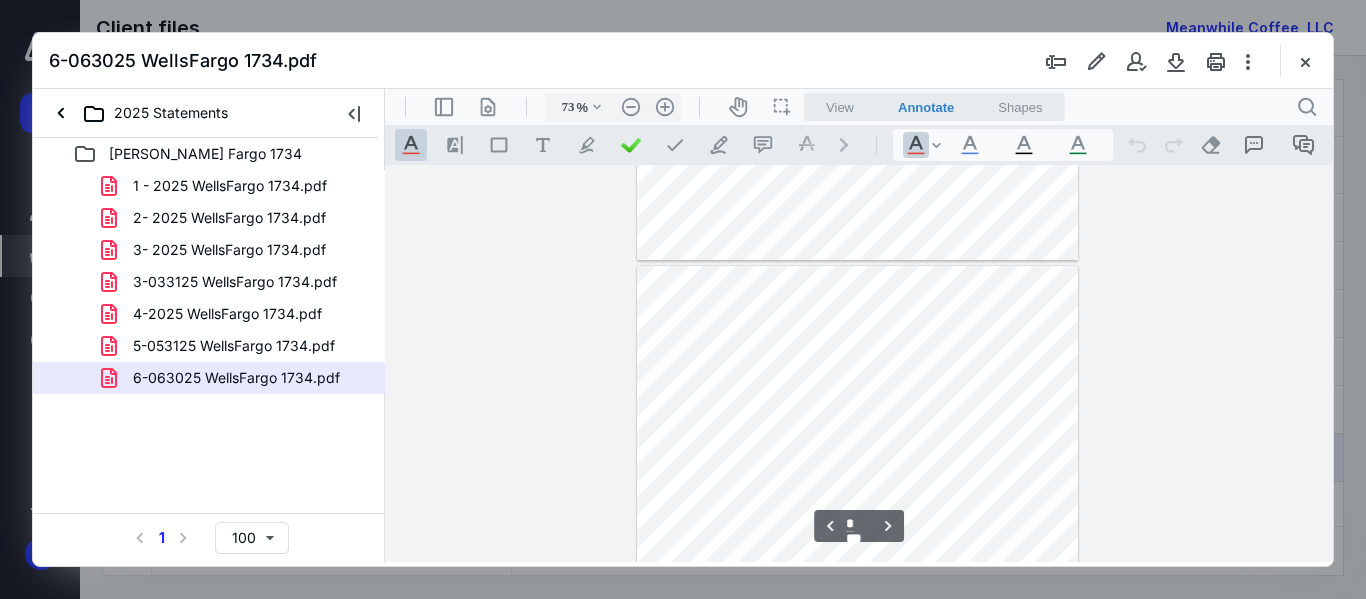 scroll, scrollTop: 486, scrollLeft: 0, axis: vertical 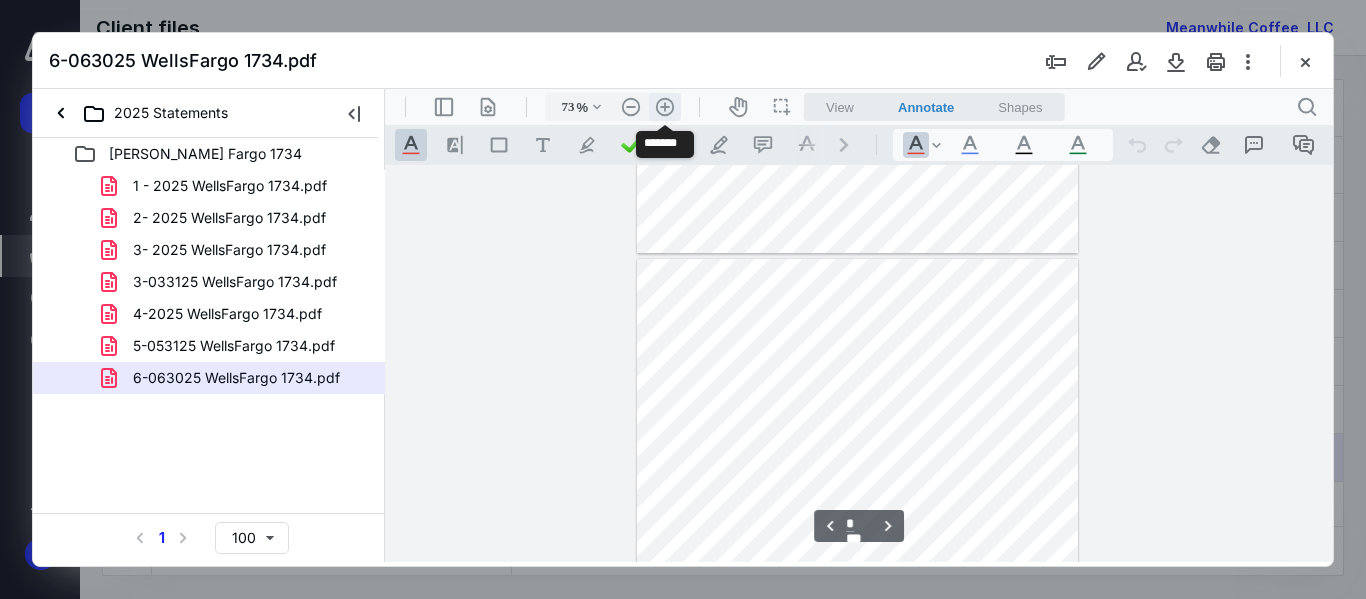 click on ".cls-1{fill:#abb0c4;} icon - header - zoom - in - line" at bounding box center (665, 107) 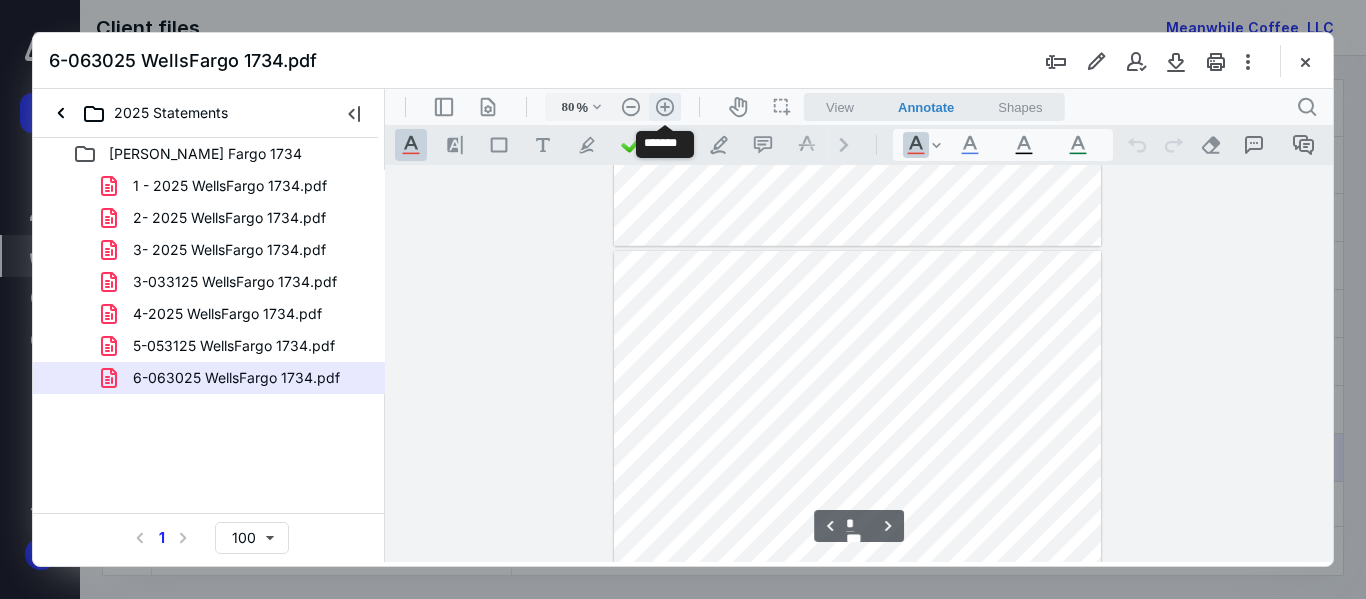 click on ".cls-1{fill:#abb0c4;} icon - header - zoom - in - line" at bounding box center (665, 107) 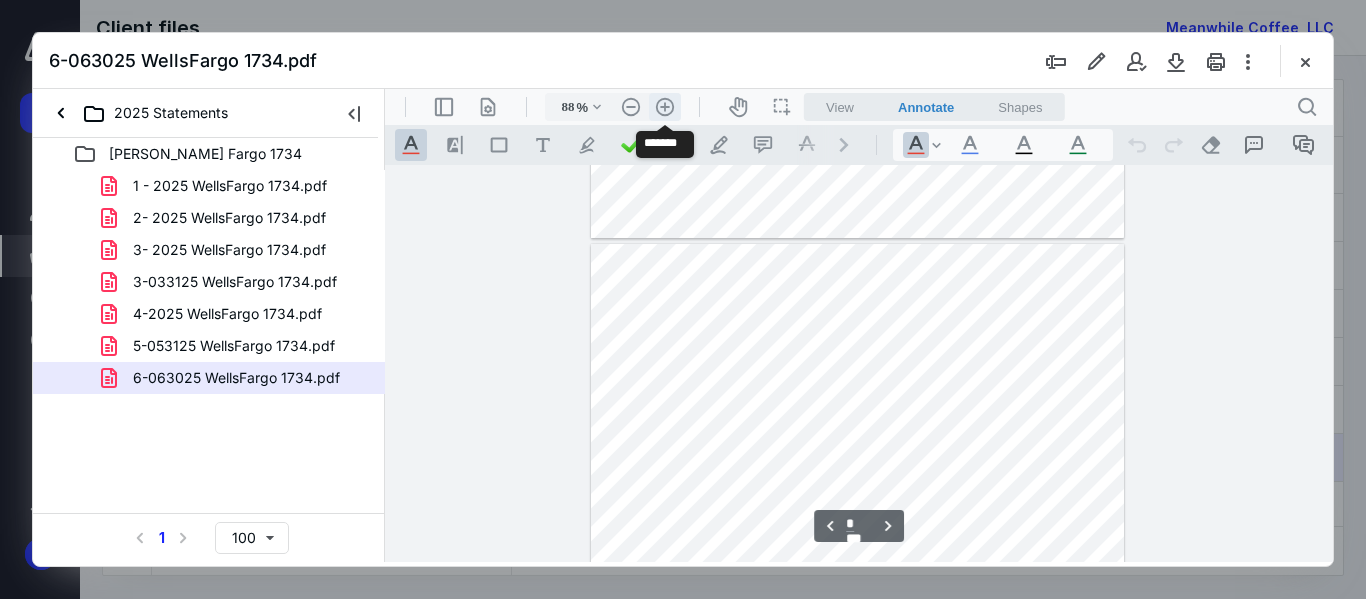 click on ".cls-1{fill:#abb0c4;} icon - header - zoom - in - line" at bounding box center (665, 107) 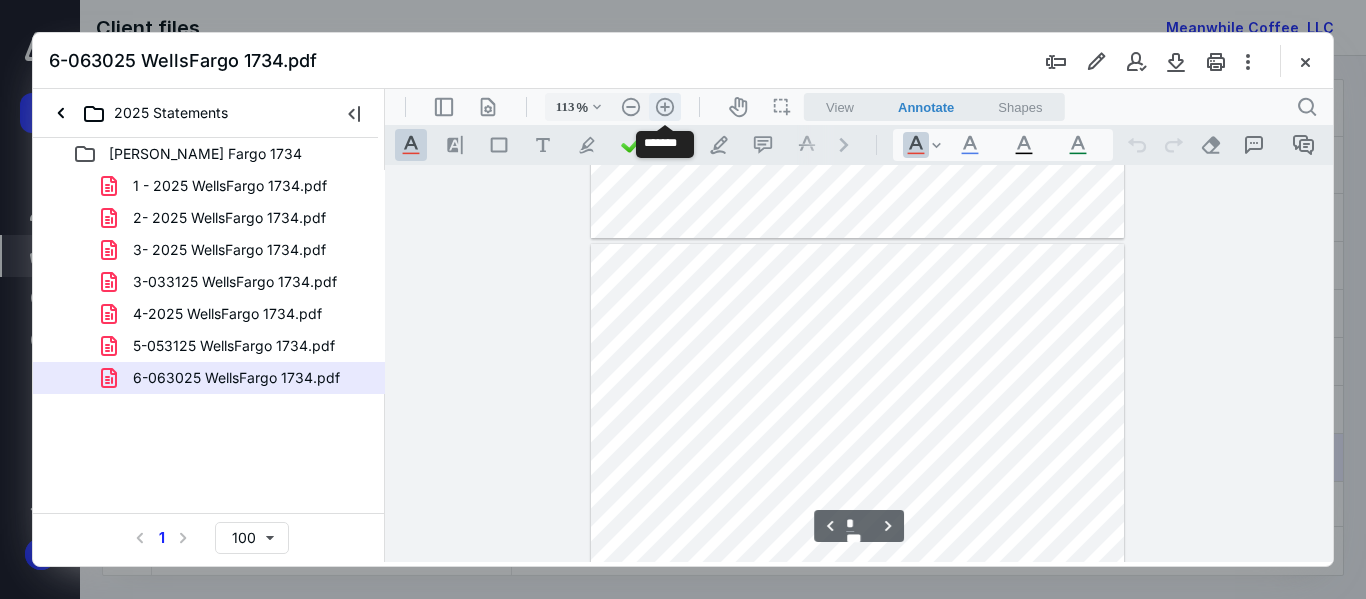 scroll, scrollTop: 844, scrollLeft: 0, axis: vertical 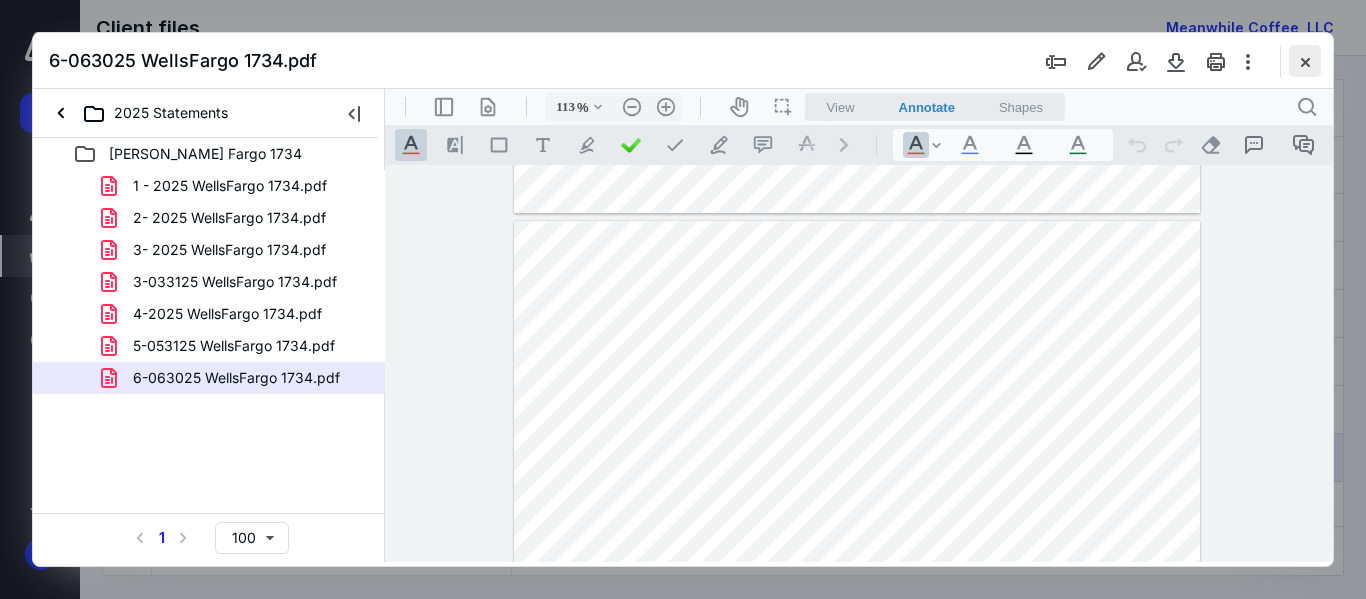 click at bounding box center (1305, 61) 